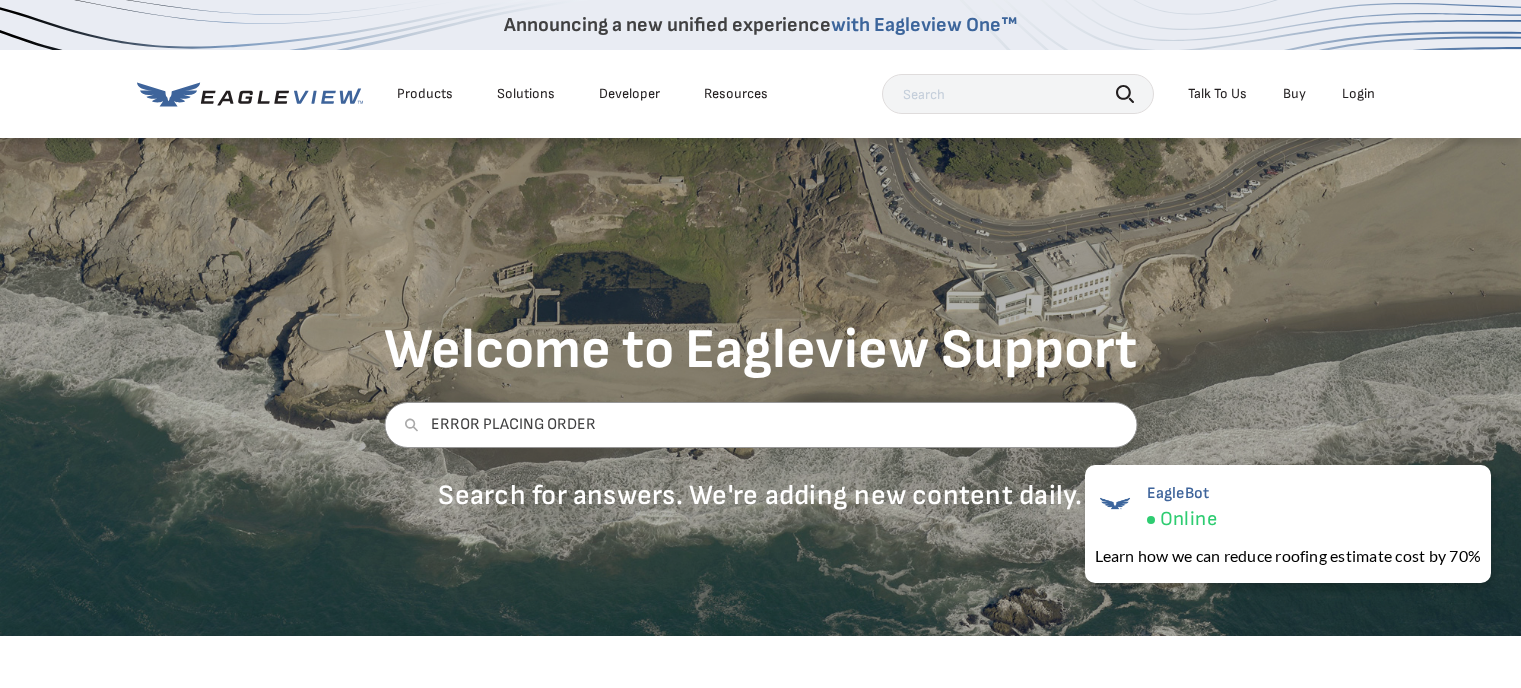 scroll, scrollTop: 0, scrollLeft: 0, axis: both 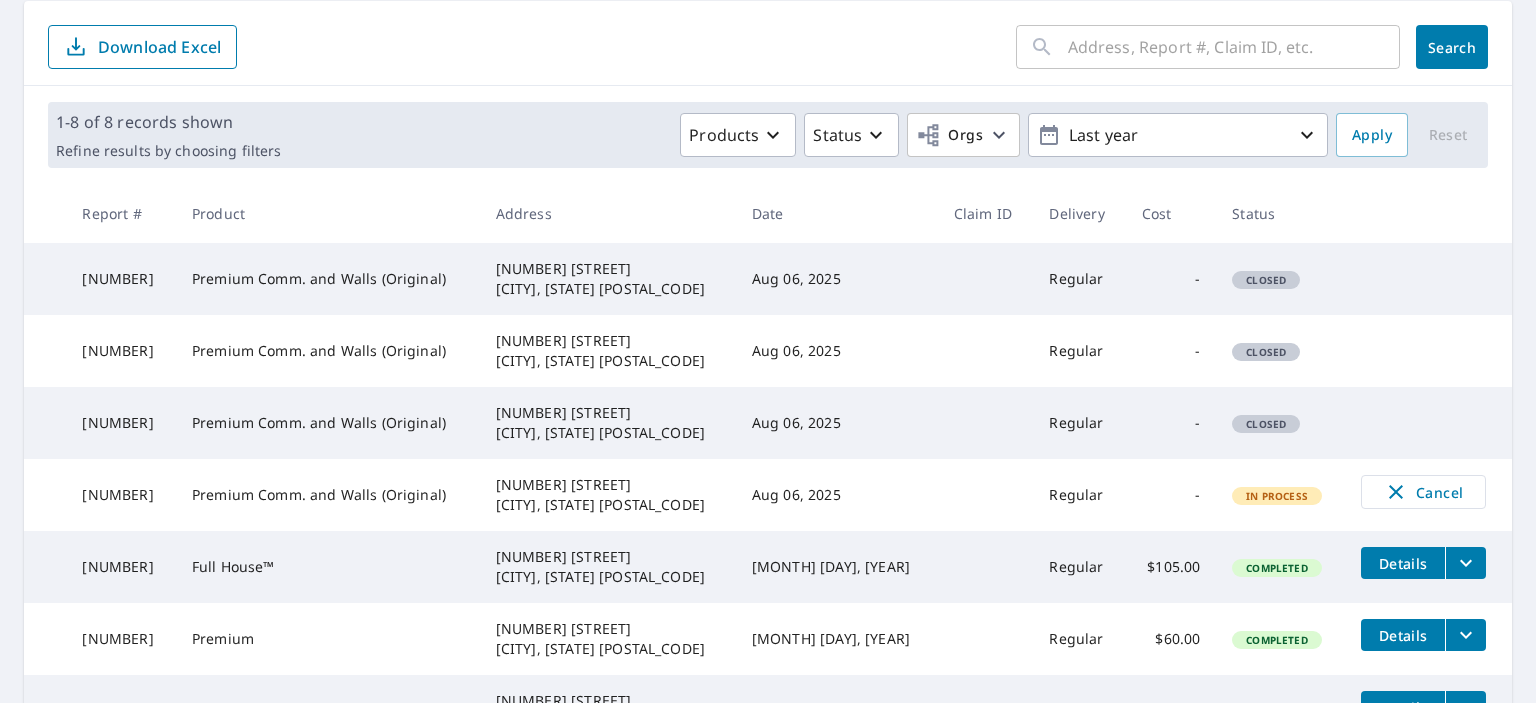 click on "In Process" at bounding box center [1277, 496] 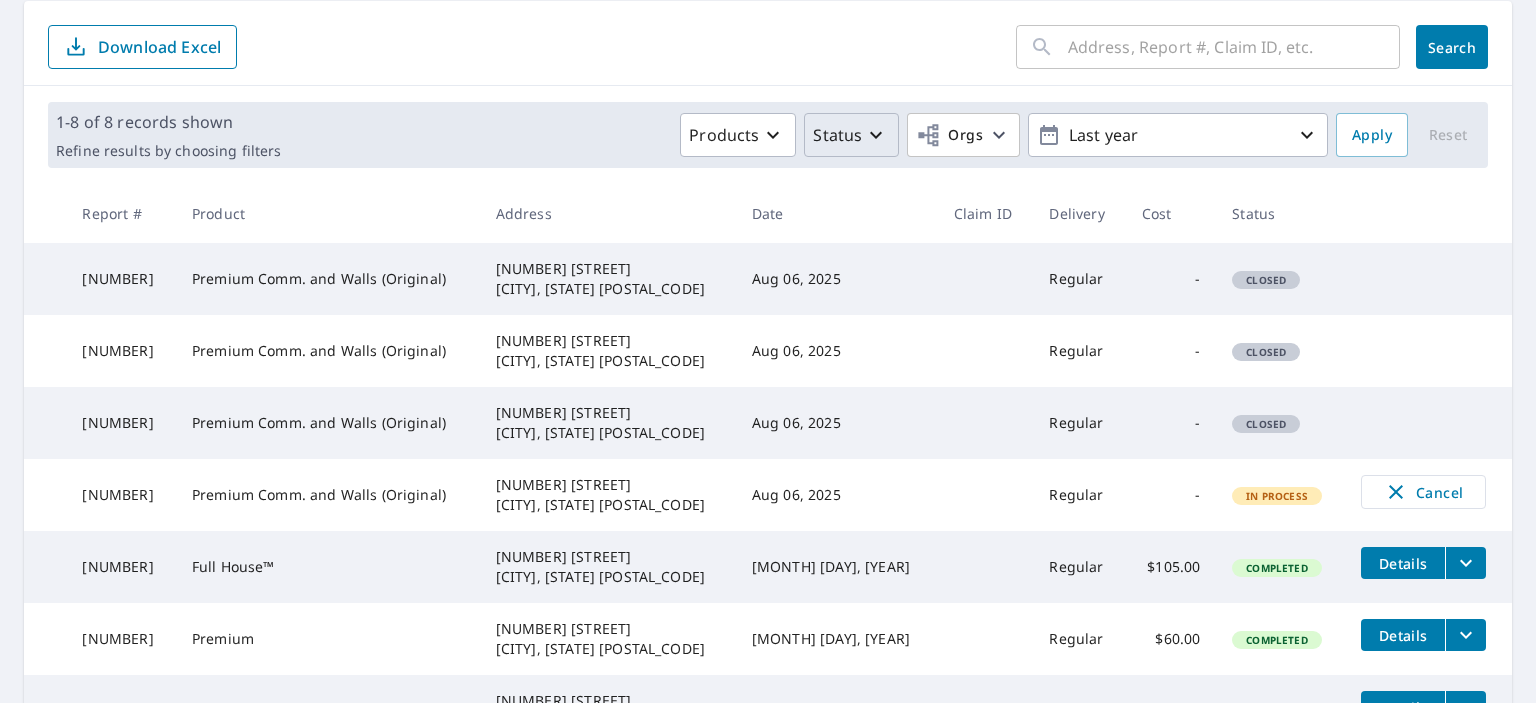 click 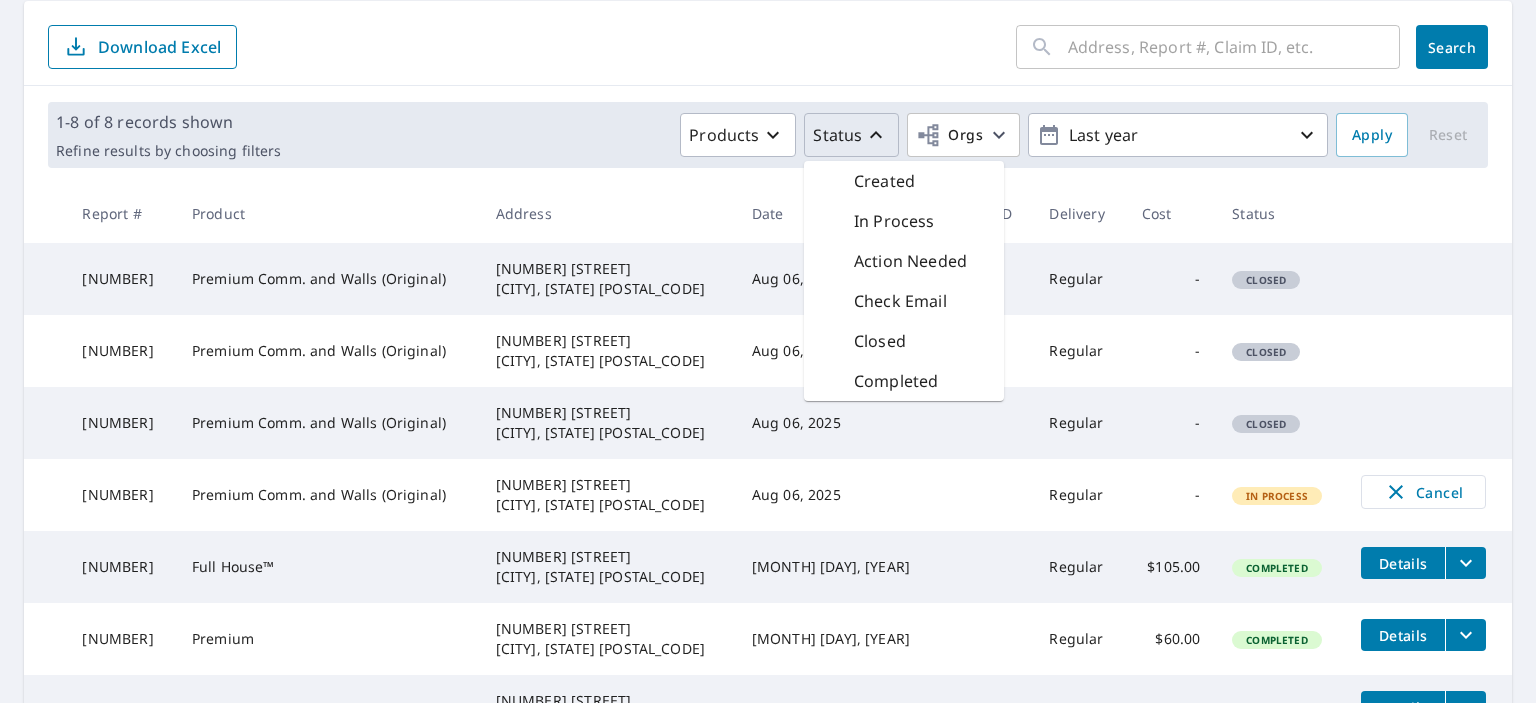click on "In Process" at bounding box center (894, 221) 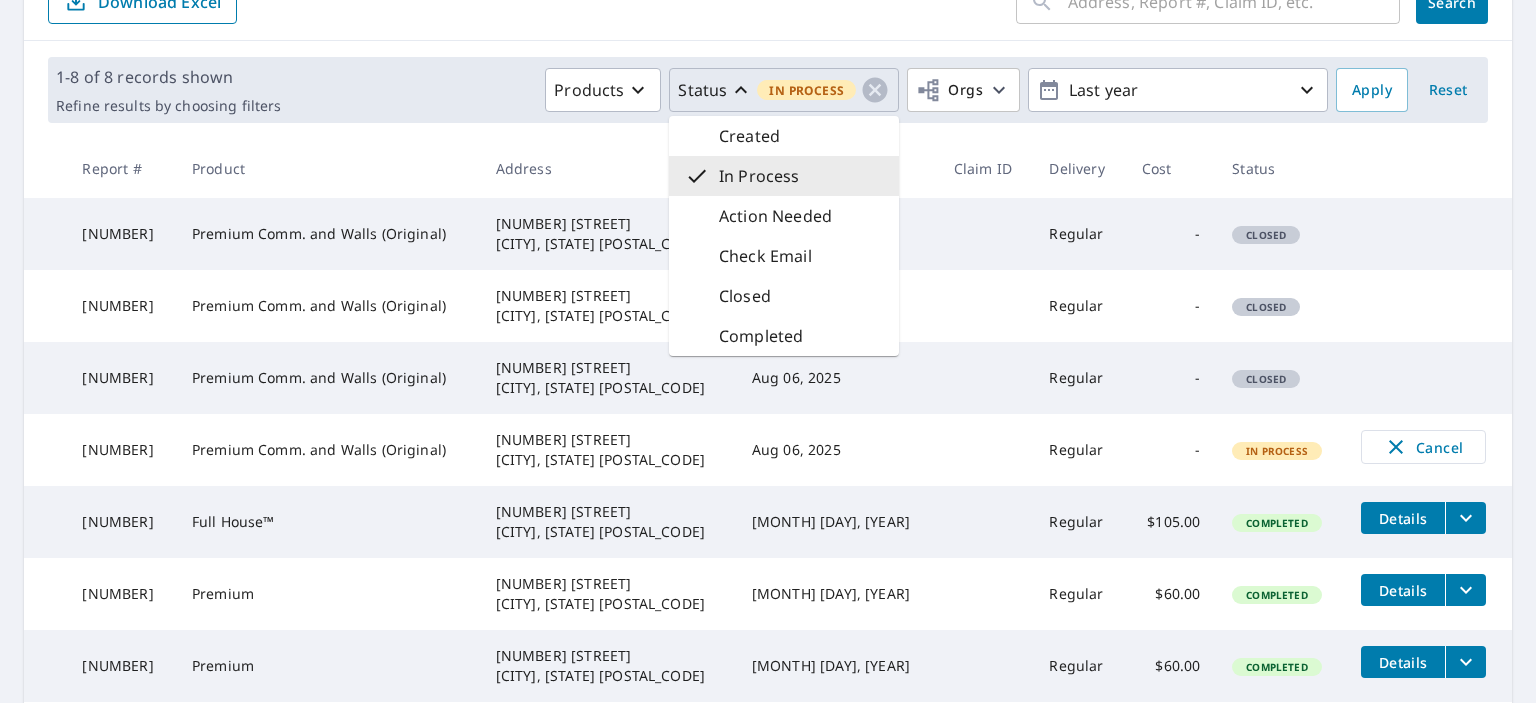 scroll, scrollTop: 300, scrollLeft: 0, axis: vertical 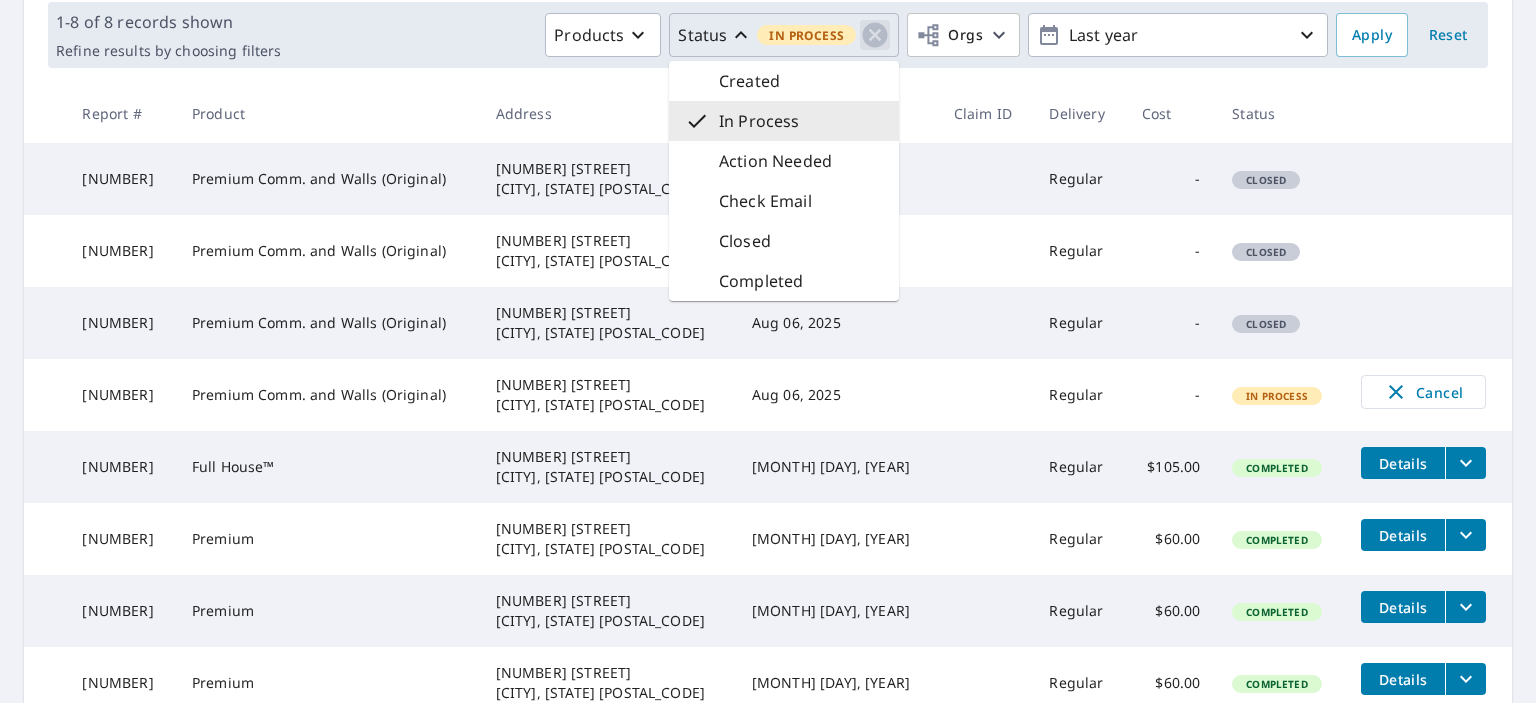 click 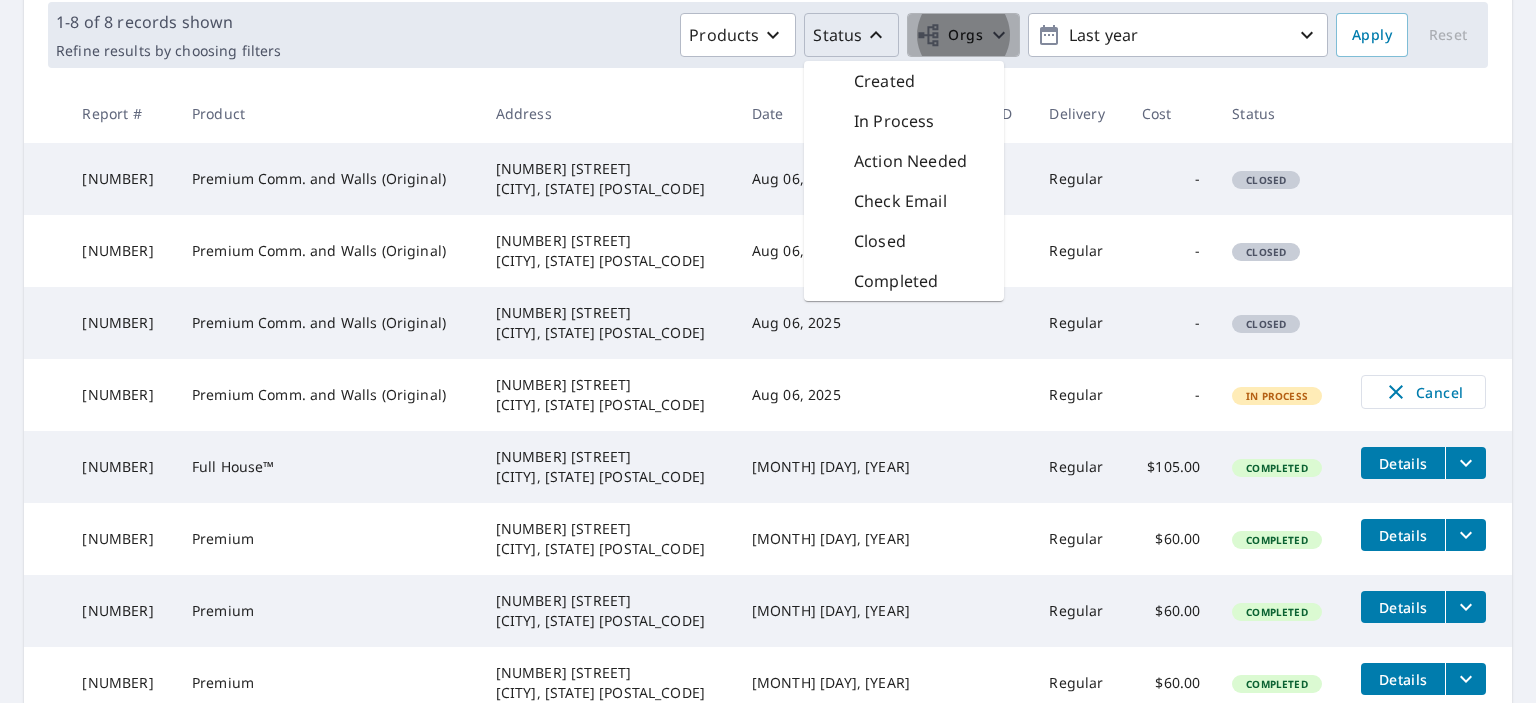 click 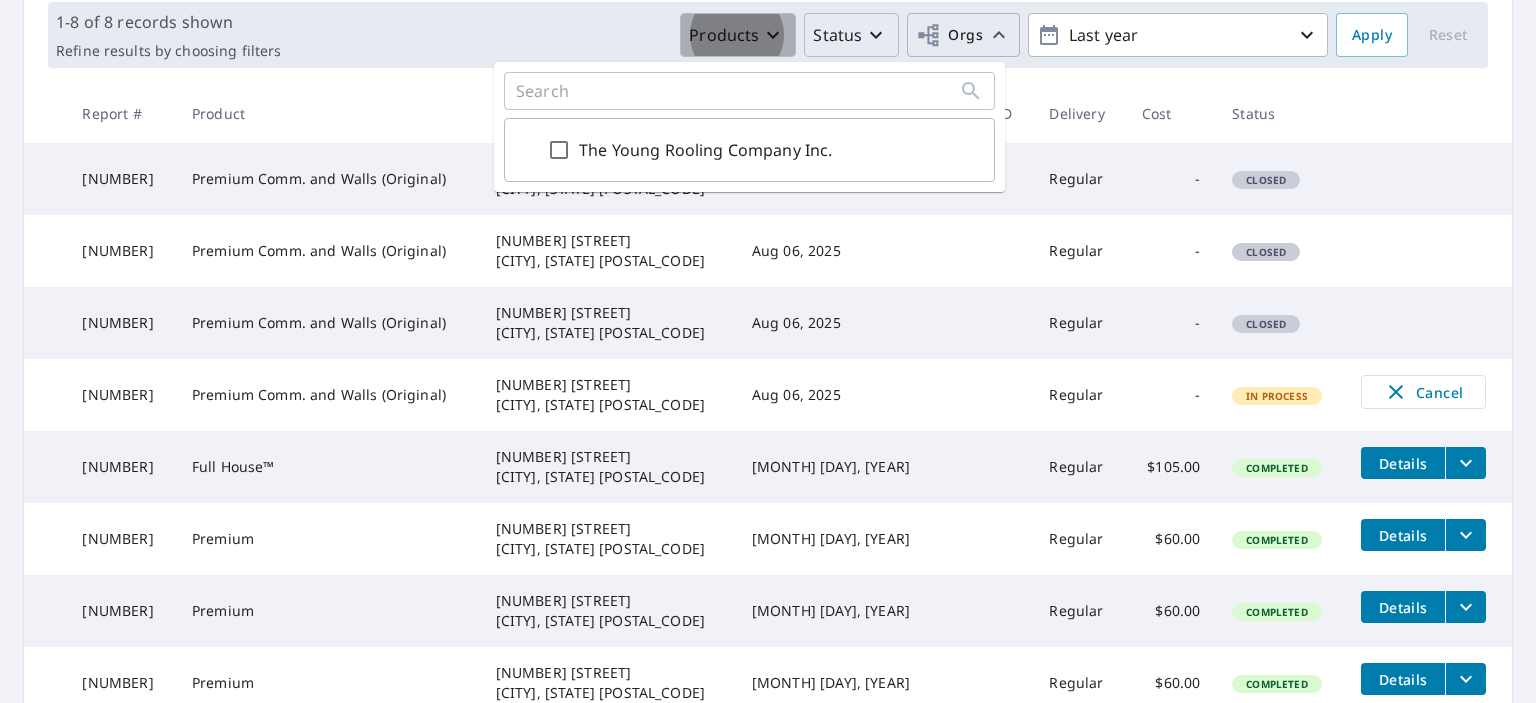 click 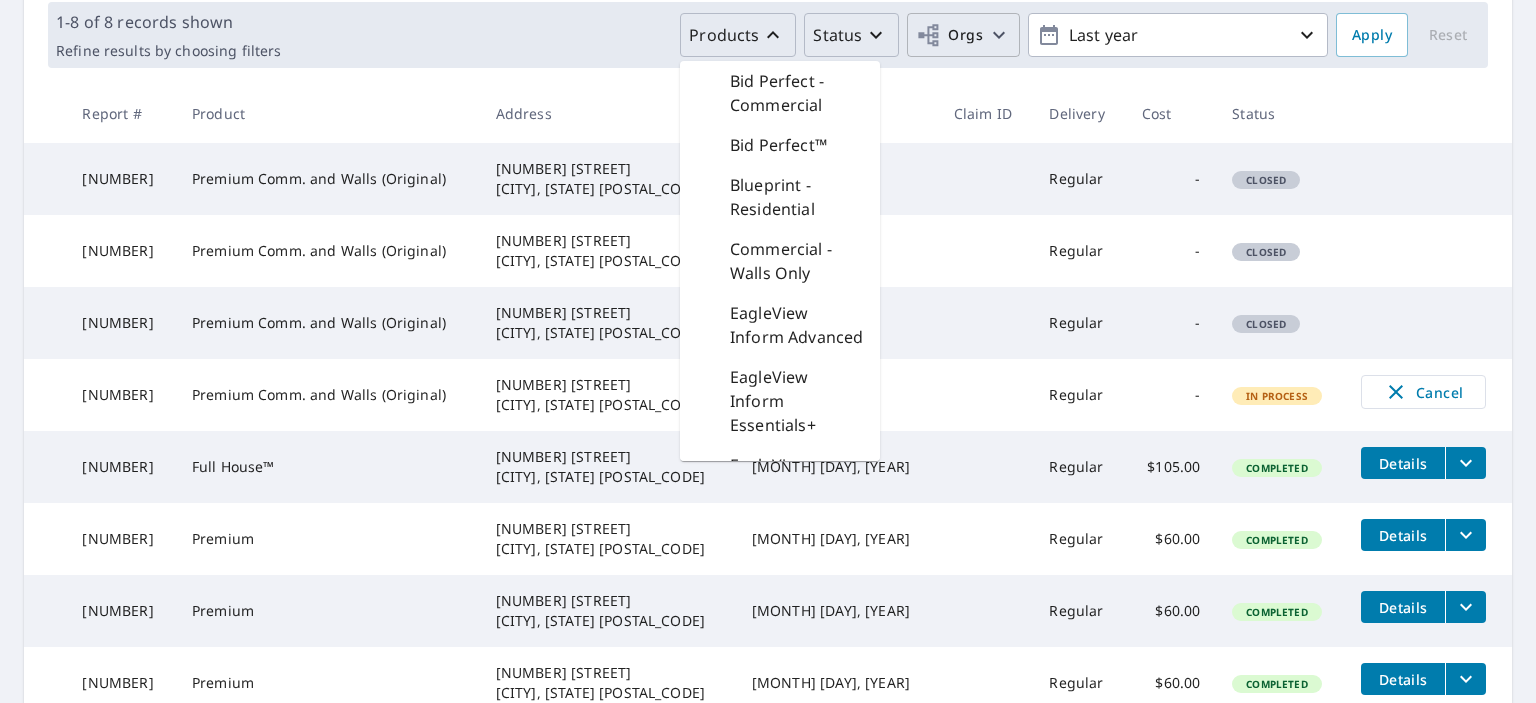 click on "Products Bid Perfect - Commercial Bid Perfect™ Blueprint - Residential Commercial - Walls Only EagleView Inform Advanced EagleView Inform Essentials+ EagleView Inform Essentials+ for Commercial Full House Gutter - Commercial Gutter - Residential Premium - Commercial Premium - Residential QuickSquares - Multi-Family QuickSquares - Residential TrueDesign for Planning TrueDesign for Sales Walls Walls, Windows & Doors Status Orgs Last year" at bounding box center [808, 35] 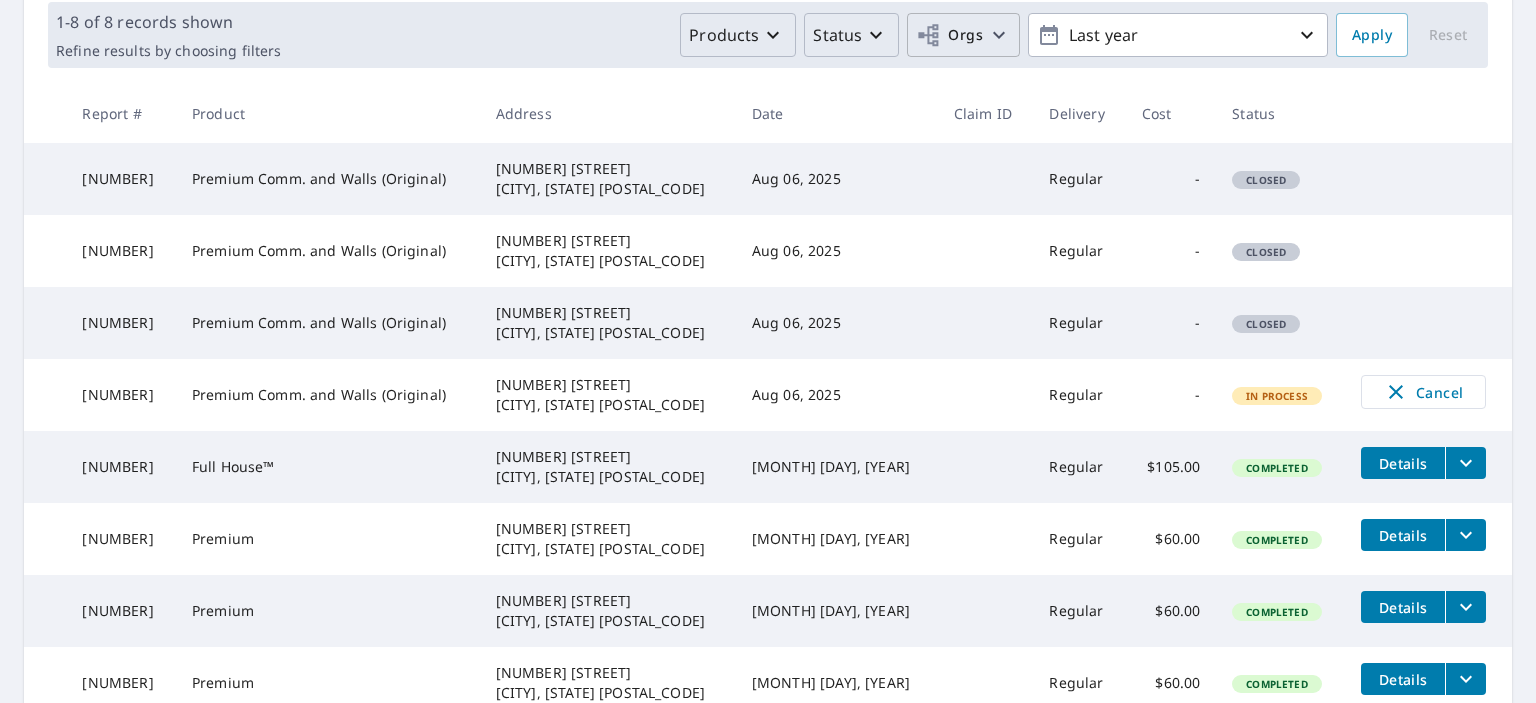 scroll, scrollTop: 0, scrollLeft: 0, axis: both 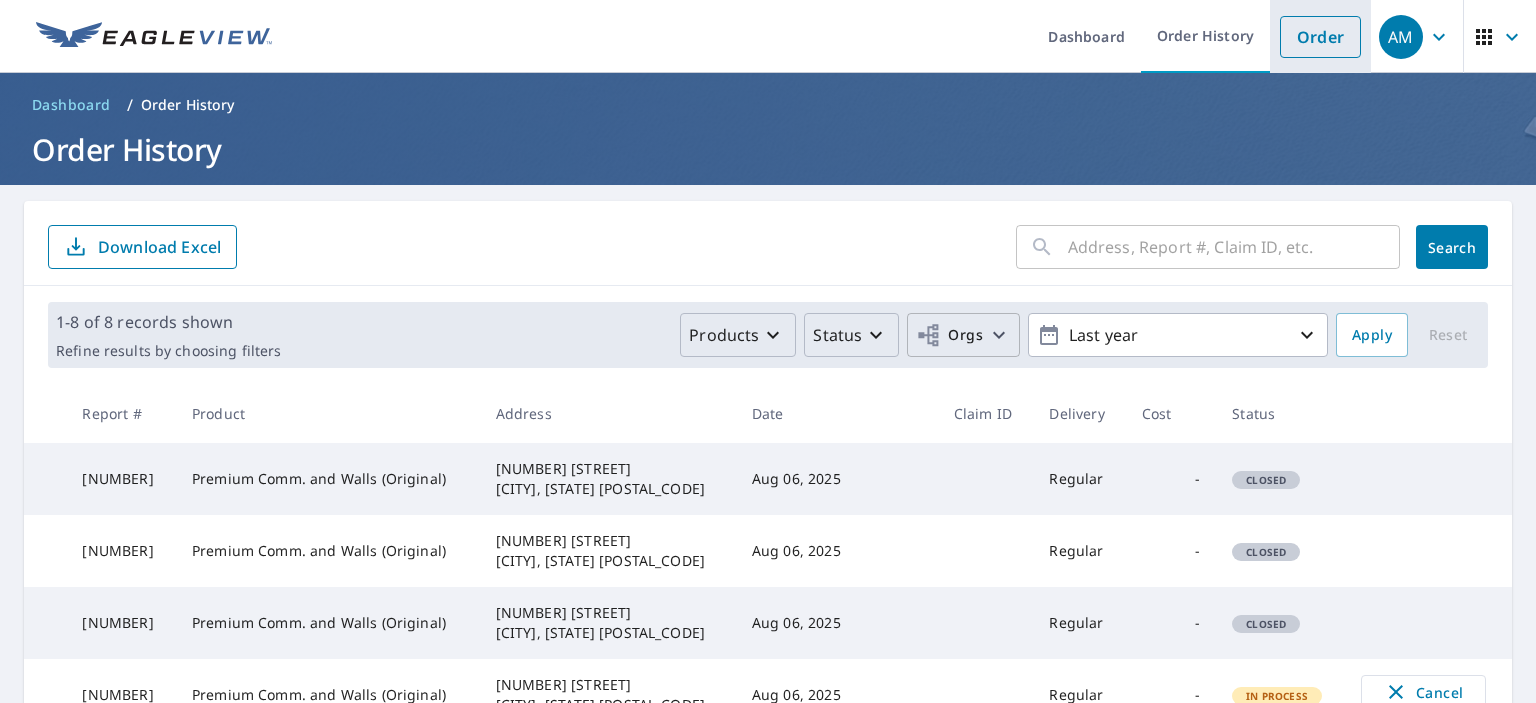 click on "Order" at bounding box center [1320, 37] 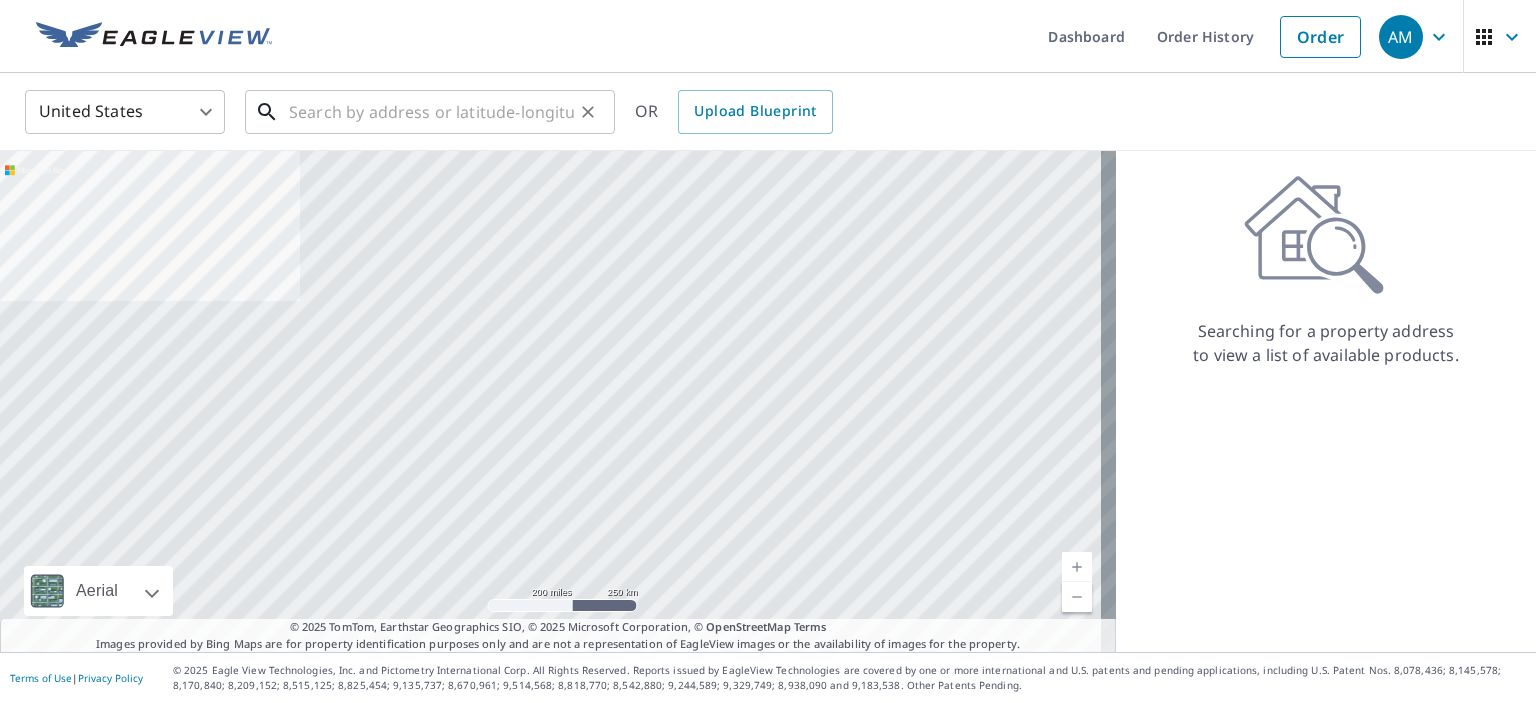 click at bounding box center [431, 112] 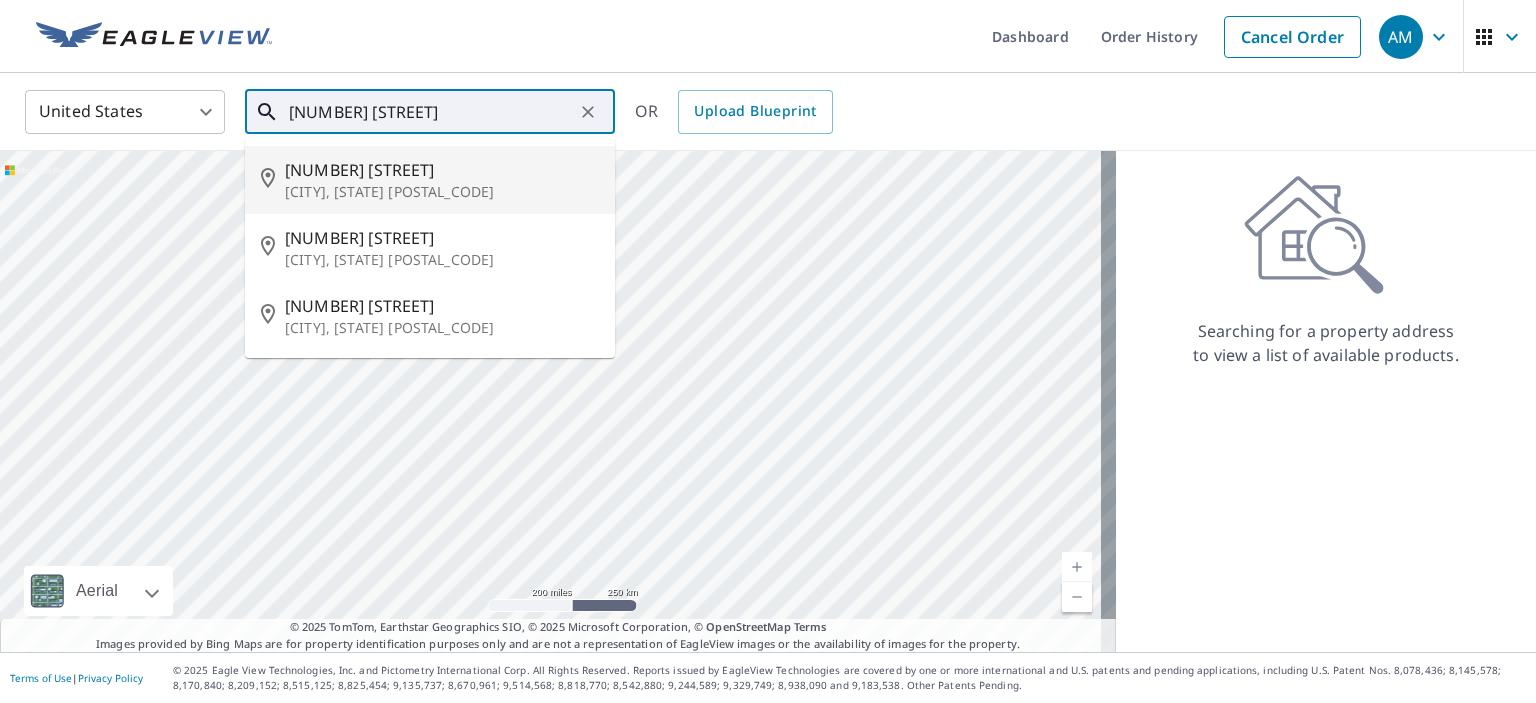 click on "[NUMBER] [STREET]" at bounding box center [442, 170] 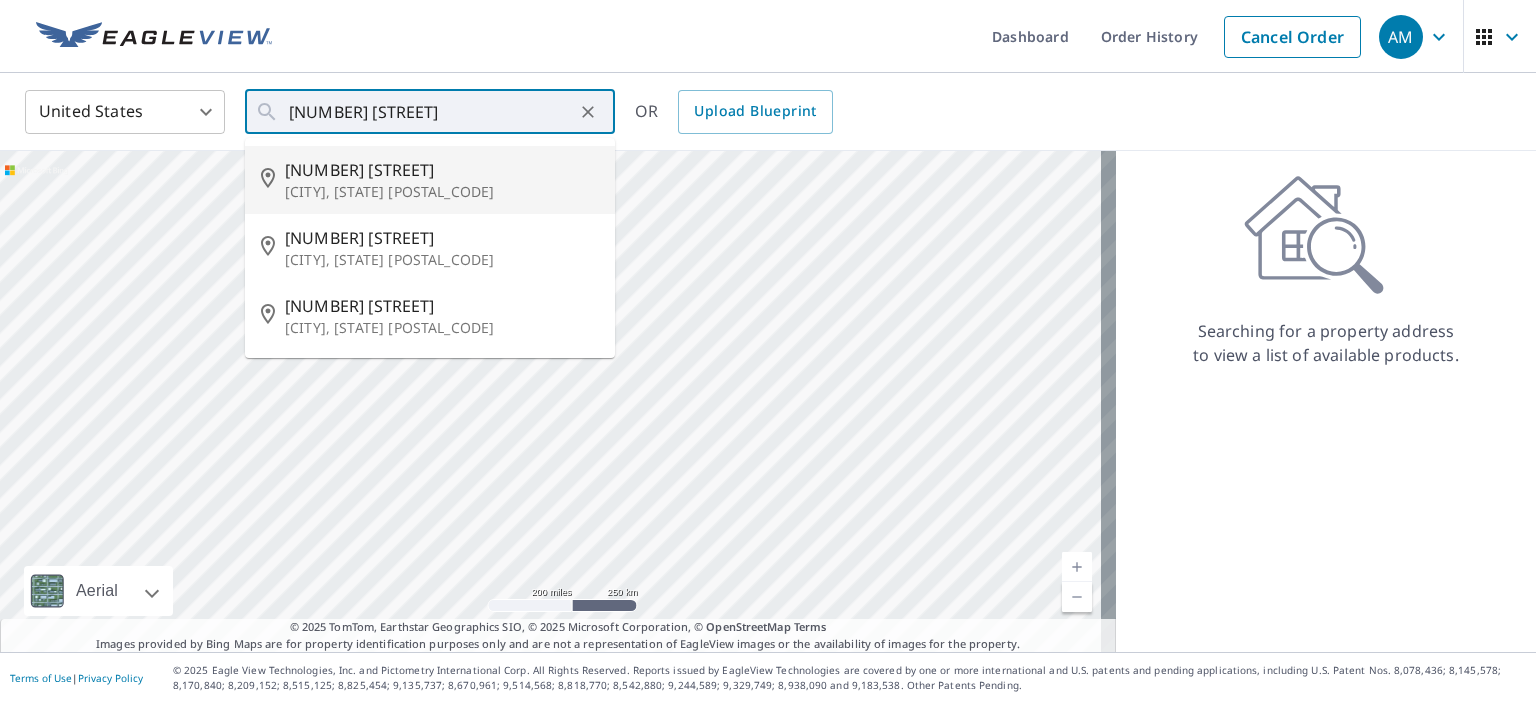 type on "[NUMBER] [STREET] [CITY], [STATE] [POSTAL_CODE]" 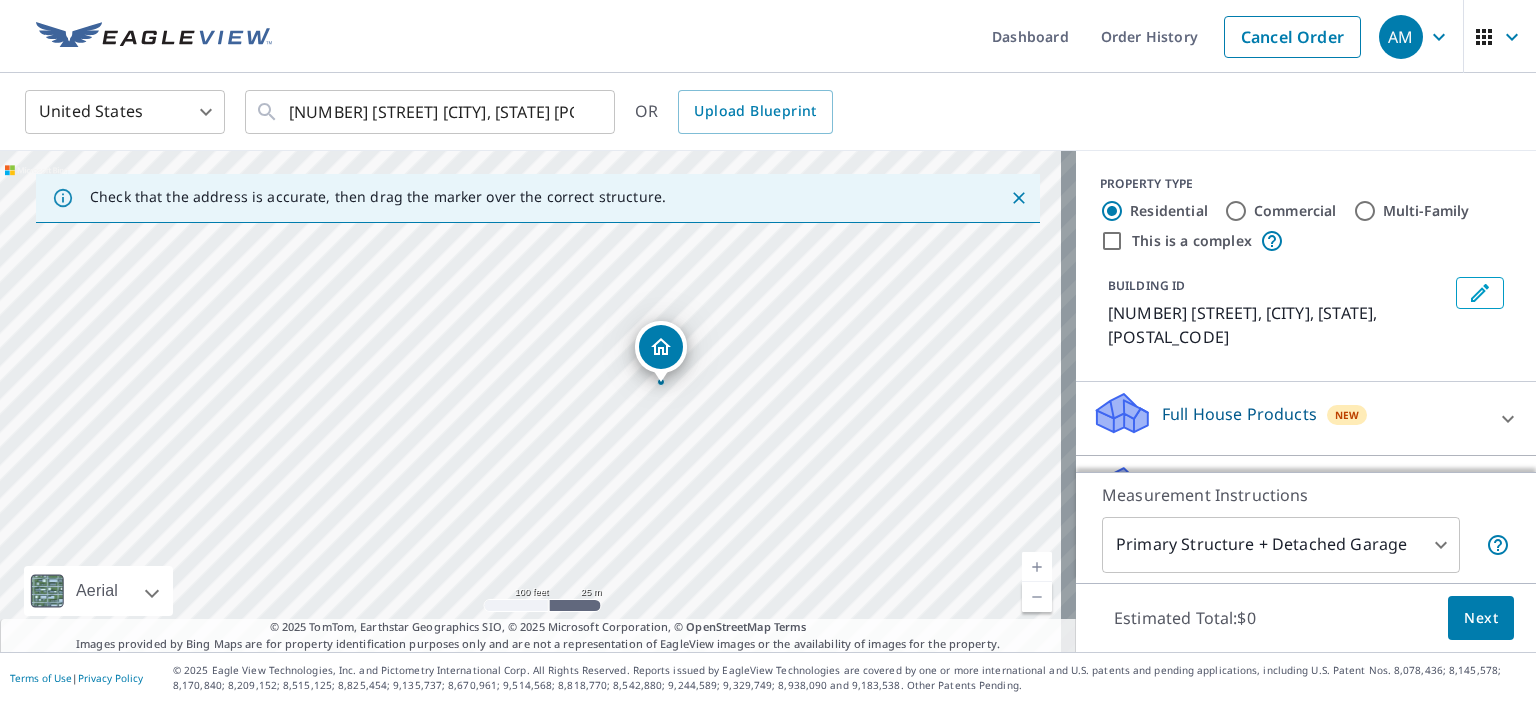 click on "This is a complex" at bounding box center [1112, 241] 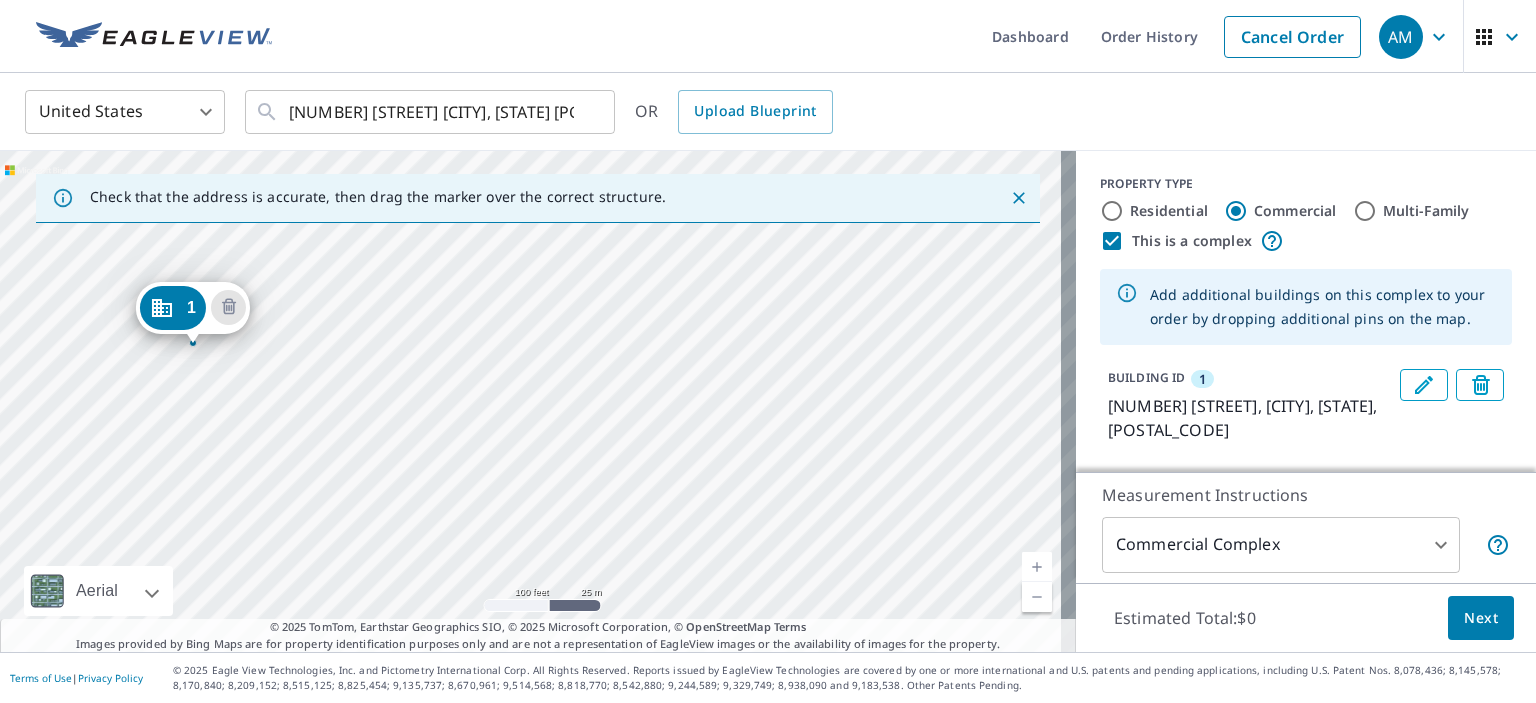 drag, startPoint x: 543, startPoint y: 355, endPoint x: 184, endPoint y: 311, distance: 361.68634 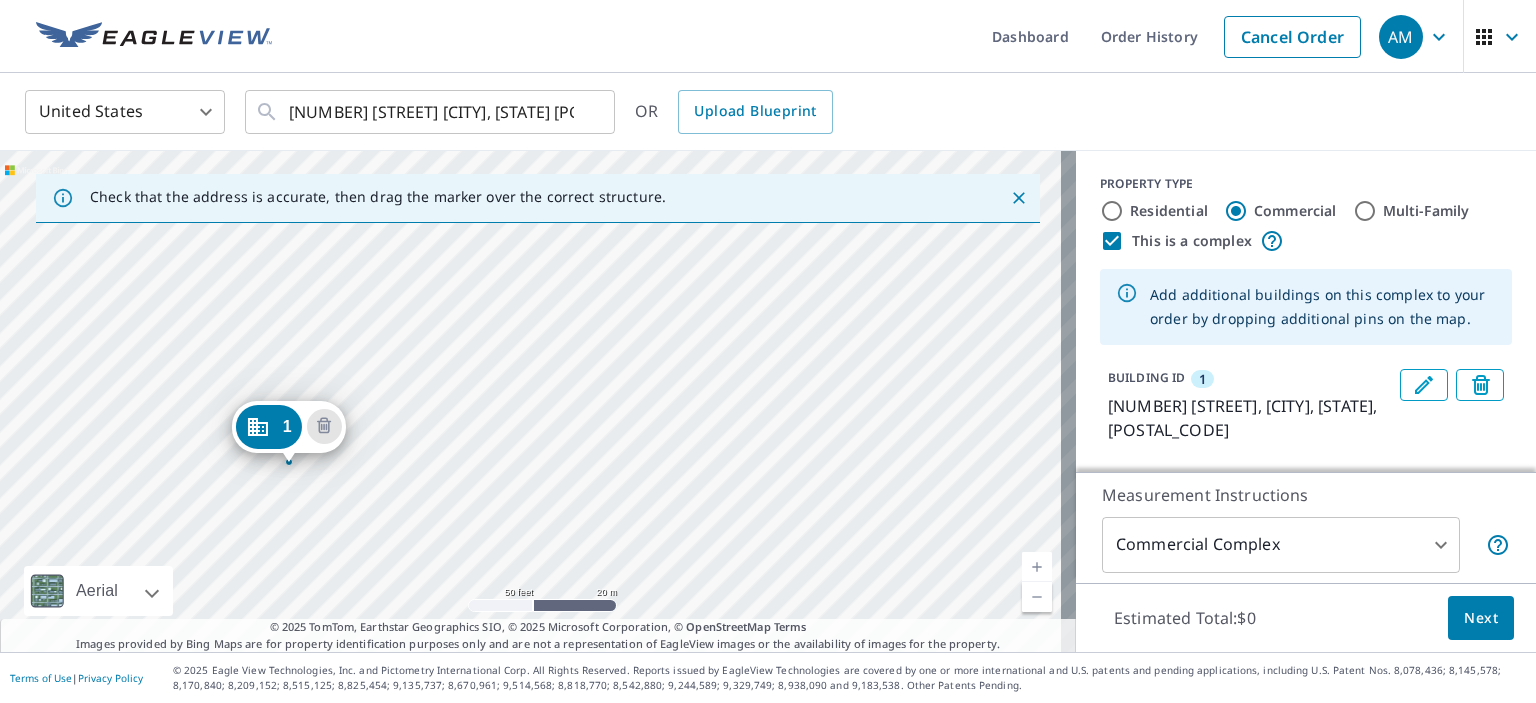 click on "[NUMBER] [STREET] [CITY], [STATE] [POSTAL_CODE]" at bounding box center [538, 401] 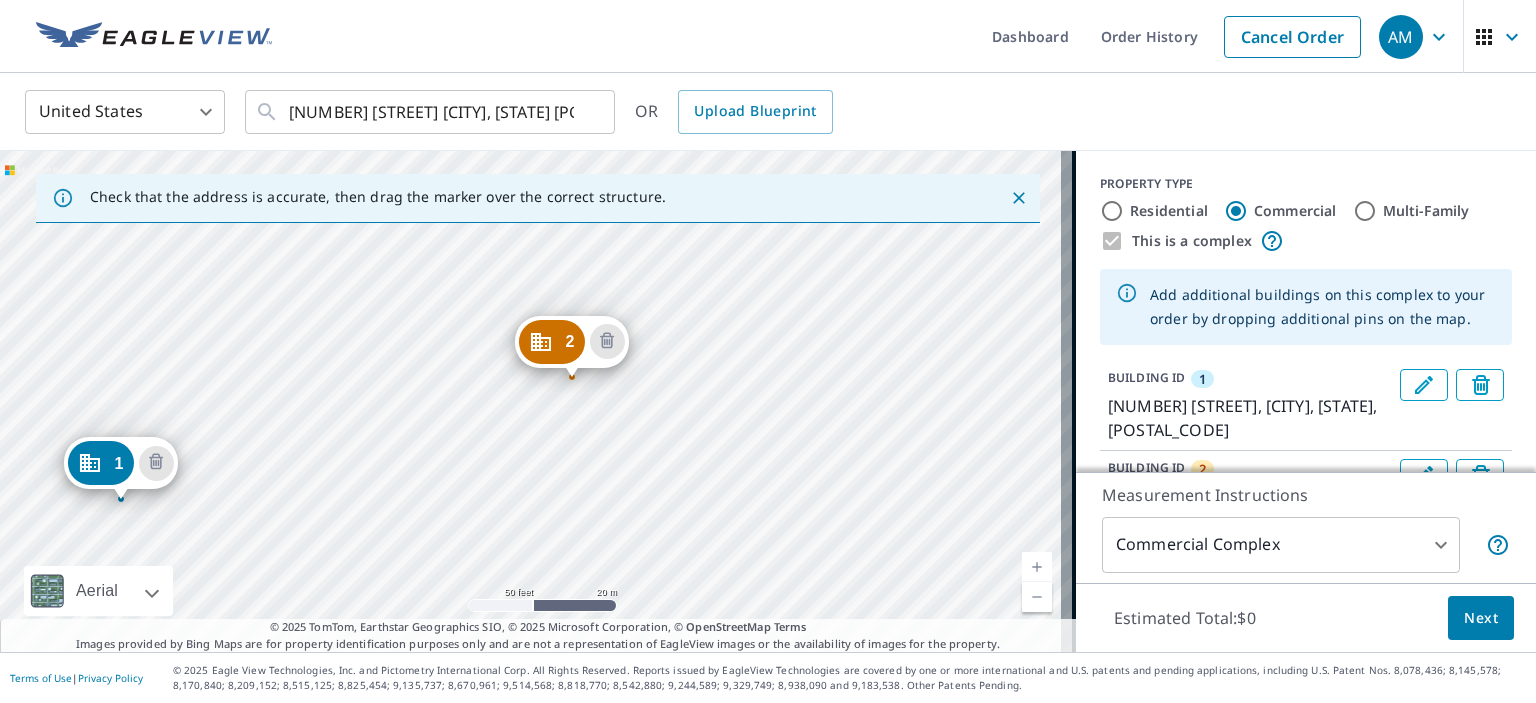 drag, startPoint x: 735, startPoint y: 408, endPoint x: 404, endPoint y: 483, distance: 339.39062 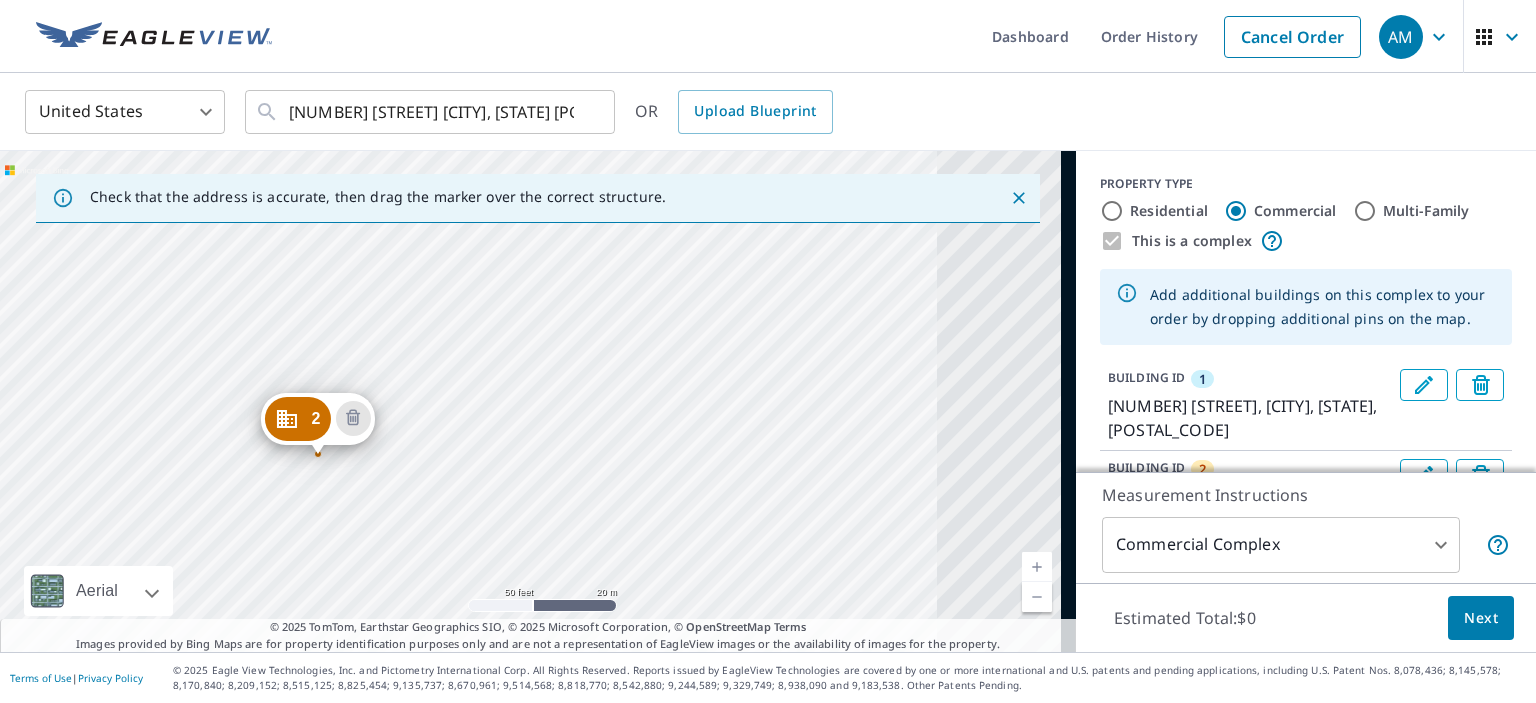 drag, startPoint x: 696, startPoint y: 410, endPoint x: 472, endPoint y: 480, distance: 234.68277 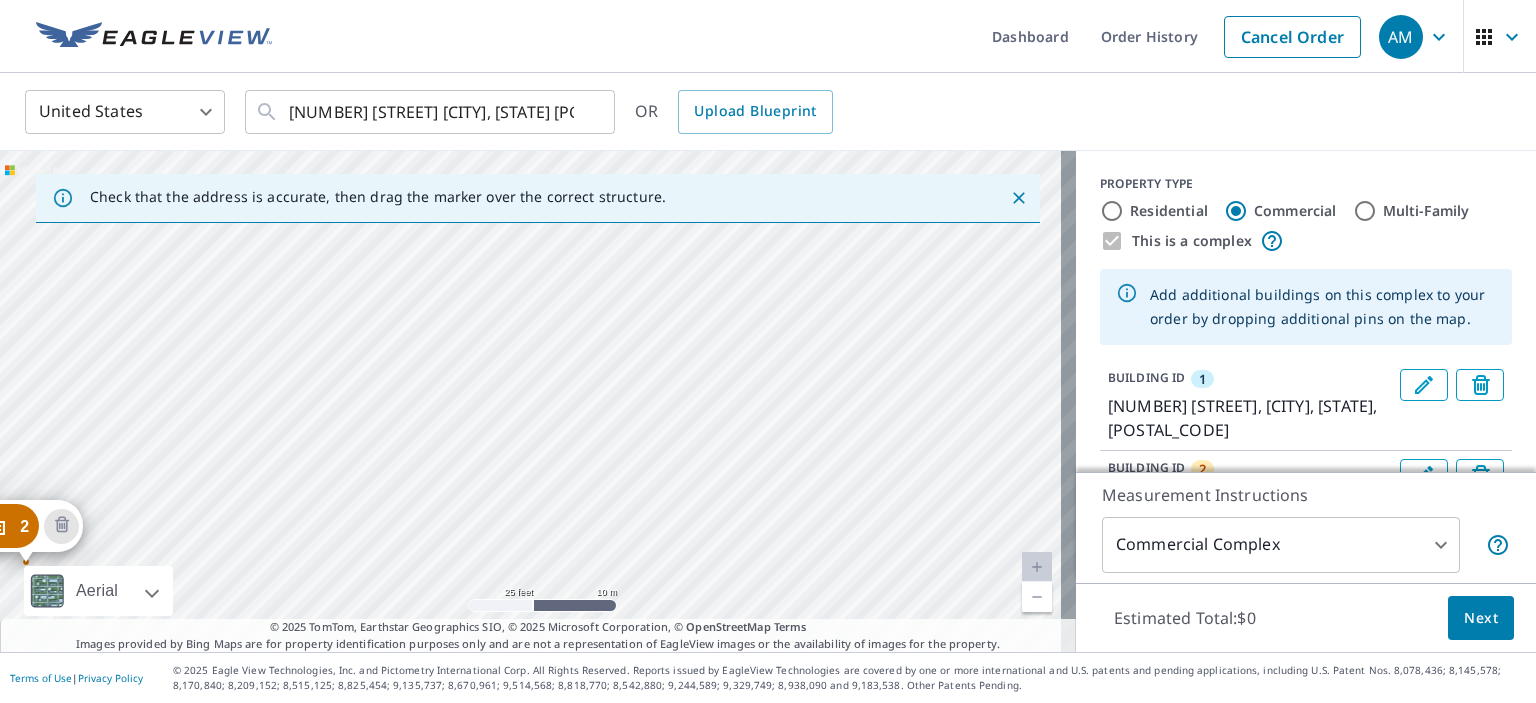drag, startPoint x: 457, startPoint y: 455, endPoint x: 415, endPoint y: 511, distance: 70 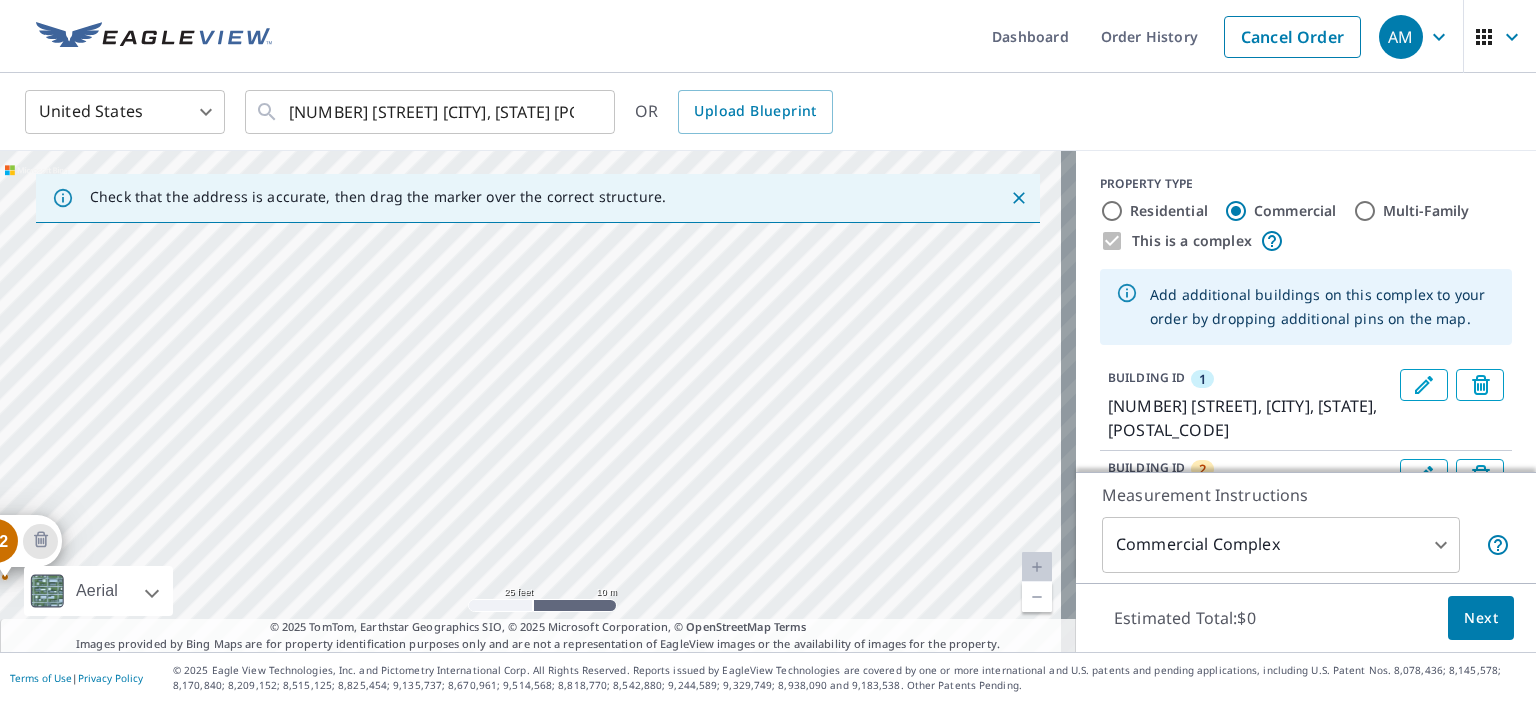 click on "[NUMBER] [STREET] [CITY], [STATE] [POSTAL_CODE] [NUMBER] [STREET] [CITY], [STATE] [POSTAL_CODE]" at bounding box center [538, 401] 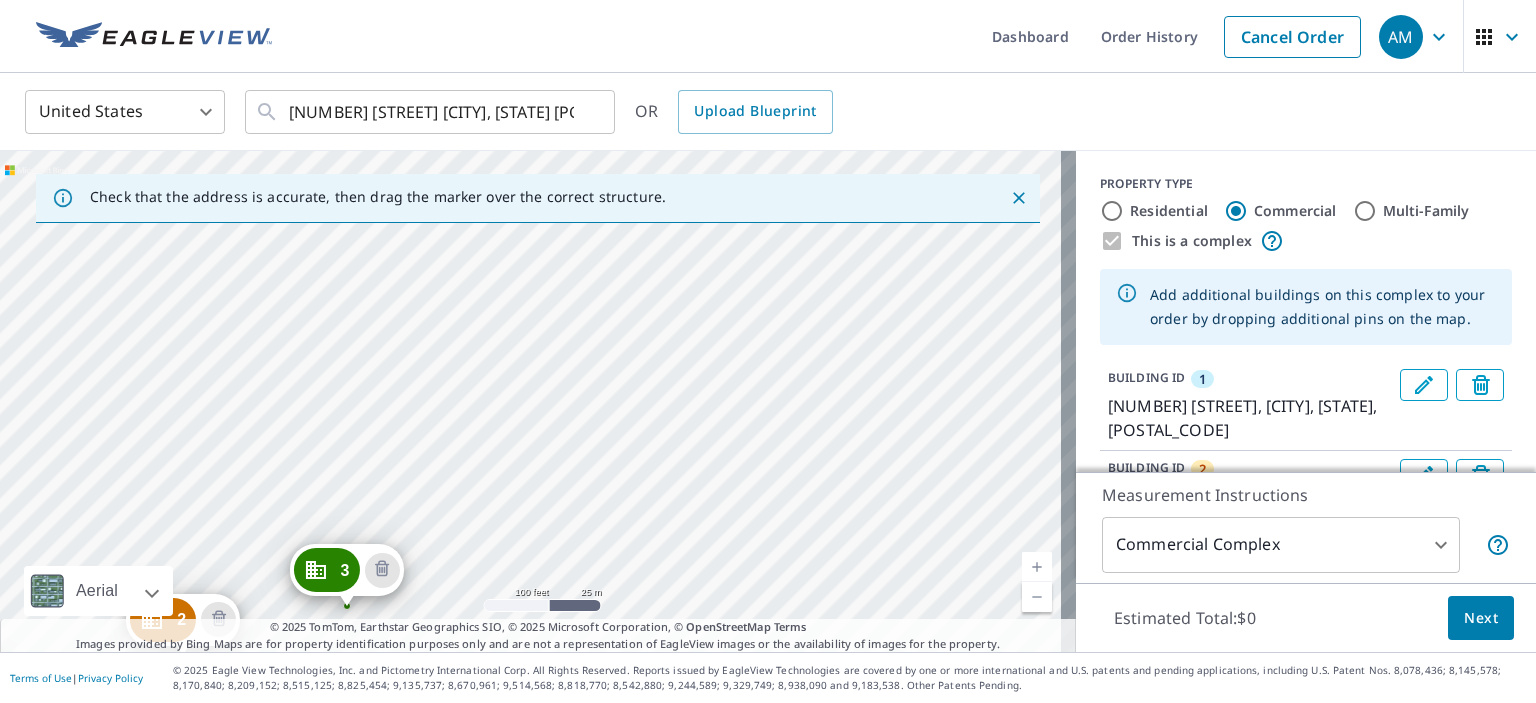 click on "[NUMBER] [STREET] [CITY], [STATE] [POSTAL_CODE] [NUMBER] [STREET] [CITY], [STATE] [POSTAL_CODE] [NUMBER] [STREET] [CITY], [STATE] [POSTAL_CODE]" at bounding box center (538, 401) 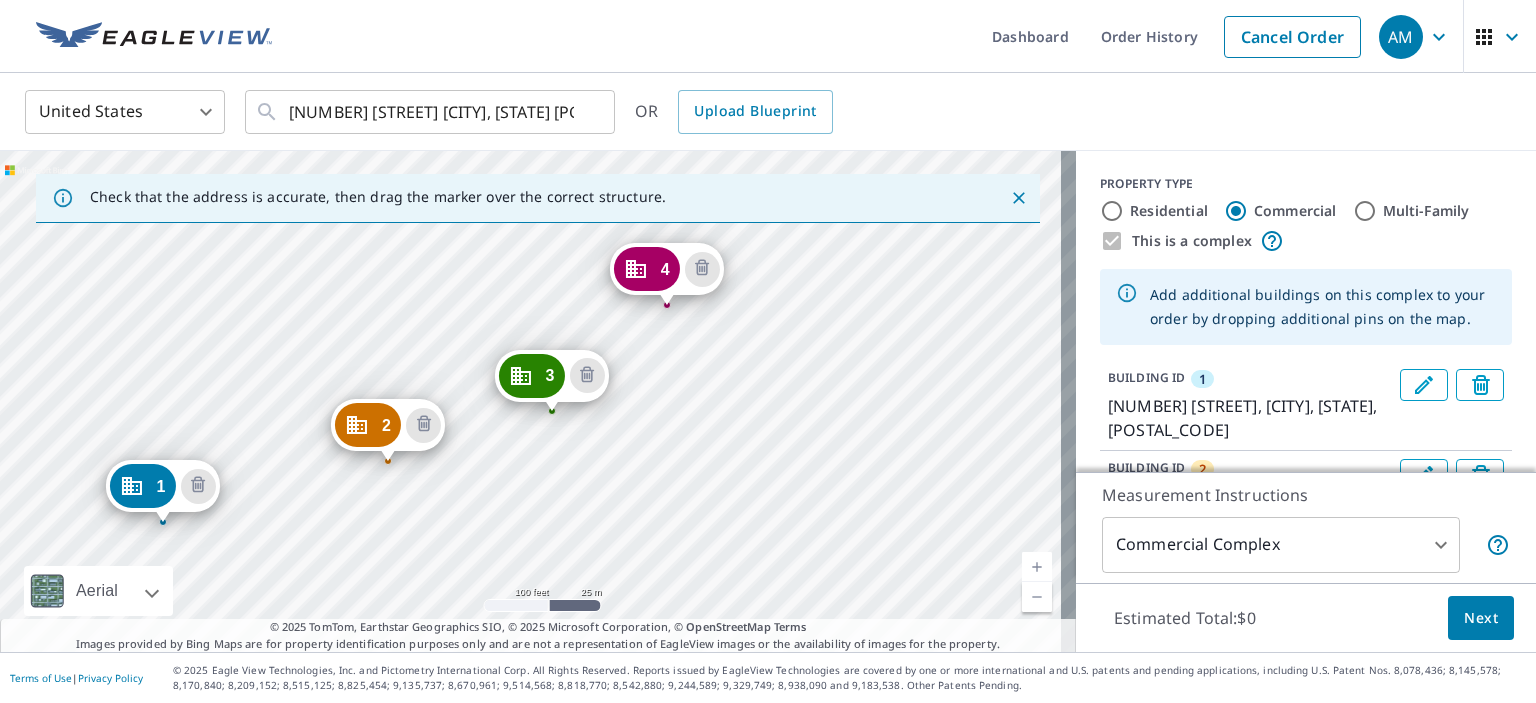 drag, startPoint x: 800, startPoint y: 376, endPoint x: 415, endPoint y: 531, distance: 415.03012 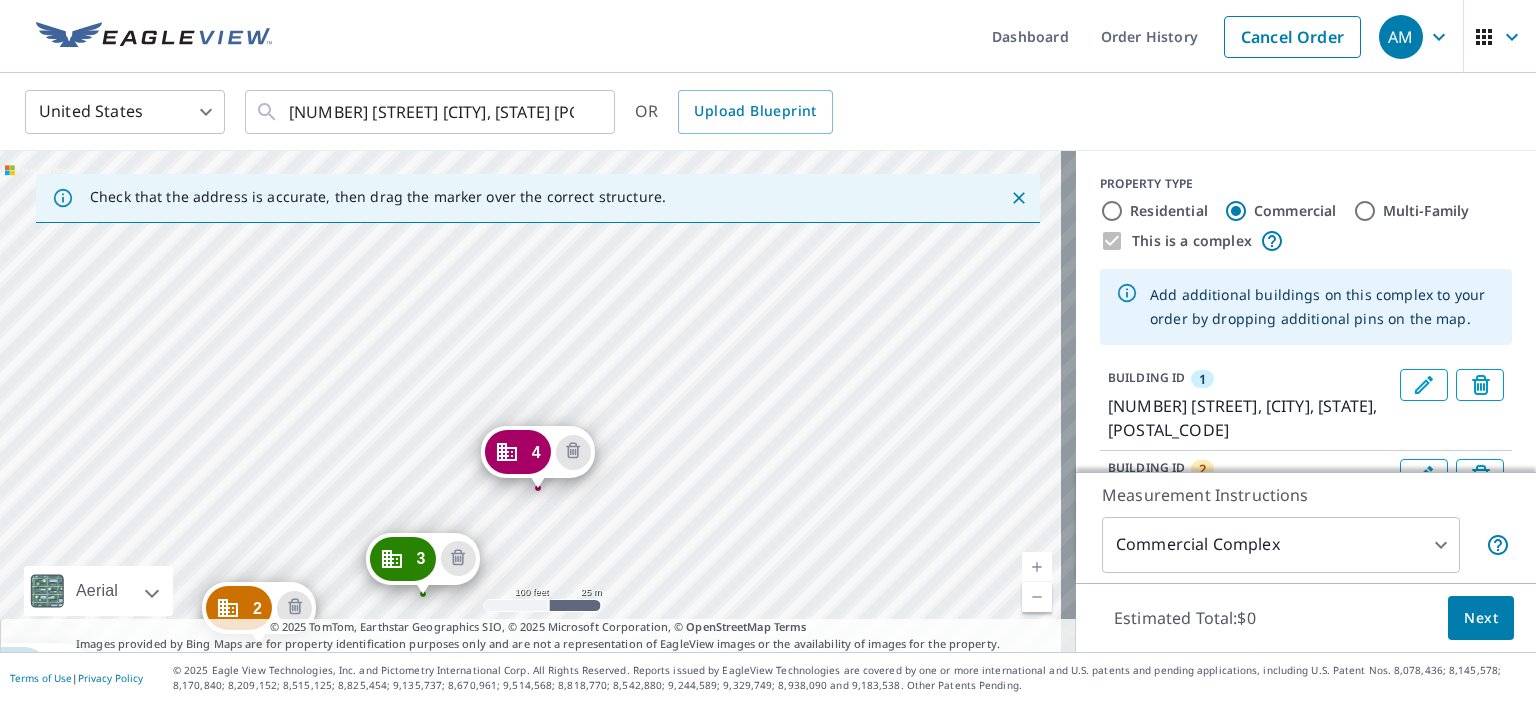 drag, startPoint x: 657, startPoint y: 353, endPoint x: 545, endPoint y: 506, distance: 189.61276 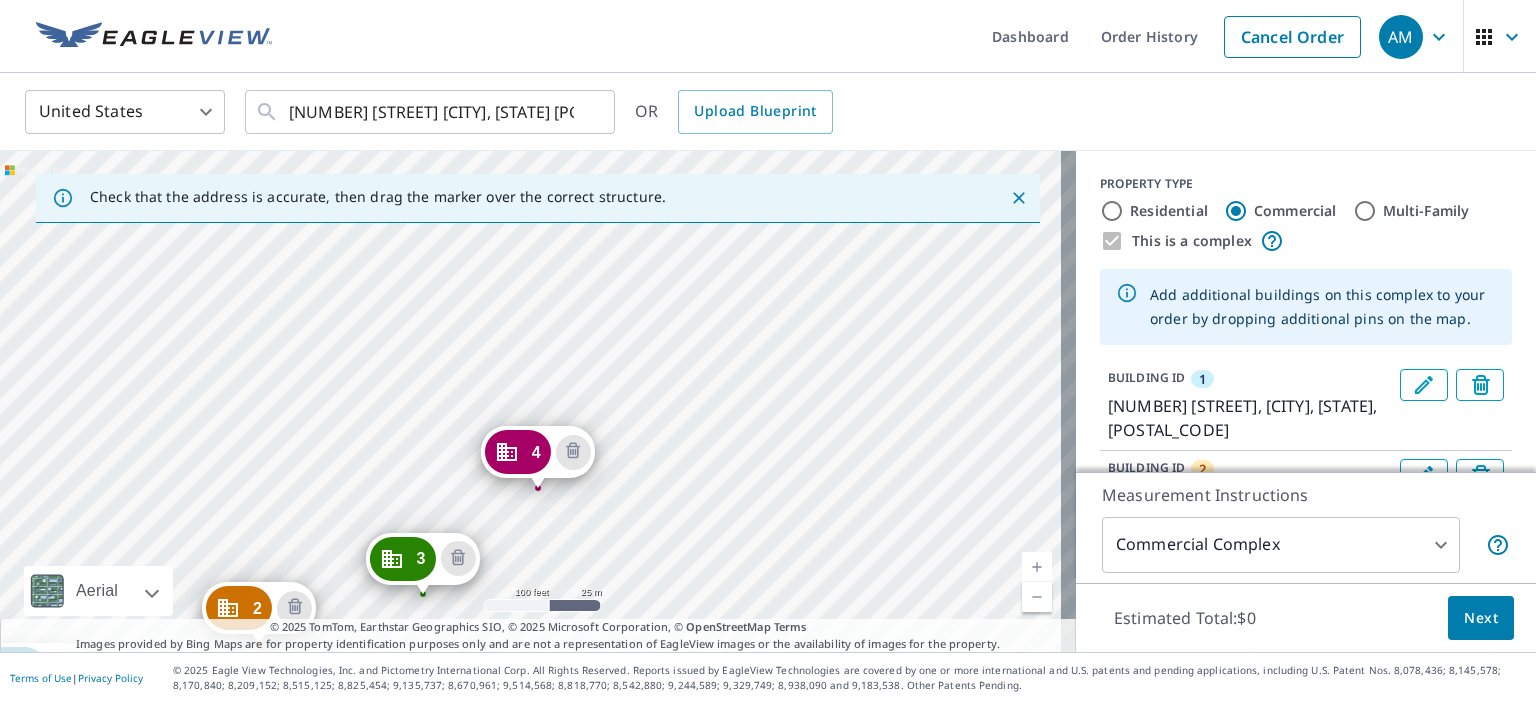 click on "[NUMBER] [STREET] [CITY], [STATE] [POSTAL_CODE] [NUMBER] [STREET] [CITY], [STATE] [POSTAL_CODE] [NUMBER] [STREET] [CITY], [STATE] [POSTAL_CODE] [NUMBER] [STREET] [CITY], [STATE] [POSTAL_CODE]" at bounding box center (538, 401) 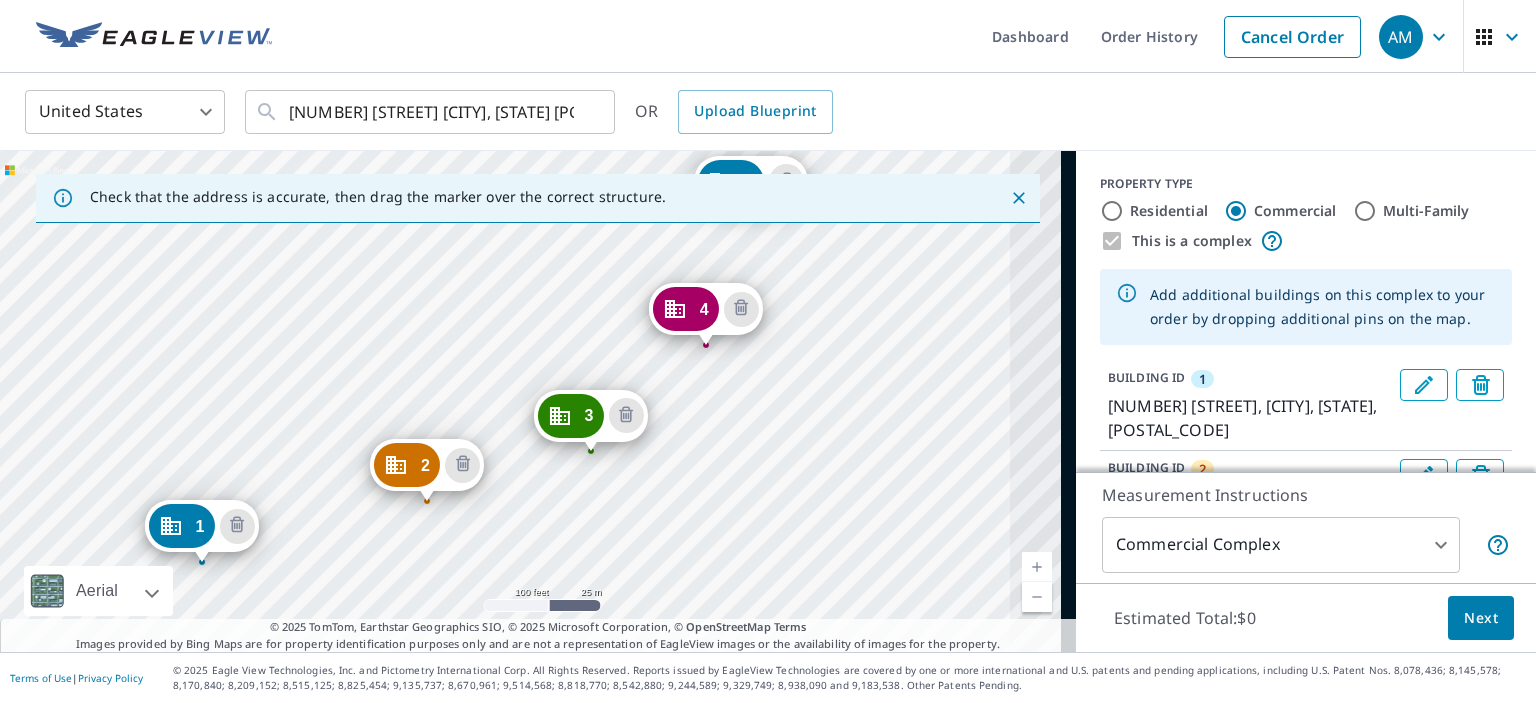 drag, startPoint x: 849, startPoint y: 339, endPoint x: 518, endPoint y: 505, distance: 370.29312 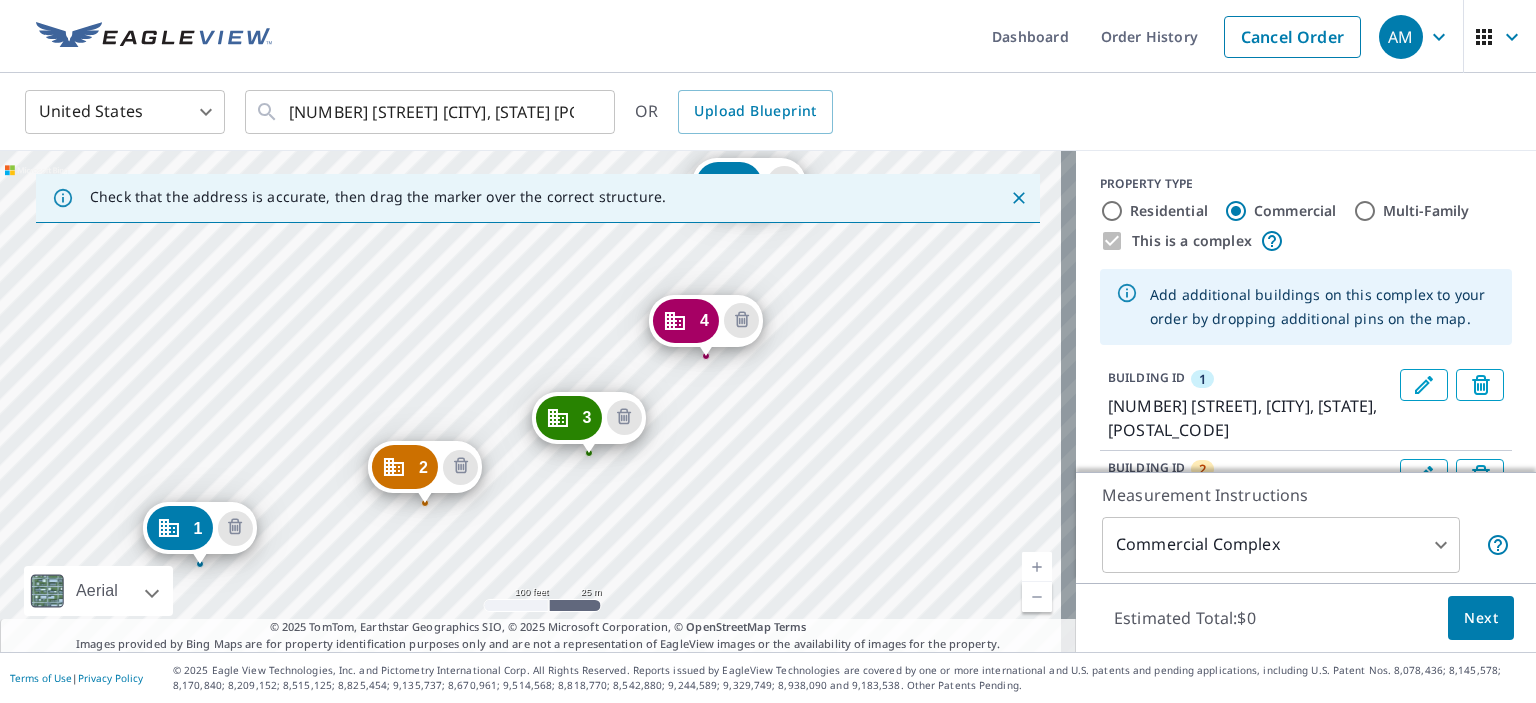drag, startPoint x: 692, startPoint y: 404, endPoint x: 757, endPoint y: 331, distance: 97.74457 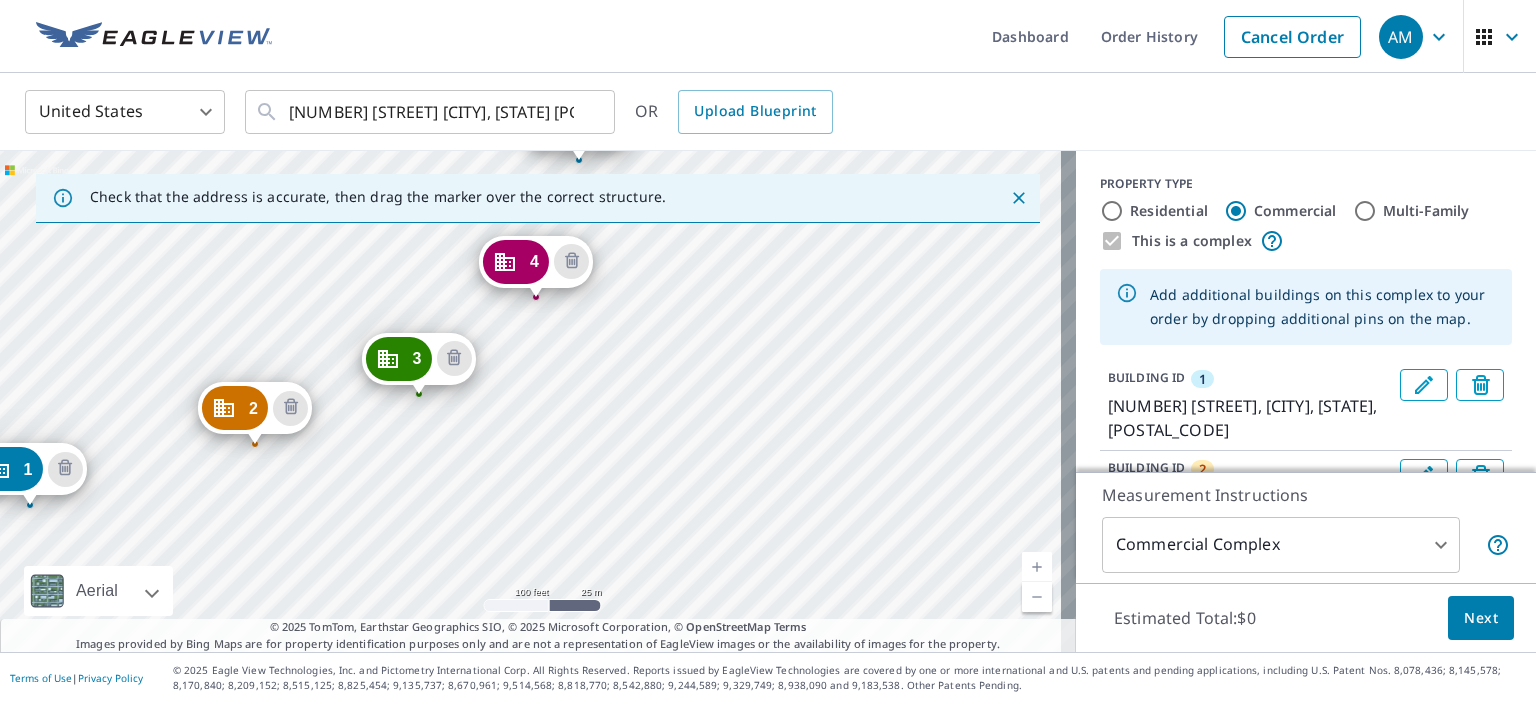 drag, startPoint x: 820, startPoint y: 427, endPoint x: 375, endPoint y: 514, distance: 453.42474 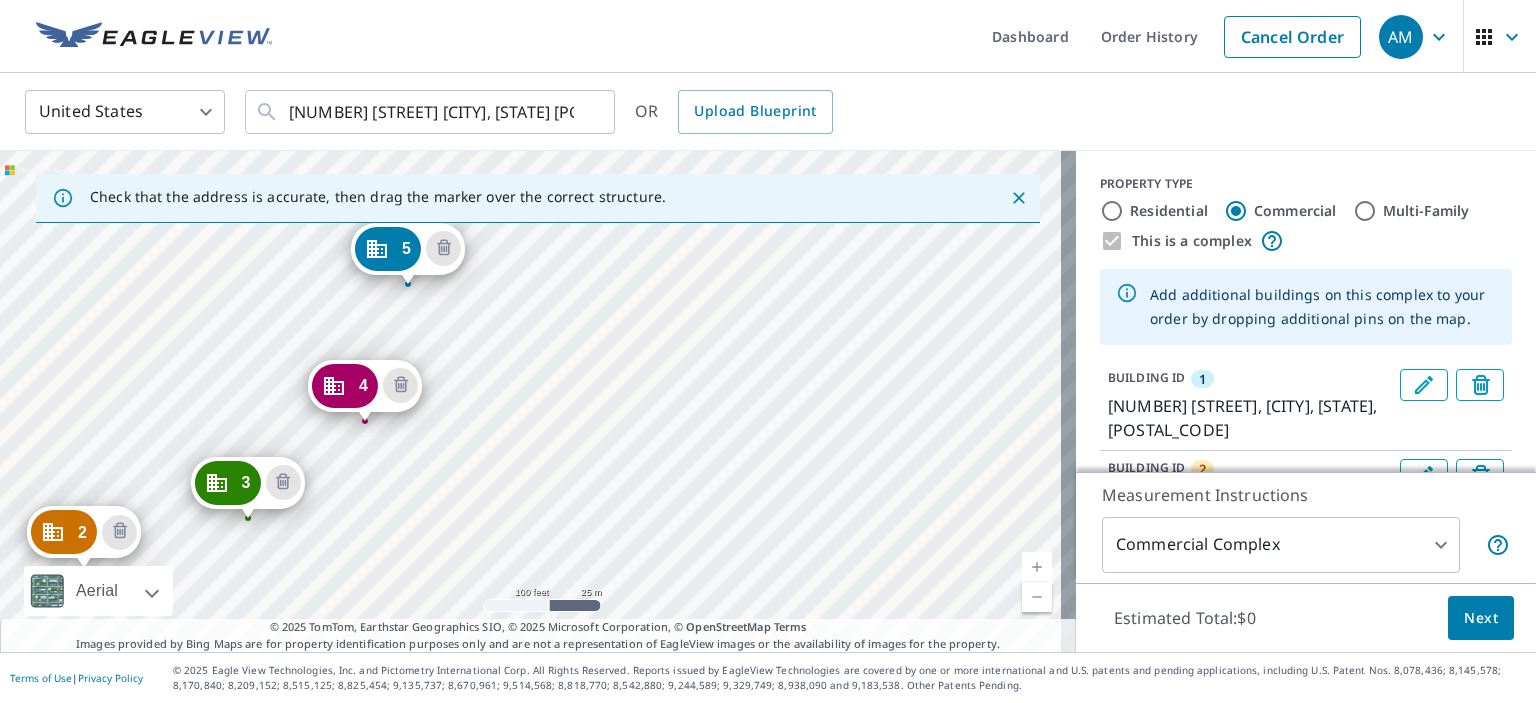 drag, startPoint x: 576, startPoint y: 441, endPoint x: 482, endPoint y: 513, distance: 118.40608 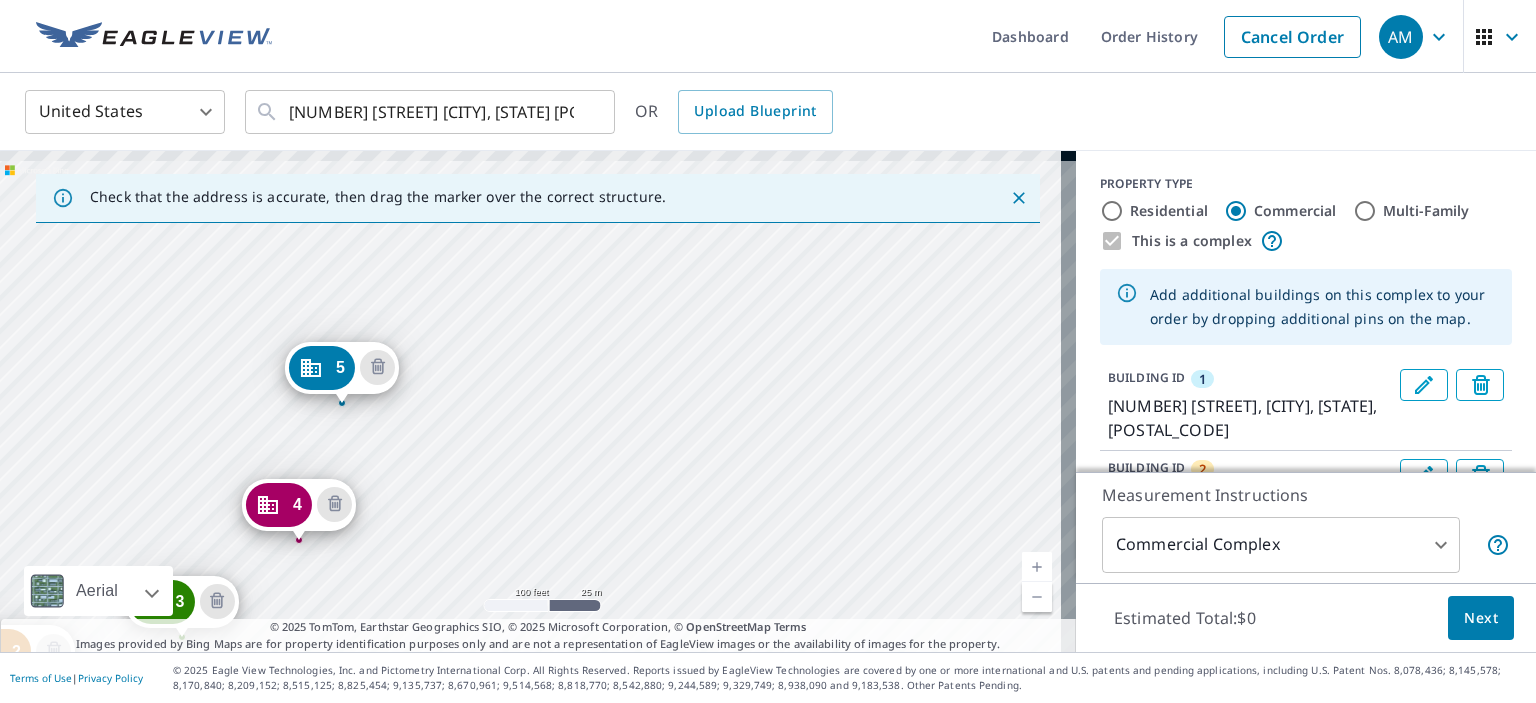 drag, startPoint x: 492, startPoint y: 430, endPoint x: 472, endPoint y: 495, distance: 68.007355 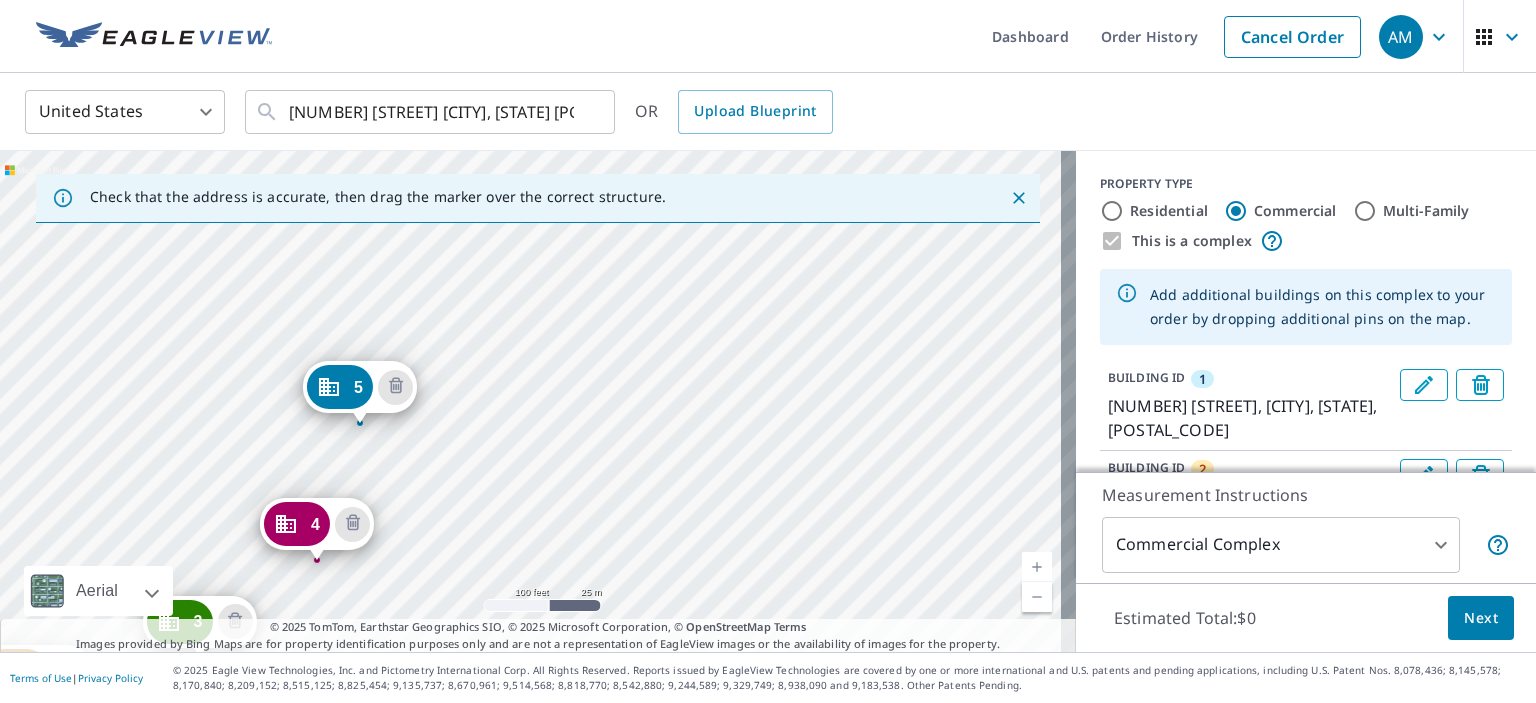 click on "[NUMBER] [STREET] [CITY], [STATE] [POSTAL_CODE] [NUMBER] [STREET] [CITY], [STATE] [POSTAL_CODE] [NUMBER] [STREET] [CITY], [STATE] [POSTAL_CODE] [NUMBER] [STREET] [CITY], [STATE] [POSTAL_CODE]" at bounding box center (538, 401) 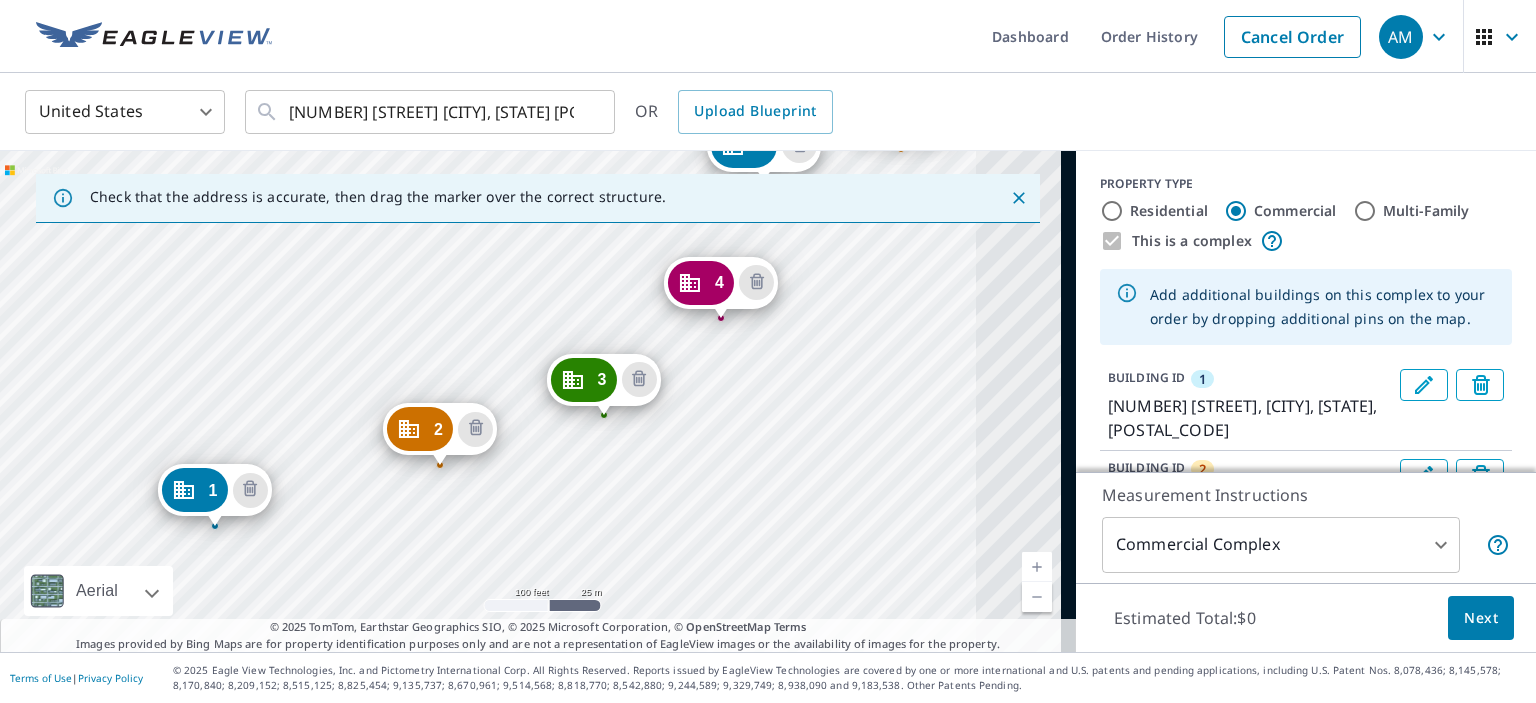 drag, startPoint x: 724, startPoint y: 444, endPoint x: 568, endPoint y: 509, distance: 169 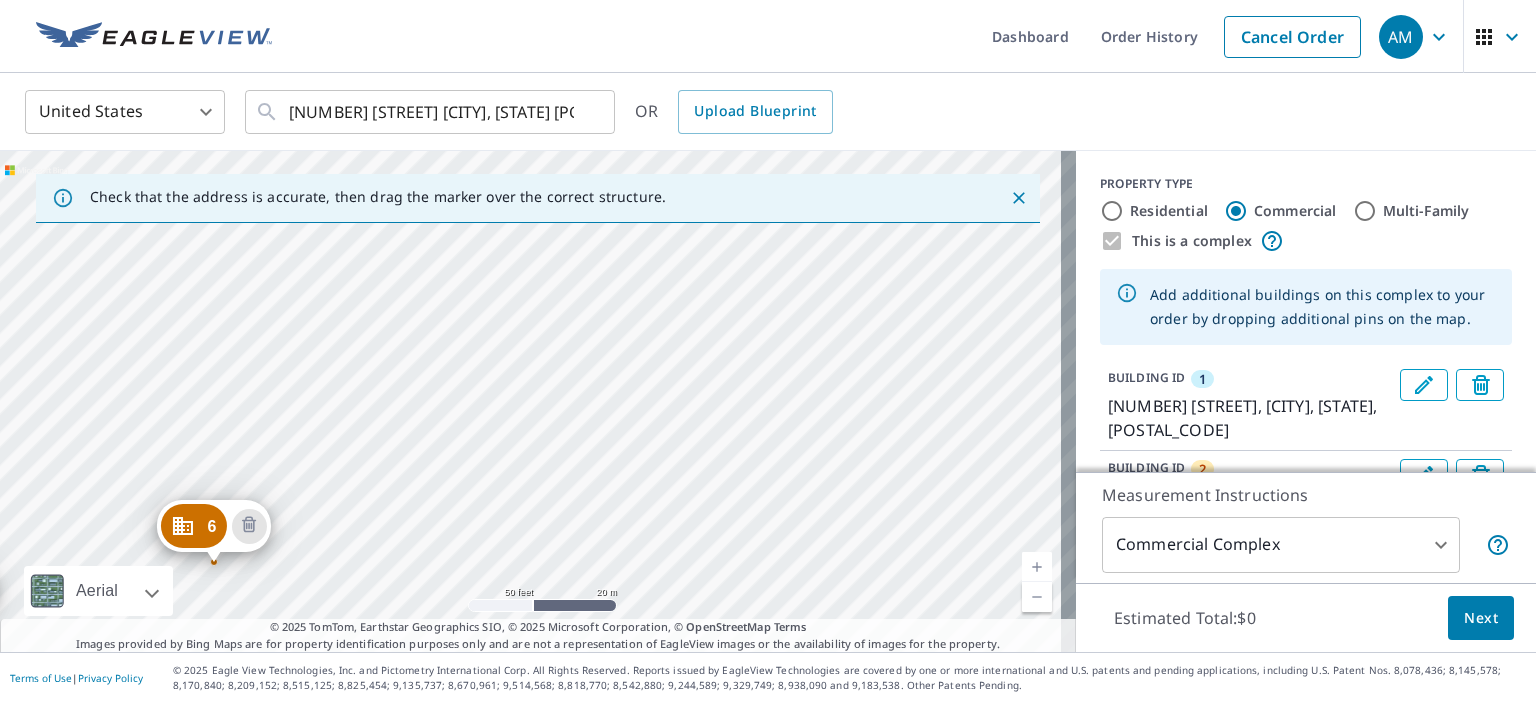 click on "[NUMBER] [STREET] [CITY], [STATE] [POSTAL_CODE] [NUMBER] [STREET] [CITY], [STATE] [POSTAL_CODE] [NUMBER] [STREET] [CITY], [STATE] [POSTAL_CODE] [NUMBER] [STREET] [CITY], [STATE] [POSTAL_CODE] [NUMBER] [STREET] [CITY], [STATE] [POSTAL_CODE]" at bounding box center [538, 401] 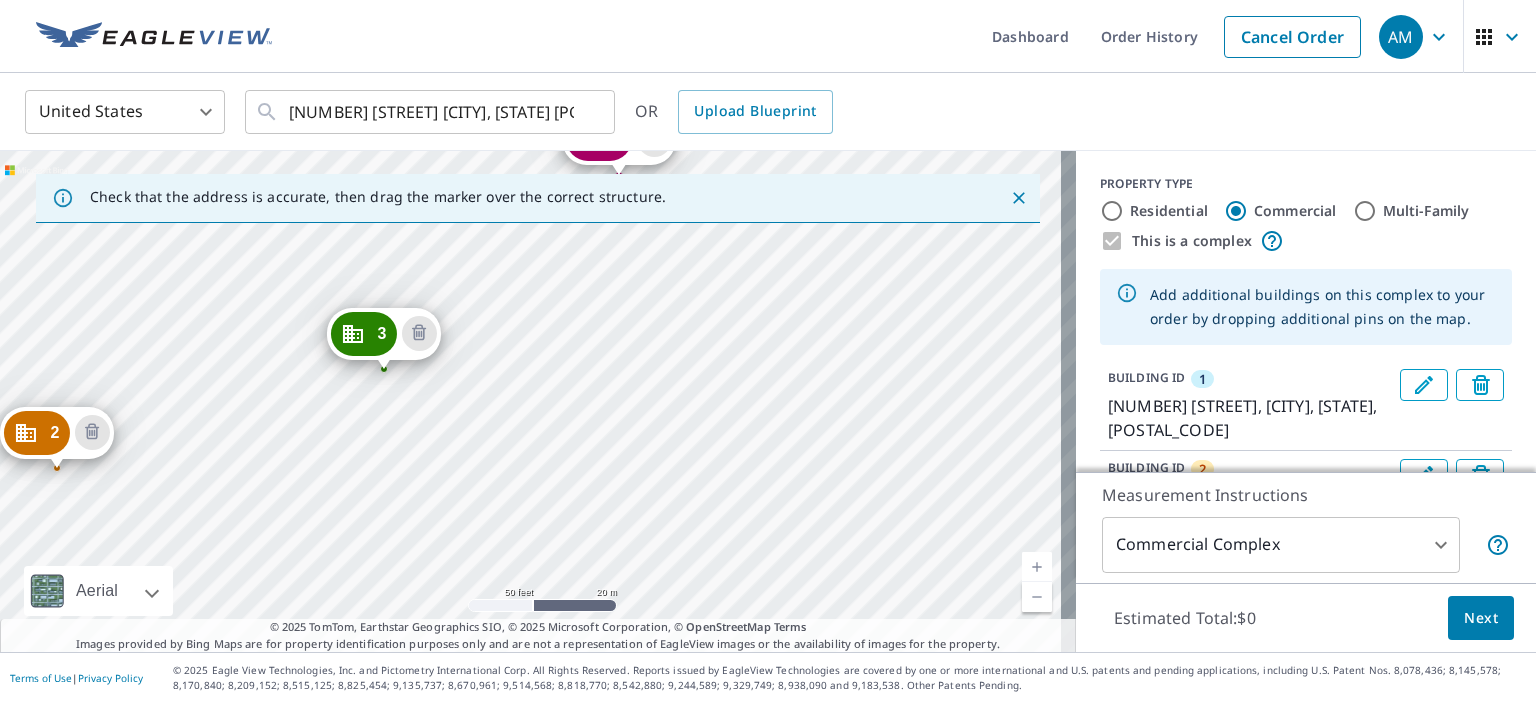 drag, startPoint x: 886, startPoint y: 405, endPoint x: 0, endPoint y: 578, distance: 902.732 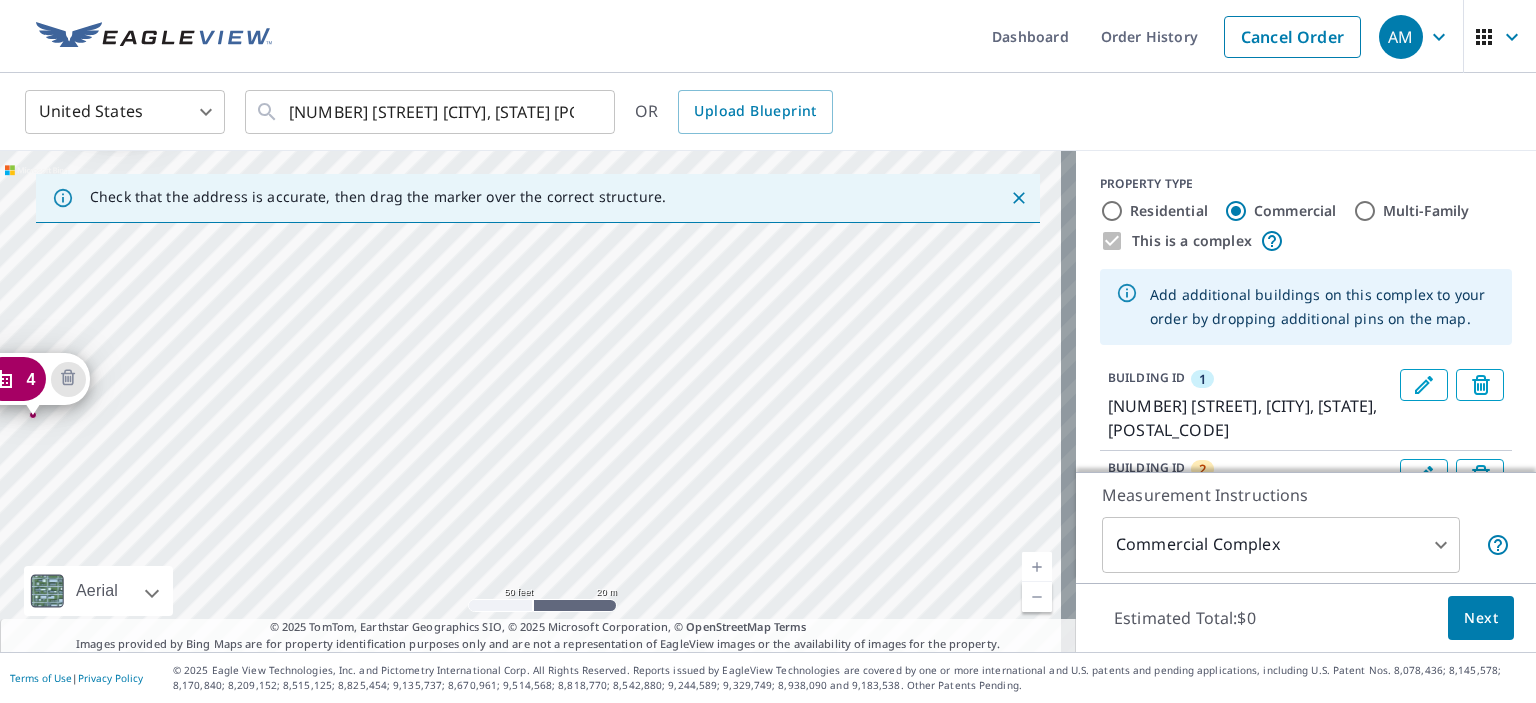 drag, startPoint x: 637, startPoint y: 479, endPoint x: 252, endPoint y: 563, distance: 394.0571 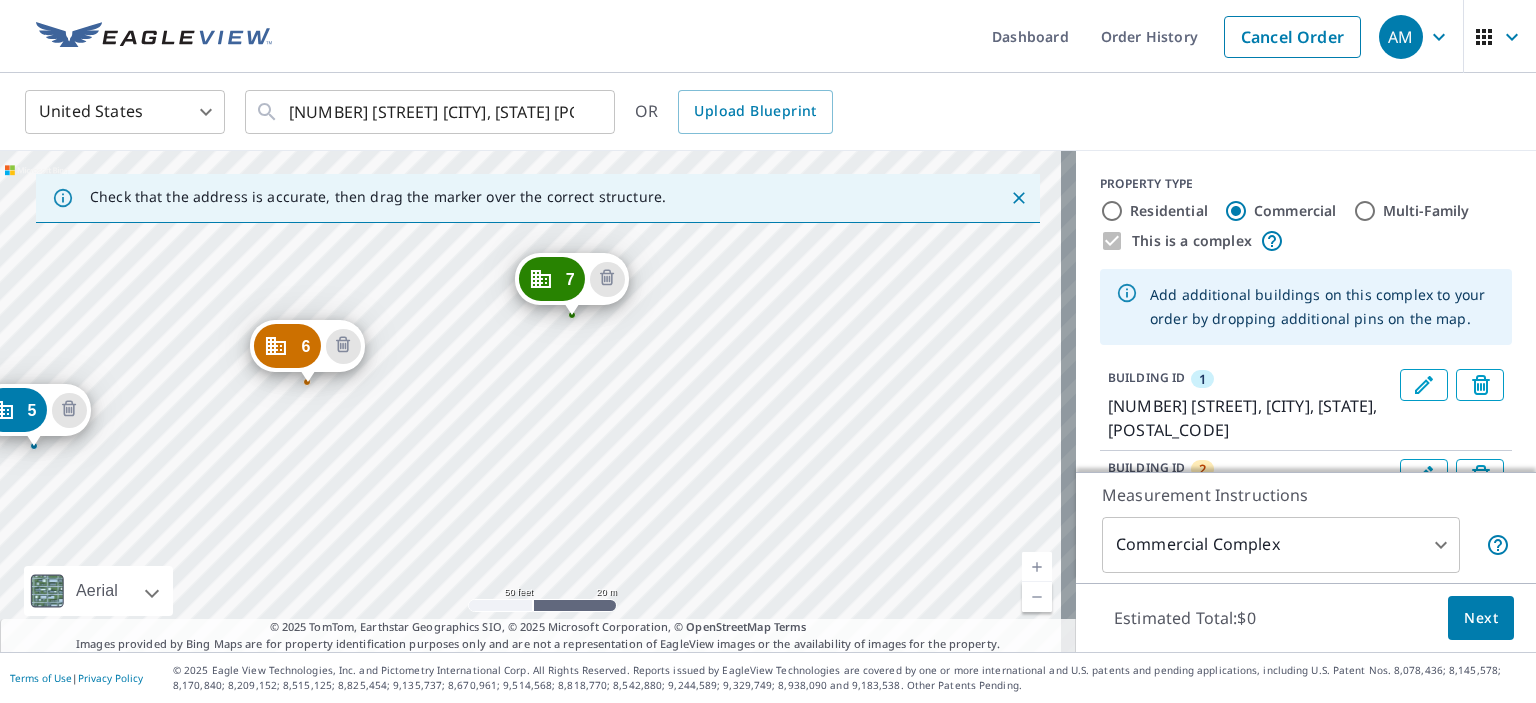 drag, startPoint x: 619, startPoint y: 312, endPoint x: 525, endPoint y: 634, distance: 335.44 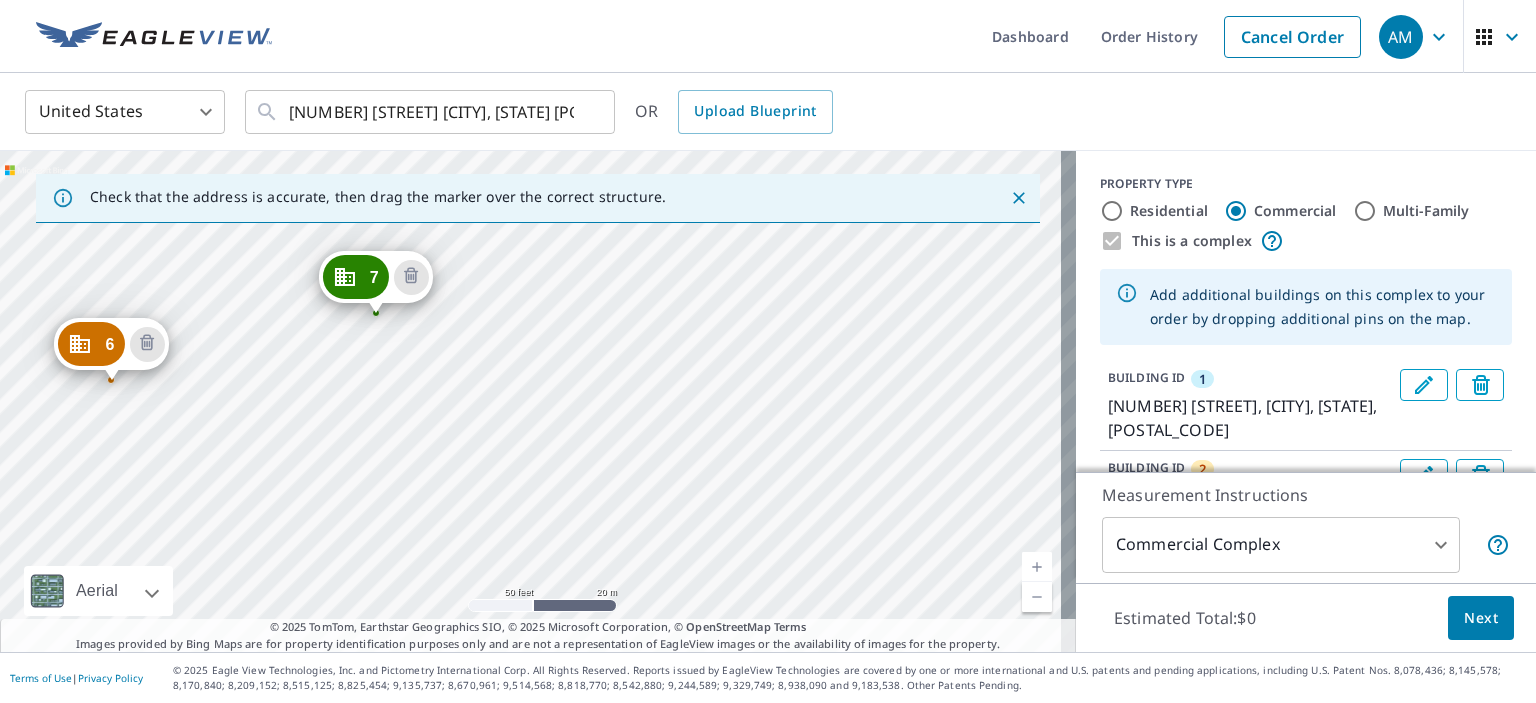 drag, startPoint x: 911, startPoint y: 280, endPoint x: 284, endPoint y: 637, distance: 721.5109 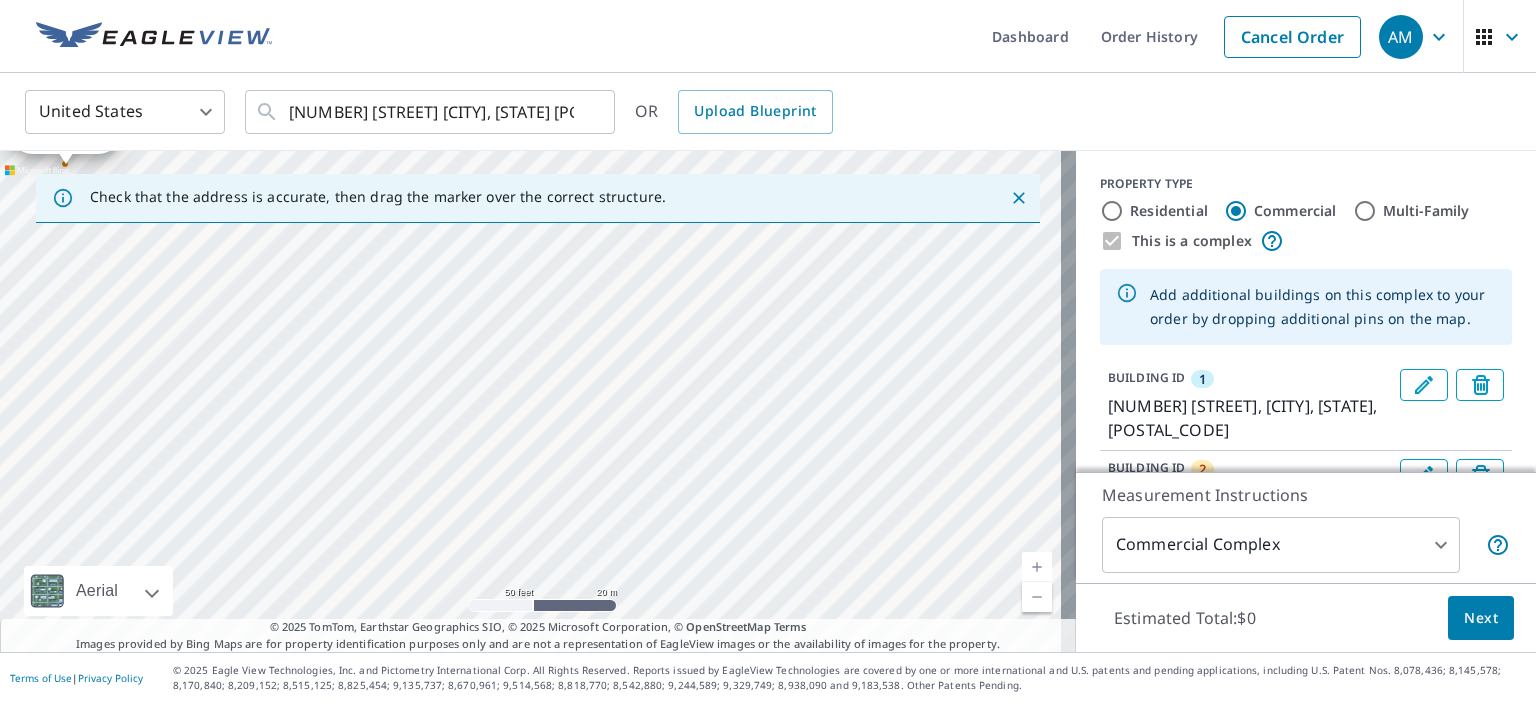 drag, startPoint x: 293, startPoint y: 399, endPoint x: 898, endPoint y: 317, distance: 610.53174 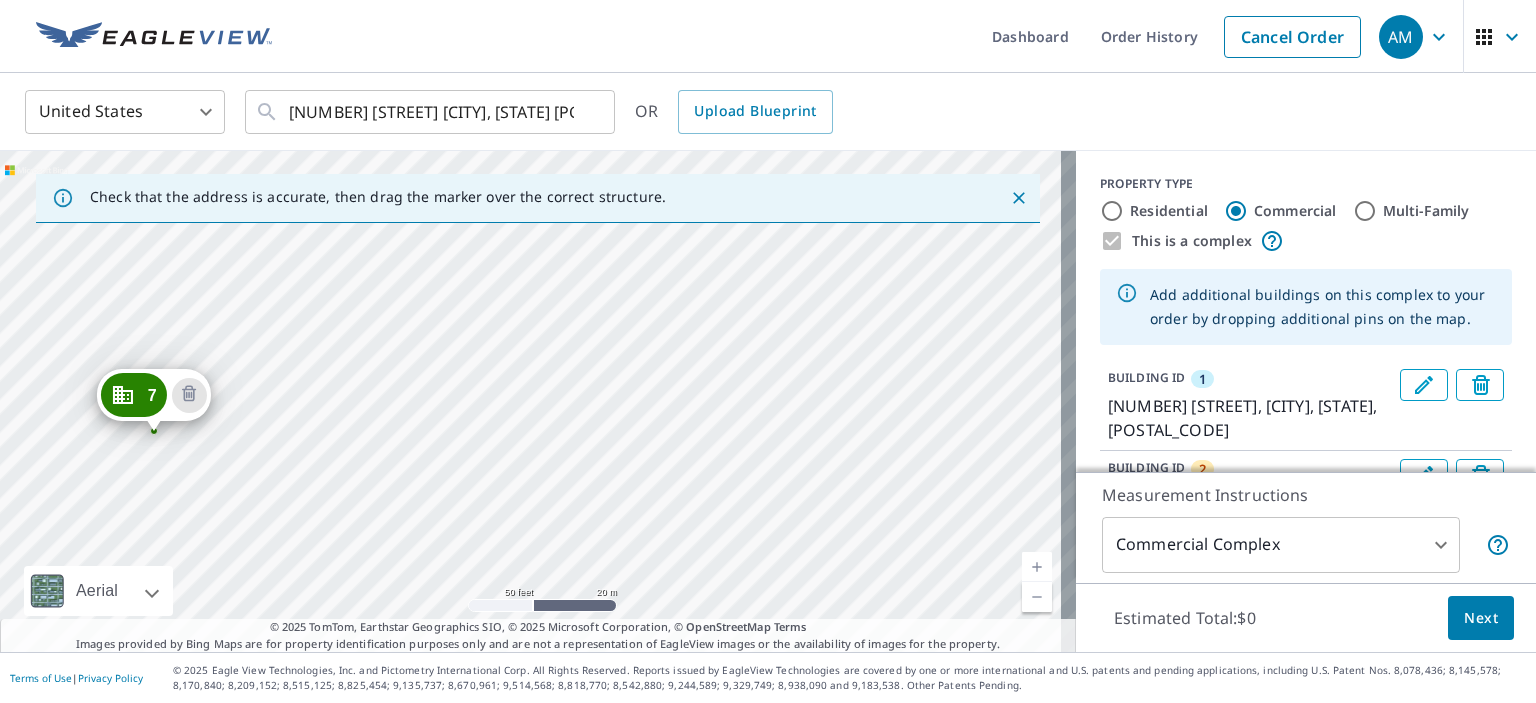 drag, startPoint x: 880, startPoint y: 280, endPoint x: 662, endPoint y: 666, distance: 443.30576 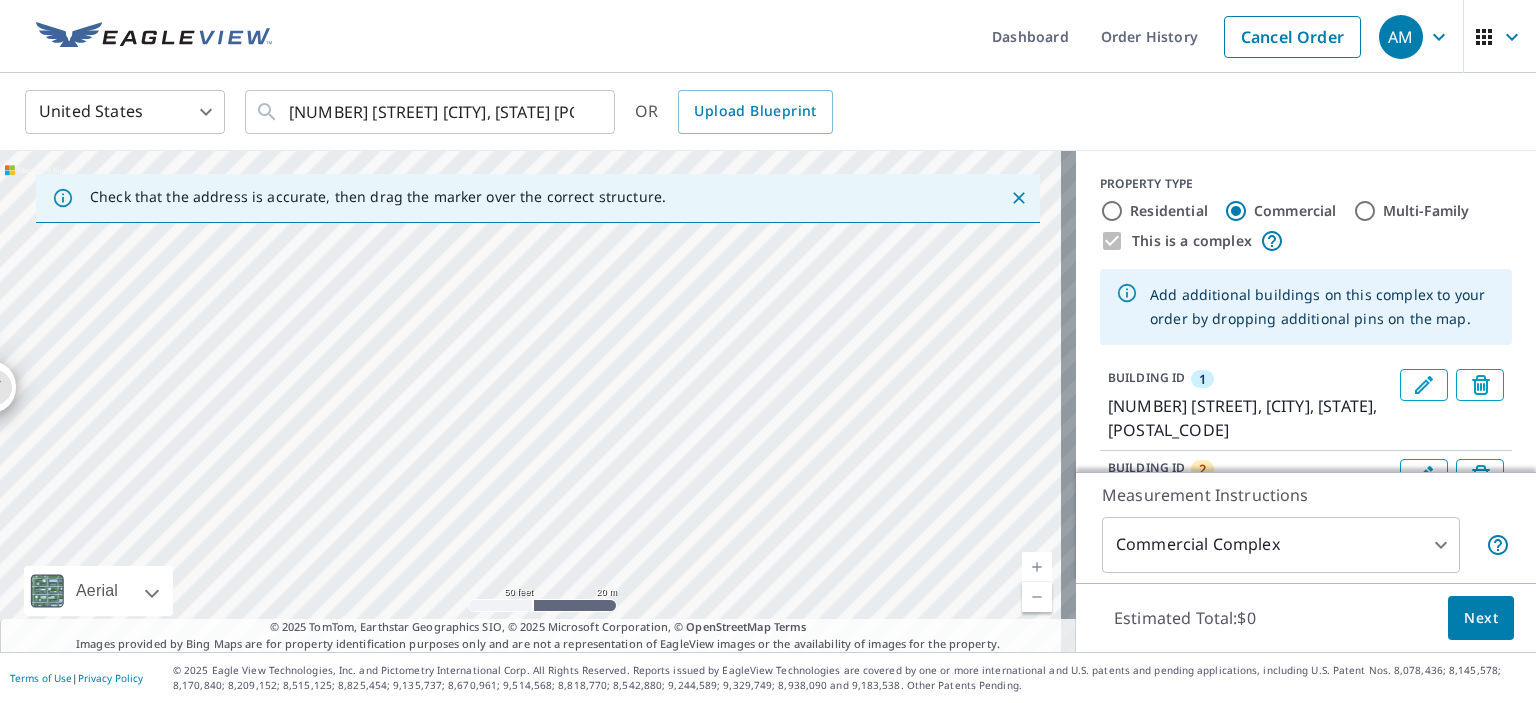 drag, startPoint x: 509, startPoint y: 605, endPoint x: 260, endPoint y: 399, distance: 323.16714 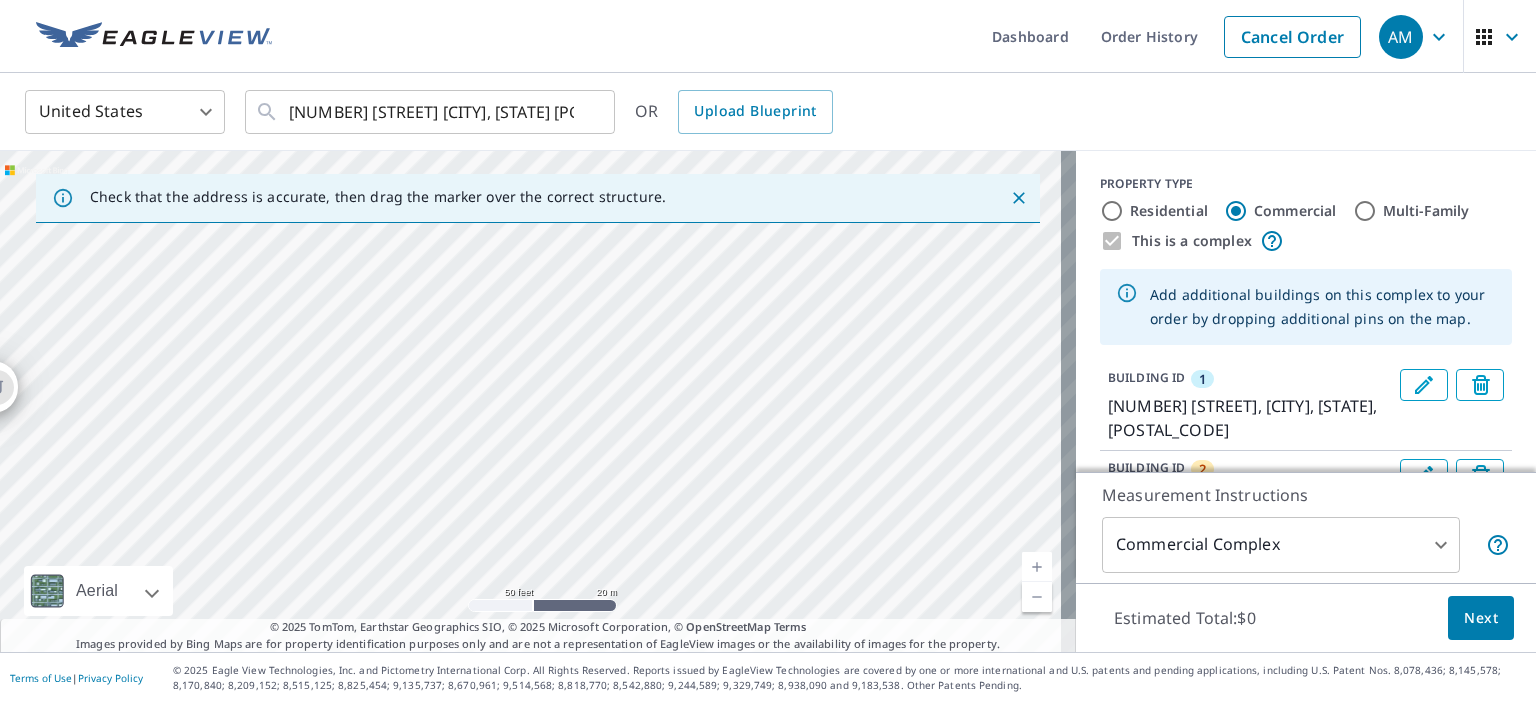 click on "[NUMBER] [STREET] [CITY], [STATE] [POSTAL_CODE] [NUMBER] [STREET] [CITY], [STATE] [POSTAL_CODE] [NUMBER] [STREET] [CITY], [STATE] [POSTAL_CODE] [NUMBER] [STREET] [CITY], [STATE] [POSTAL_CODE] [NUMBER] [STREET] [CITY], [STATE] [POSTAL_CODE] [NUMBER] [STREET] [CITY], [STATE] [POSTAL_CODE] [NUMBER] [STREET] [CITY], [STATE] [POSTAL_CODE] [NUMBER] [STREET] [CITY], [STATE] [POSTAL_CODE]" at bounding box center (538, 401) 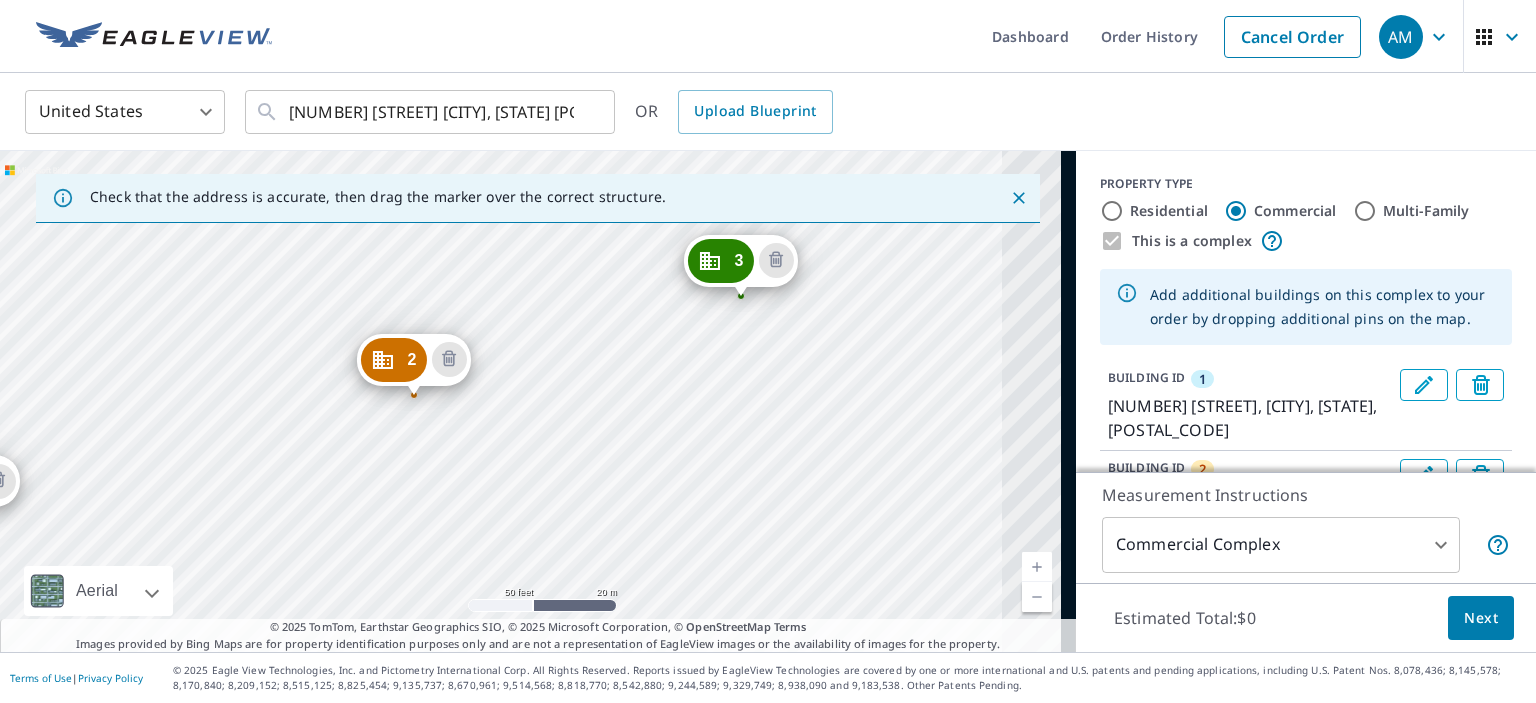 drag, startPoint x: 799, startPoint y: 360, endPoint x: 220, endPoint y: 479, distance: 591.10236 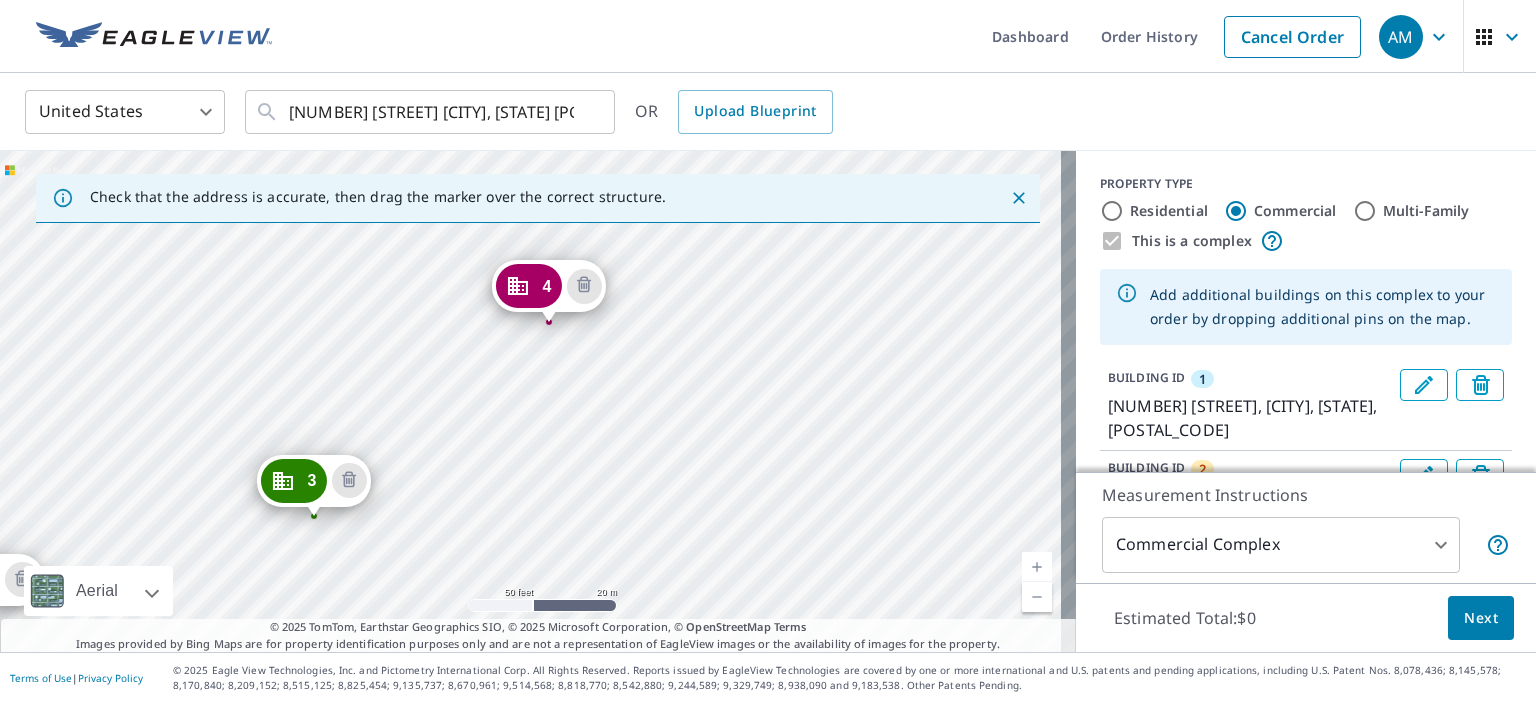 drag, startPoint x: 723, startPoint y: 380, endPoint x: 371, endPoint y: 570, distance: 400.005 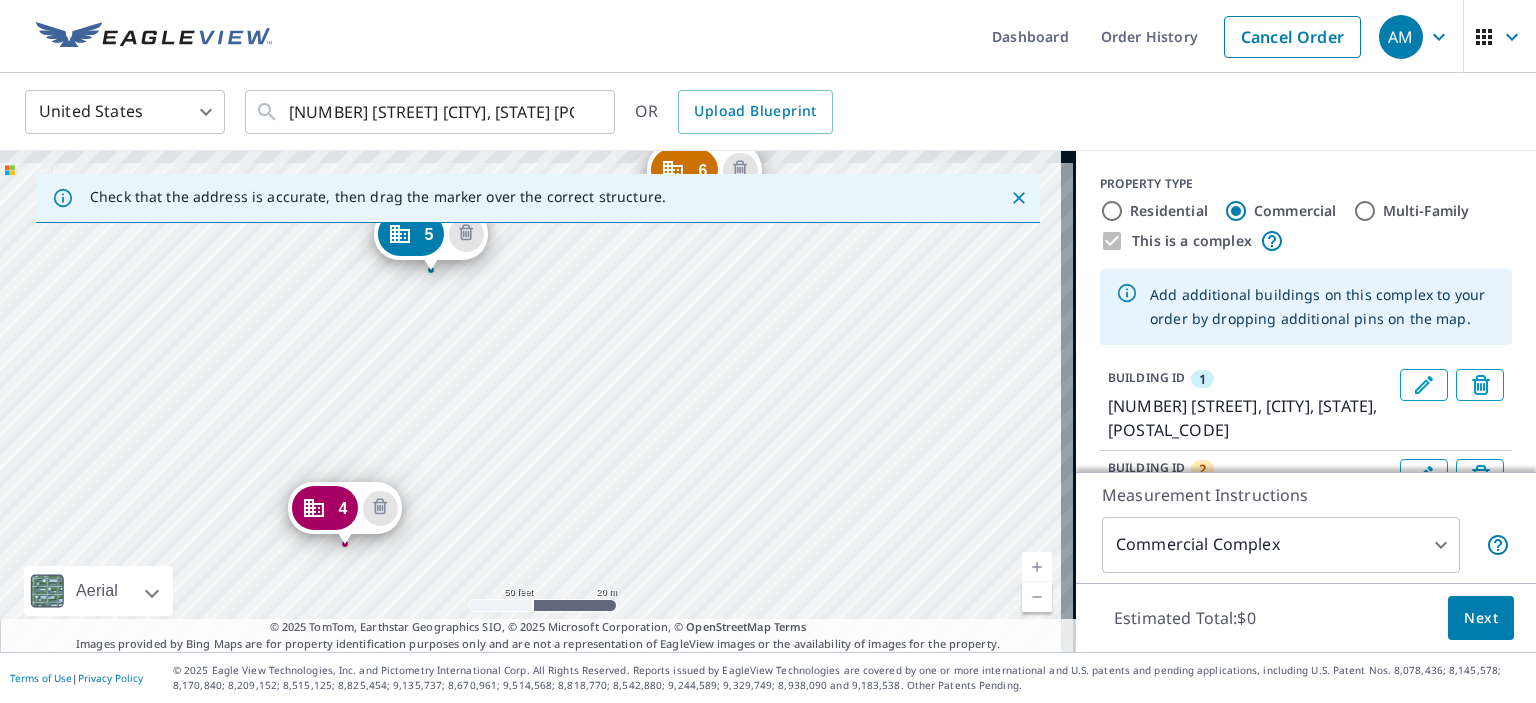 drag, startPoint x: 611, startPoint y: 407, endPoint x: 470, endPoint y: 542, distance: 195.20758 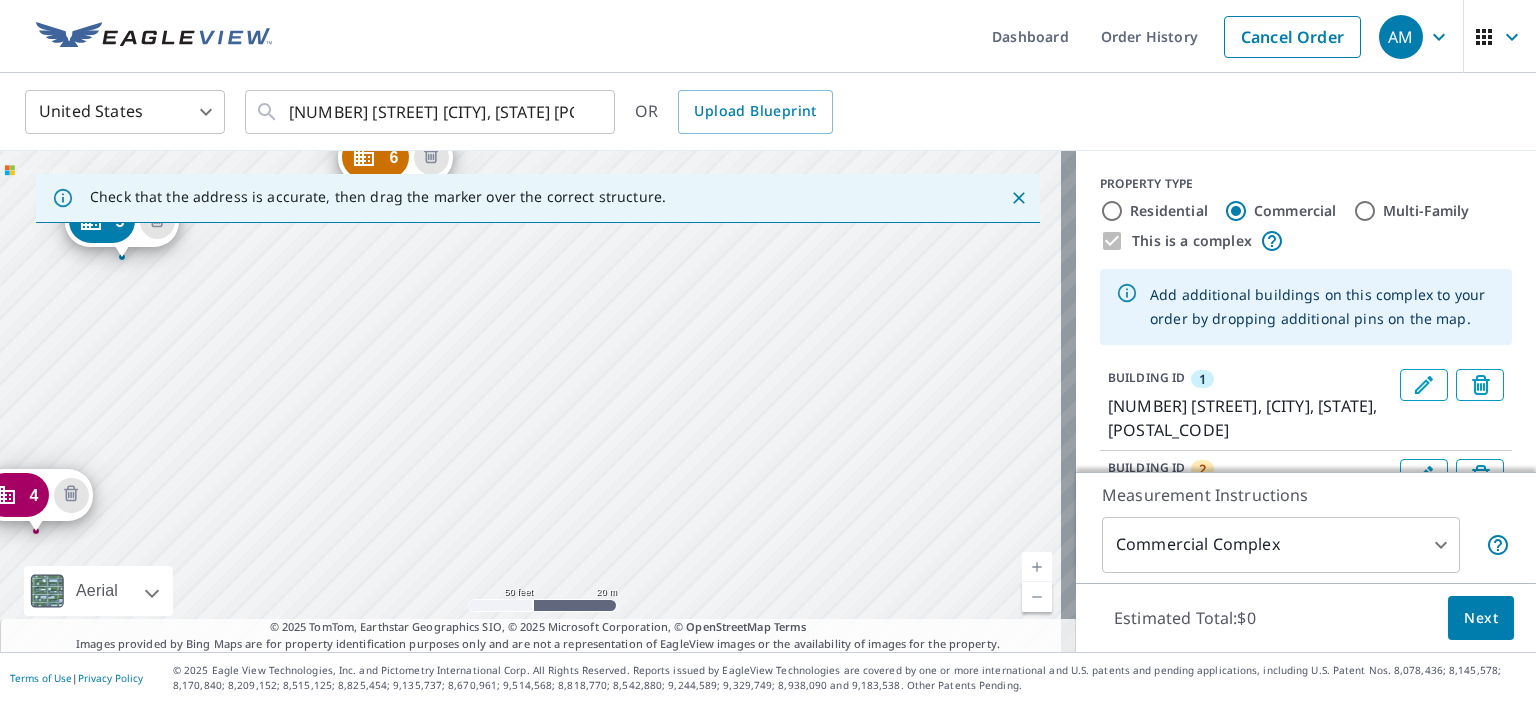 drag, startPoint x: 464, startPoint y: 441, endPoint x: 319, endPoint y: 257, distance: 234.26694 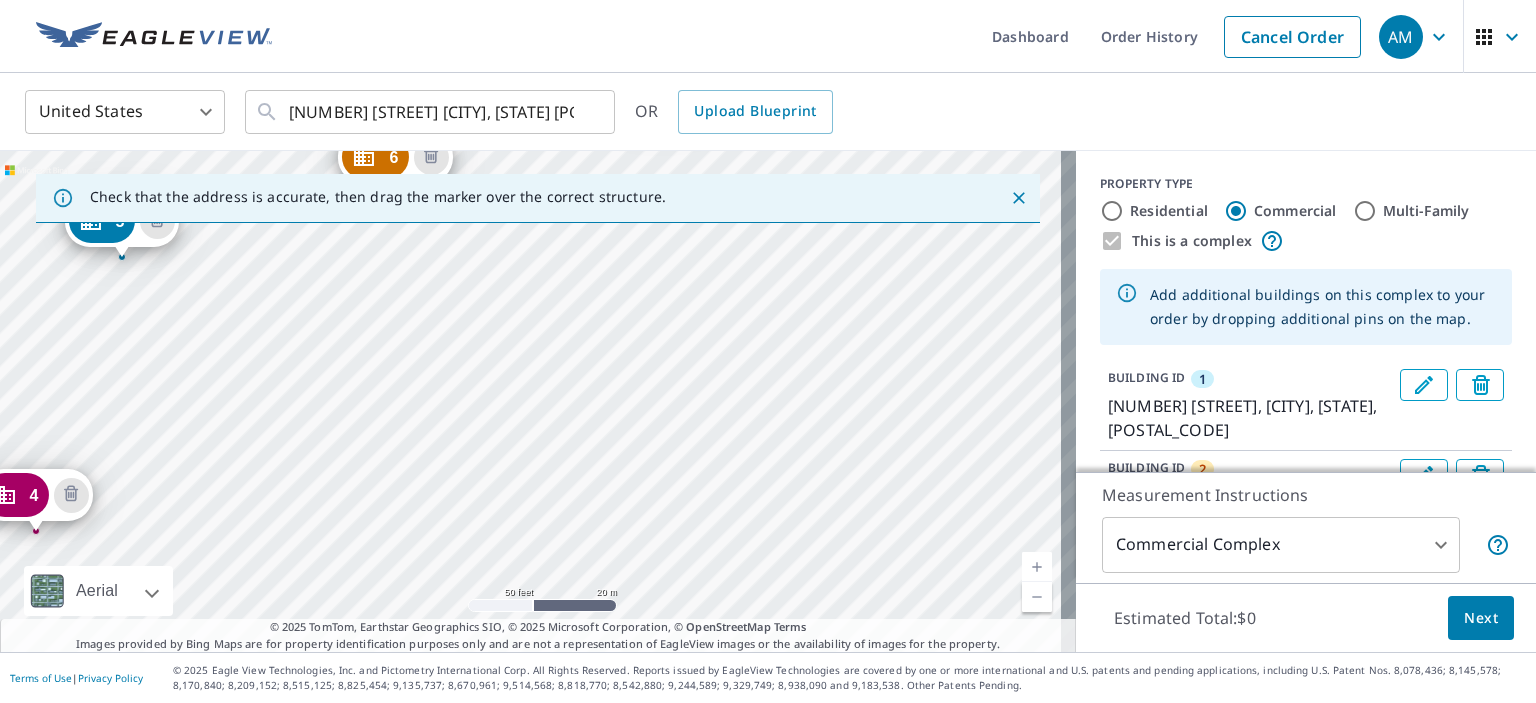 click on "[NUMBER] [STREET] [CITY], [STATE] [POSTAL_CODE] [NUMBER] [STREET] [CITY], [STATE] [POSTAL_CODE] [NUMBER] [STREET] [CITY], [STATE] [POSTAL_CODE] [NUMBER] [STREET] [CITY], [STATE] [POSTAL_CODE] [NUMBER] [STREET] [CITY], [STATE] [POSTAL_CODE] [NUMBER] [STREET] [CITY], [STATE] [POSTAL_CODE] [NUMBER] [STREET] [CITY], [STATE] [POSTAL_CODE] [NUMBER] [STREET] [CITY], [STATE] [POSTAL_CODE]" at bounding box center [538, 401] 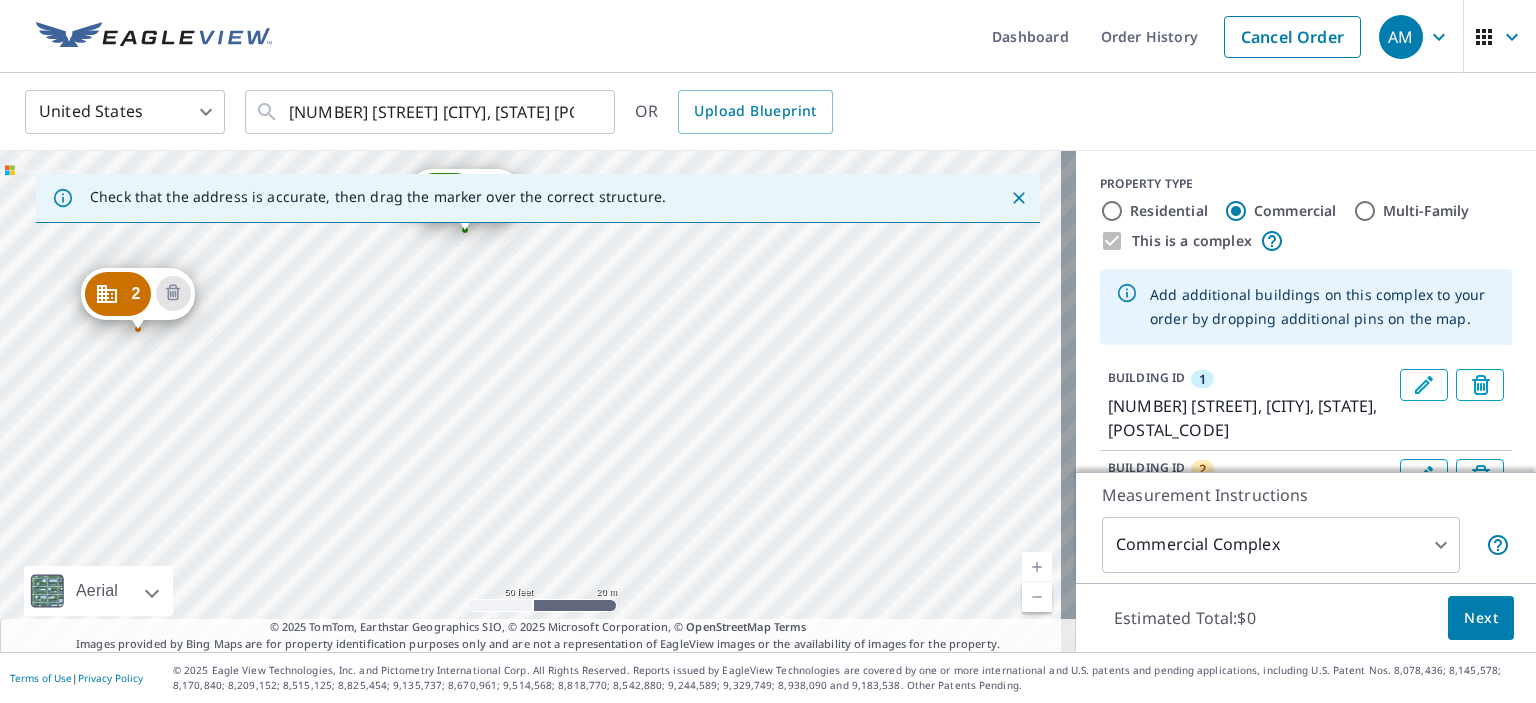 drag, startPoint x: 902, startPoint y: 425, endPoint x: 83, endPoint y: 488, distance: 821.4195 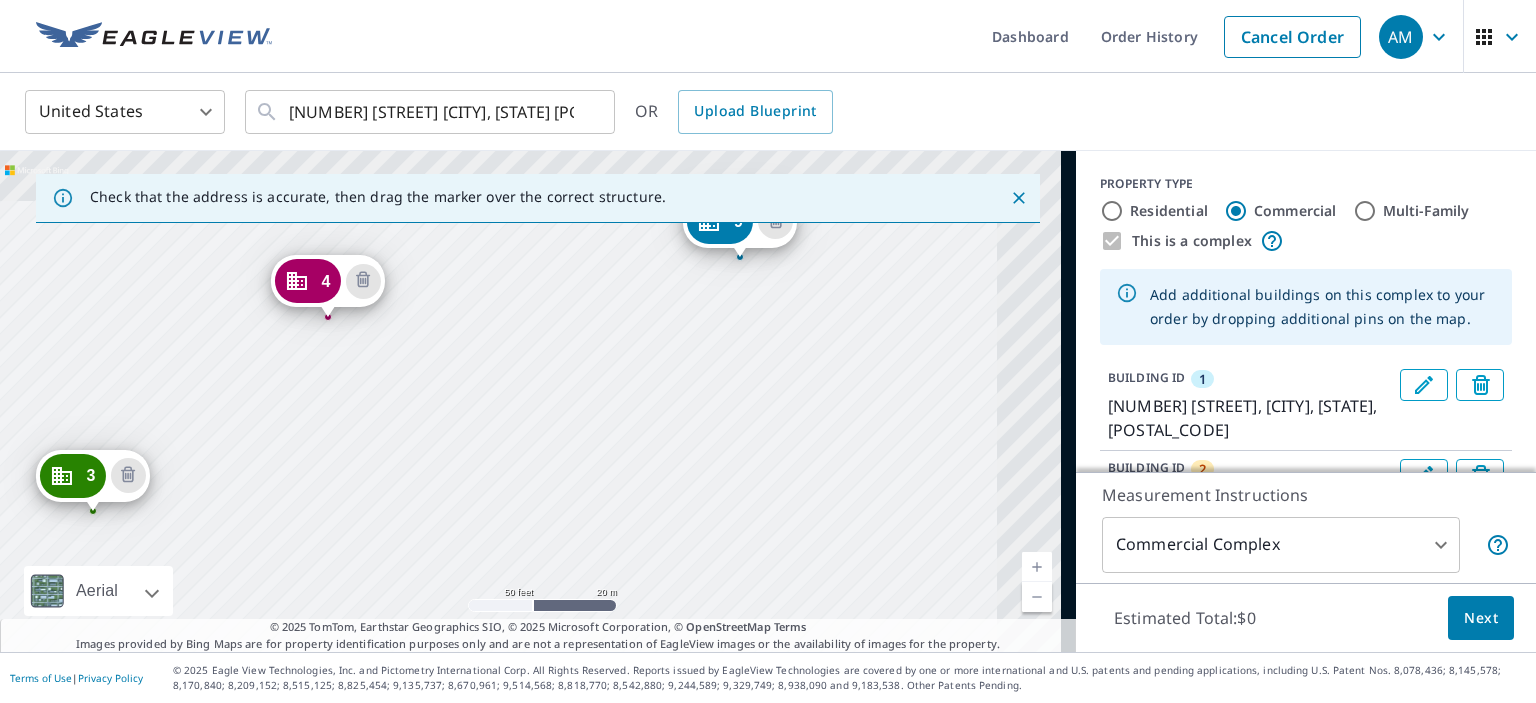 drag, startPoint x: 750, startPoint y: 316, endPoint x: 360, endPoint y: 599, distance: 481.85992 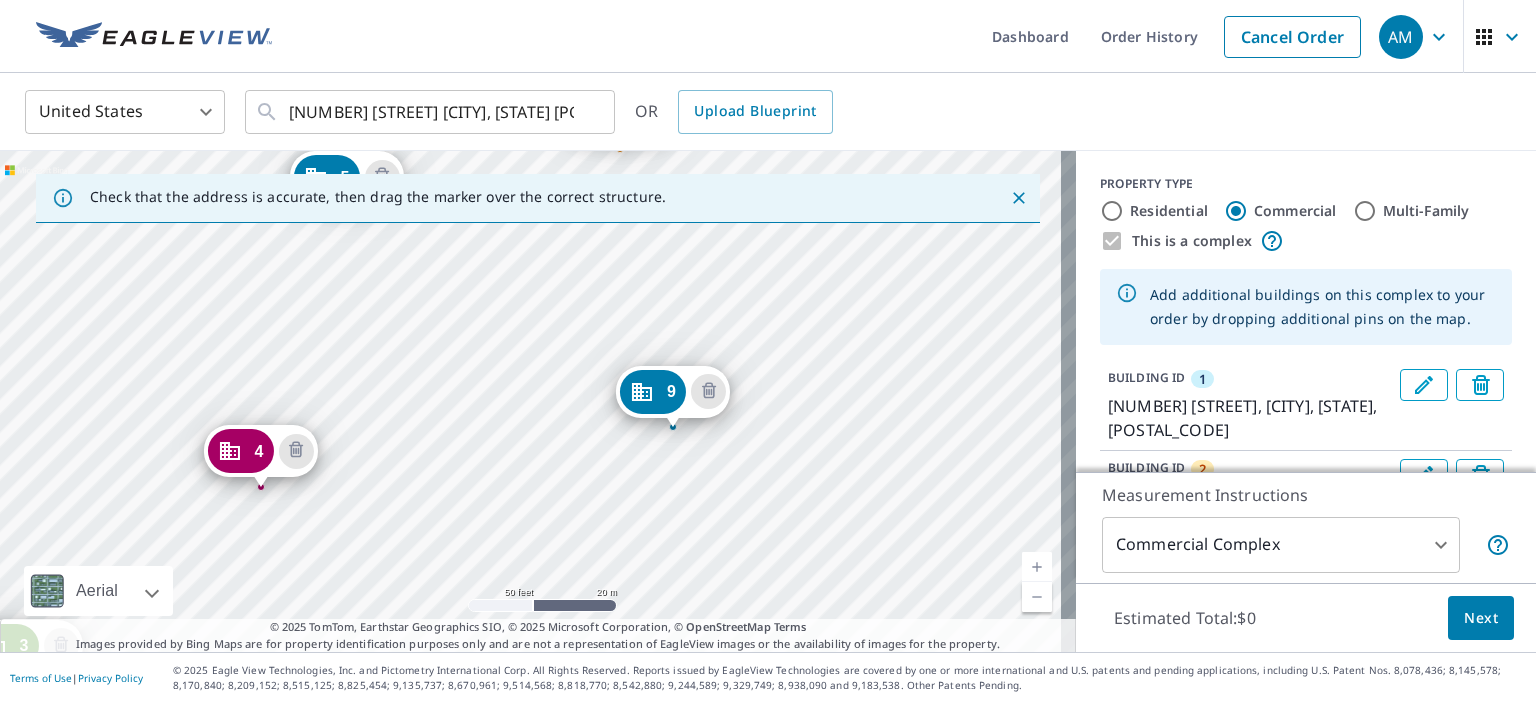 drag, startPoint x: 572, startPoint y: 378, endPoint x: 529, endPoint y: 539, distance: 166.64333 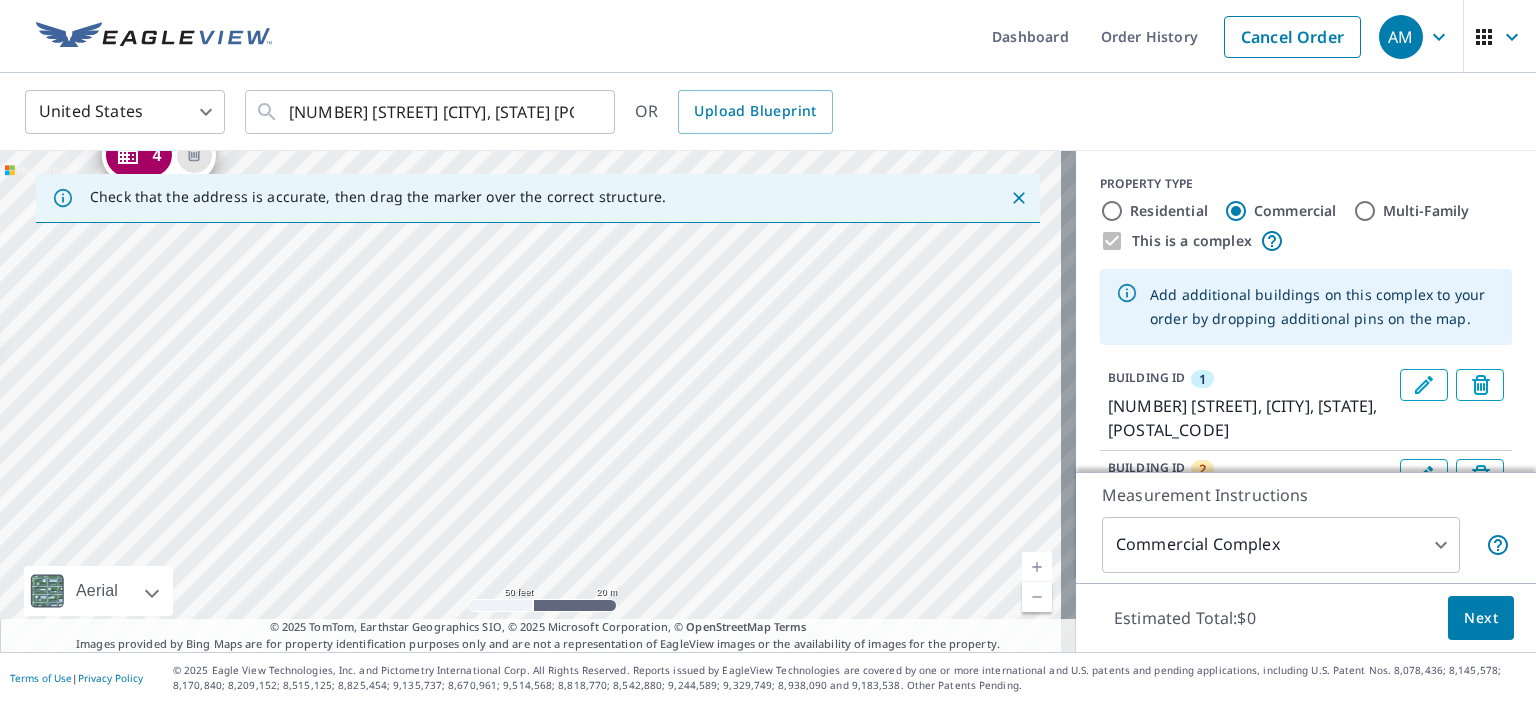 drag, startPoint x: 584, startPoint y: 523, endPoint x: 482, endPoint y: 227, distance: 313.08145 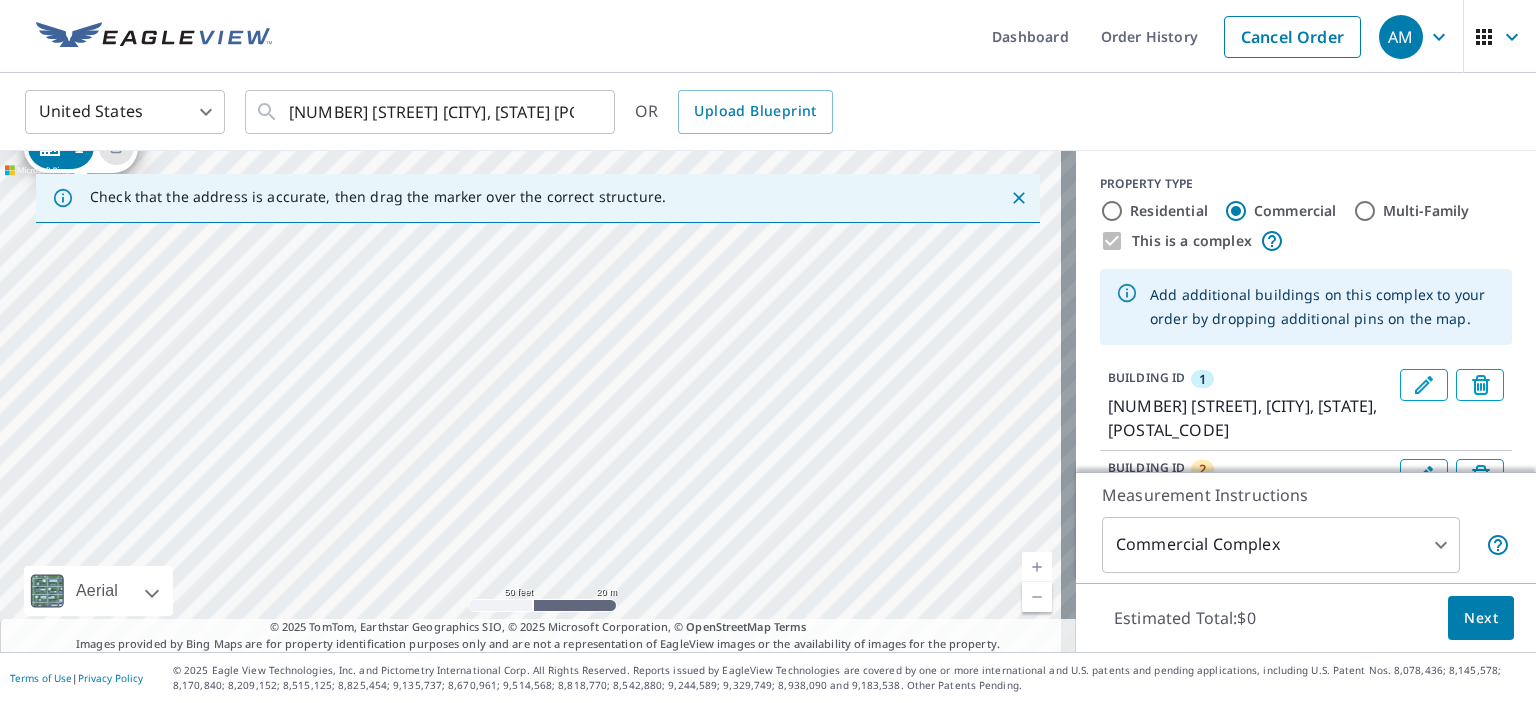 drag, startPoint x: 905, startPoint y: 441, endPoint x: 426, endPoint y: 209, distance: 532.22644 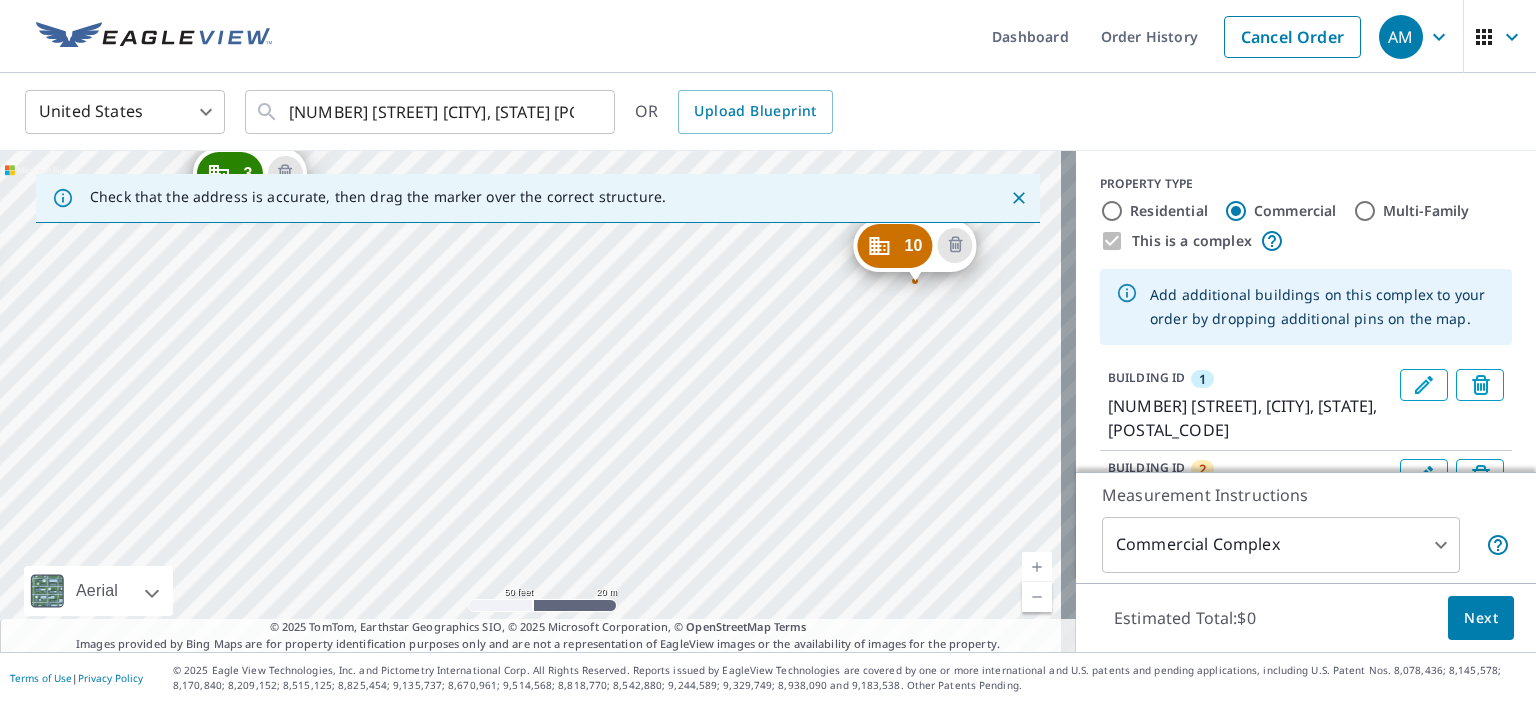 drag, startPoint x: 112, startPoint y: 443, endPoint x: 546, endPoint y: 349, distance: 444.06305 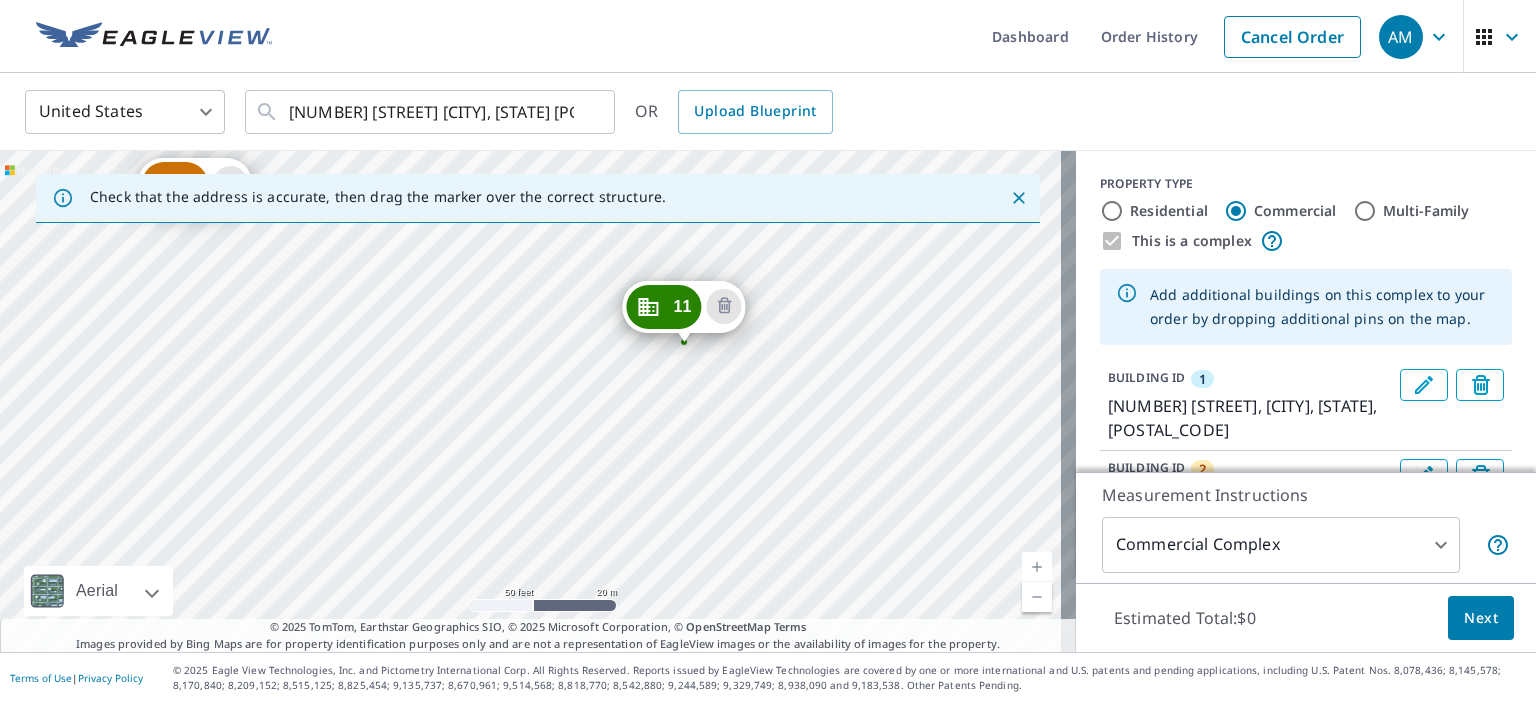 drag, startPoint x: 794, startPoint y: 401, endPoint x: 198, endPoint y: 379, distance: 596.4059 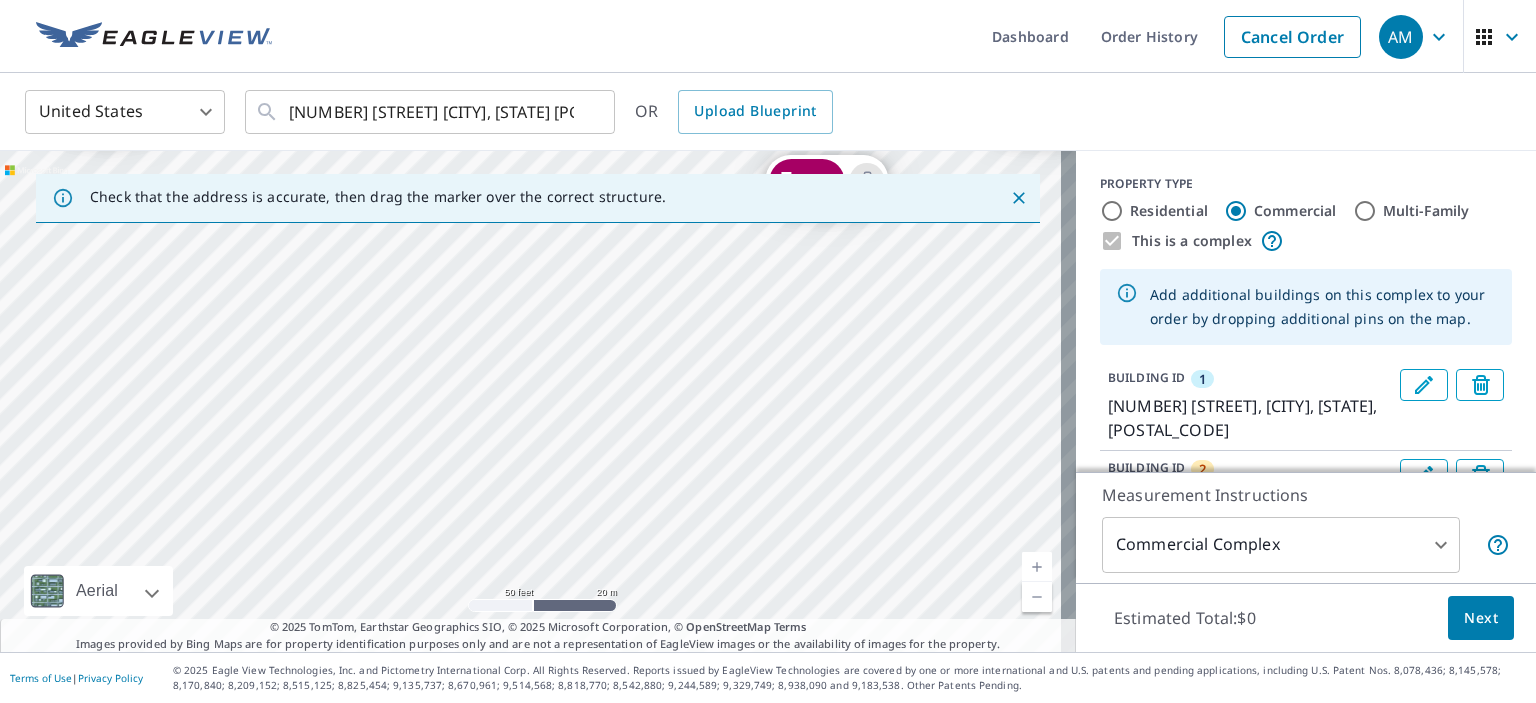 drag, startPoint x: 672, startPoint y: 490, endPoint x: 213, endPoint y: 171, distance: 558.9651 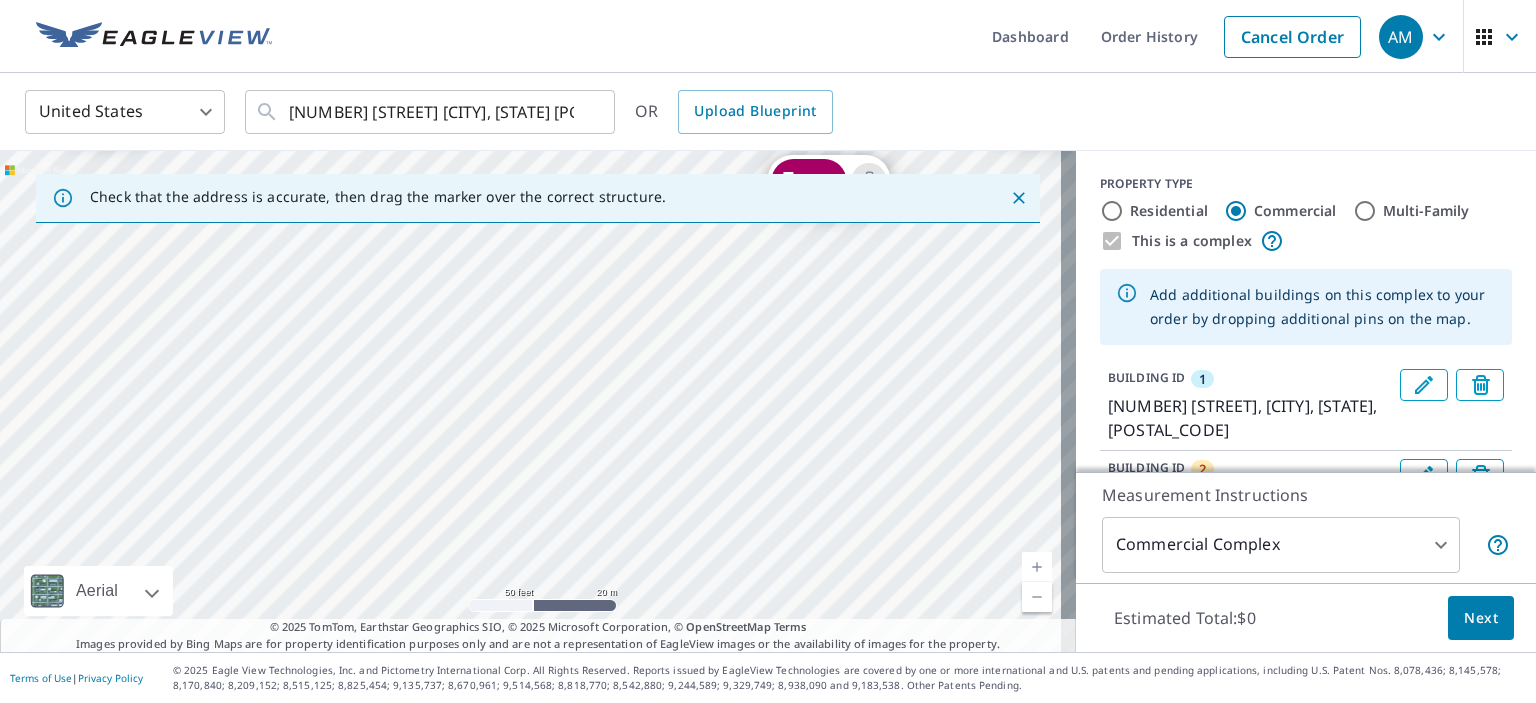 click on "[NUMBER] [STREET] [CITY], [STATE] [POSTAL_CODE] [NUMBER] [STREET] [CITY], [STATE] [POSTAL_CODE] [NUMBER] [STREET] [CITY], [STATE] [POSTAL_CODE] [NUMBER] [STREET] [CITY], [STATE] [POSTAL_CODE] [NUMBER] [STREET] [CITY], [STATE] [POSTAL_CODE] [NUMBER] [STREET] [CITY], [STATE] [POSTAL_CODE] [NUMBER] [STREET] [CITY], [STATE] [POSTAL_CODE] [NUMBER] [STREET] [CITY], [STATE] [POSTAL_CODE] [NUMBER] [STREET] [CITY], [STATE] [POSTAL_CODE] [NUMBER] [STREET] [CITY], [STATE] [POSTAL_CODE] [NUMBER] [STREET] [CITY], [STATE] [POSTAL_CODE]" at bounding box center (538, 401) 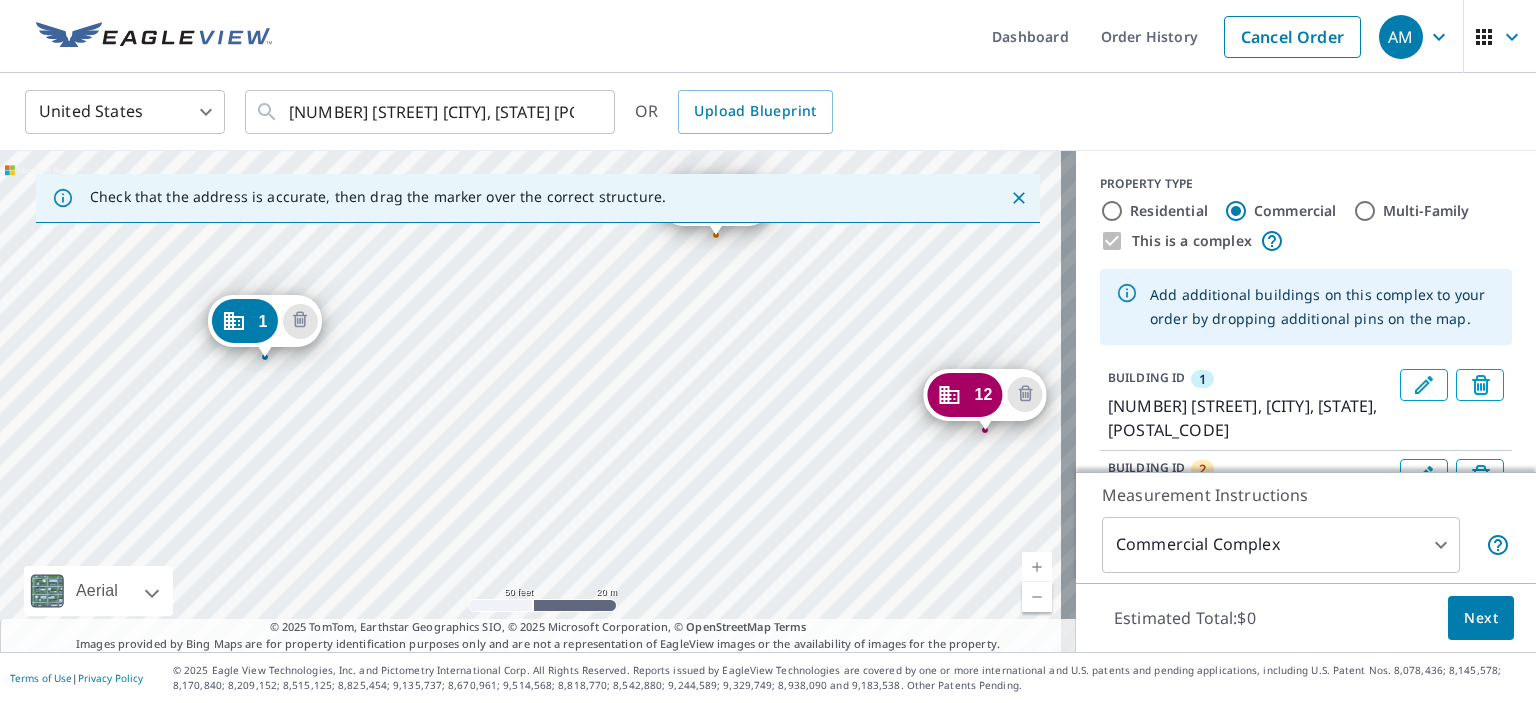drag, startPoint x: 640, startPoint y: 482, endPoint x: 454, endPoint y: 481, distance: 186.00269 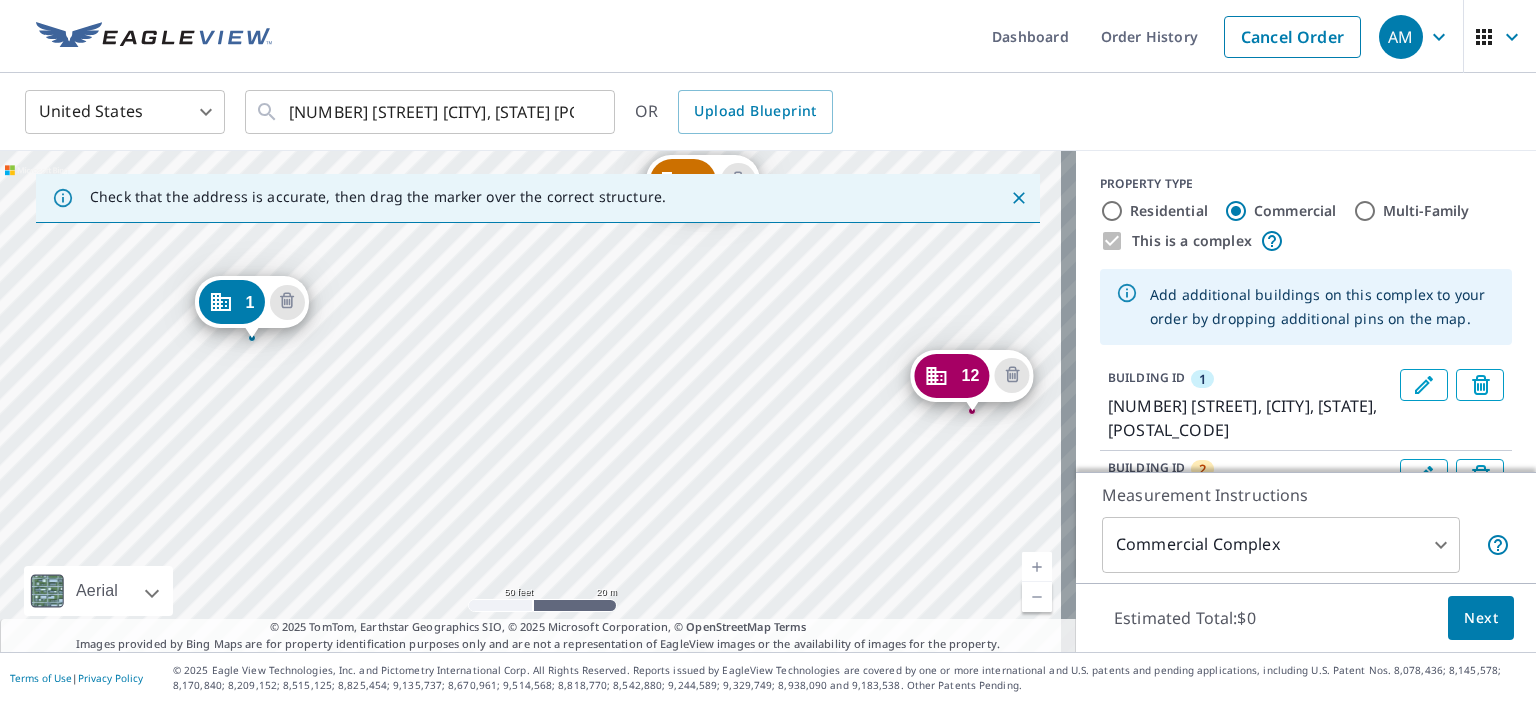 click on "[NUMBER] [STREET] [CITY], [STATE] [POSTAL_CODE] [NUMBER] [STREET] [CITY], [STATE] [POSTAL_CODE] [NUMBER] [STREET] [CITY], [STATE] [POSTAL_CODE] [NUMBER] [STREET] [CITY], [STATE] [POSTAL_CODE] [NUMBER] [STREET] [CITY], [STATE] [POSTAL_CODE] [NUMBER] [STREET] [CITY], [STATE] [POSTAL_CODE] [NUMBER] [STREET] [CITY], [STATE] [POSTAL_CODE] [NUMBER] [STREET] [CITY], [STATE] [POSTAL_CODE] [NUMBER] [STREET] [CITY], [STATE] [POSTAL_CODE] [NUMBER] [STREET] [CITY], [STATE] [POSTAL_CODE] [NUMBER] [STREET] [CITY], [STATE] [POSTAL_CODE] [NUMBER] [STREET] [CITY], [STATE] [POSTAL_CODE] [NUMBER] [STREET] [CITY], [STATE] [POSTAL_CODE] [NUMBER] [STREET] [CITY], [STATE] [POSTAL_CODE] [NUMBER] [STREET] [CITY], [STATE] [POSTAL_CODE] [NUMBER] [STREET] [CITY], [STATE] [POSTAL_CODE] [NUMBER] [STREET] [CITY], [STATE] [POSTAL_CODE] [NUMBER] [STREET] [CITY], [STATE] [POSTAL_CODE]" at bounding box center [538, 401] 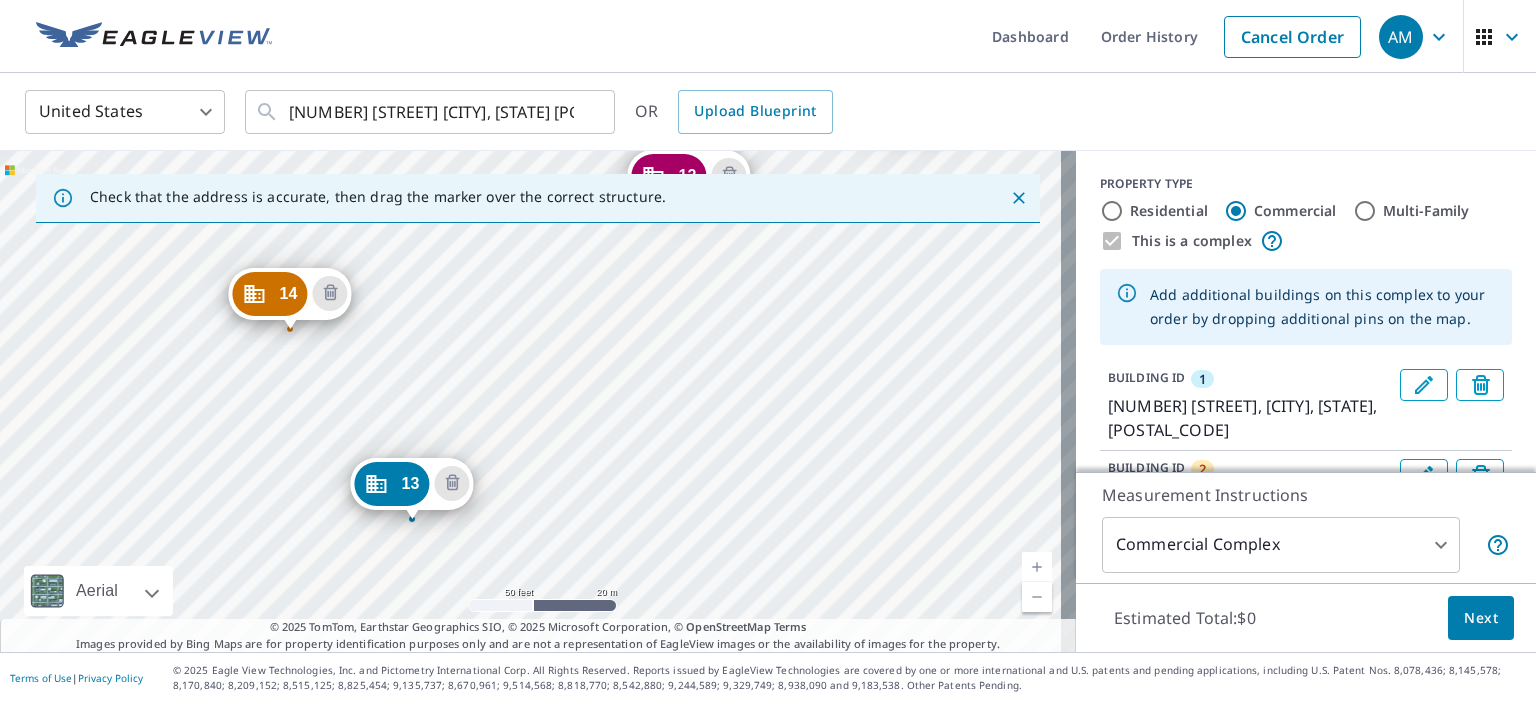 drag, startPoint x: 731, startPoint y: 507, endPoint x: 169, endPoint y: 247, distance: 619.2286 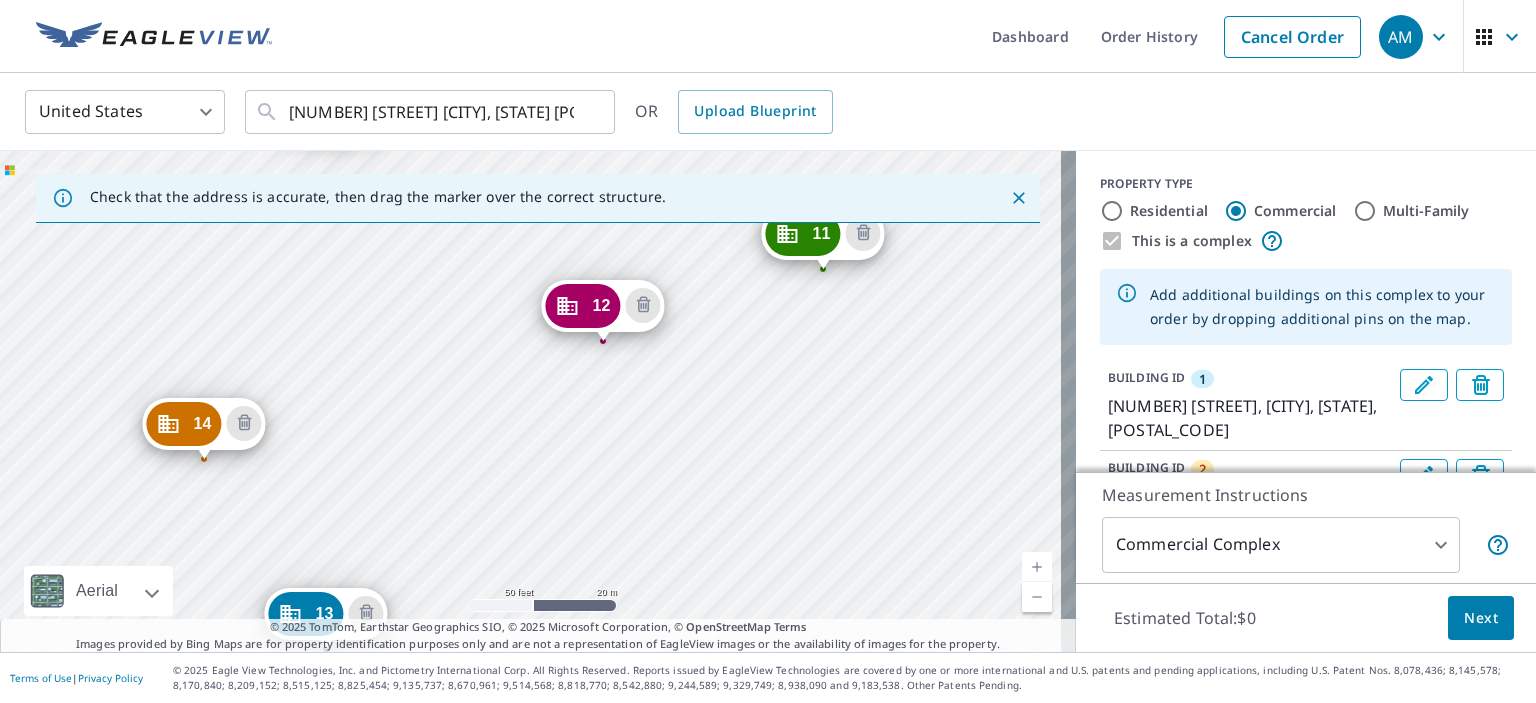 drag, startPoint x: 544, startPoint y: 511, endPoint x: 472, endPoint y: 575, distance: 96.332756 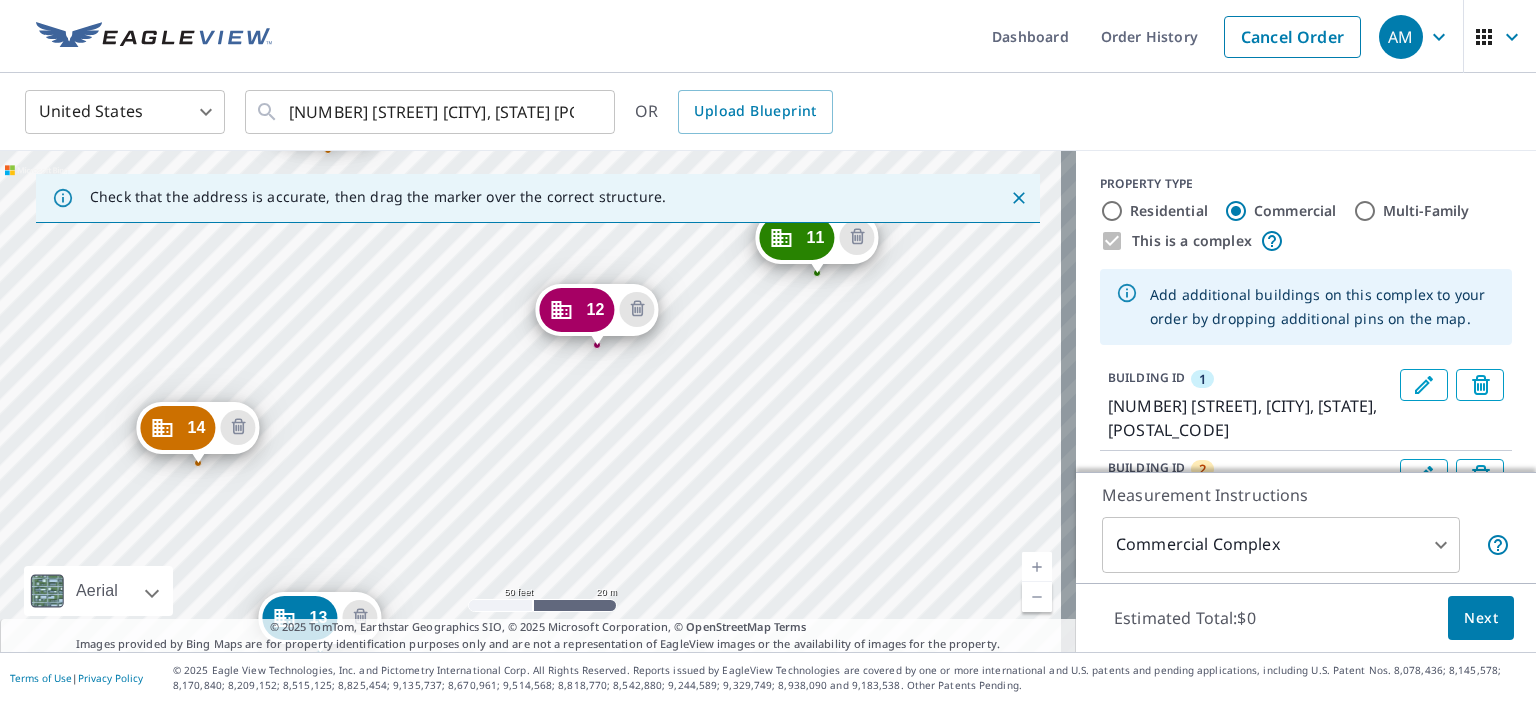 click on "[NUMBER] [STREET] [CITY], [STATE] [POSTAL_CODE] [NUMBER] [STREET] [CITY], [STATE] [POSTAL_CODE] [NUMBER] [STREET] [CITY], [STATE] [POSTAL_CODE] [NUMBER] [STREET] [CITY], [STATE] [POSTAL_CODE] [NUMBER] [STREET] [CITY], [STATE] [POSTAL_CODE] [NUMBER] [STREET] [CITY], [STATE] [POSTAL_CODE] [NUMBER] [STREET] [CITY], [STATE] [POSTAL_CODE] [NUMBER] [STREET] [CITY], [STATE] [POSTAL_CODE] [NUMBER] [STREET] [CITY], [STATE] [POSTAL_CODE]" at bounding box center [538, 401] 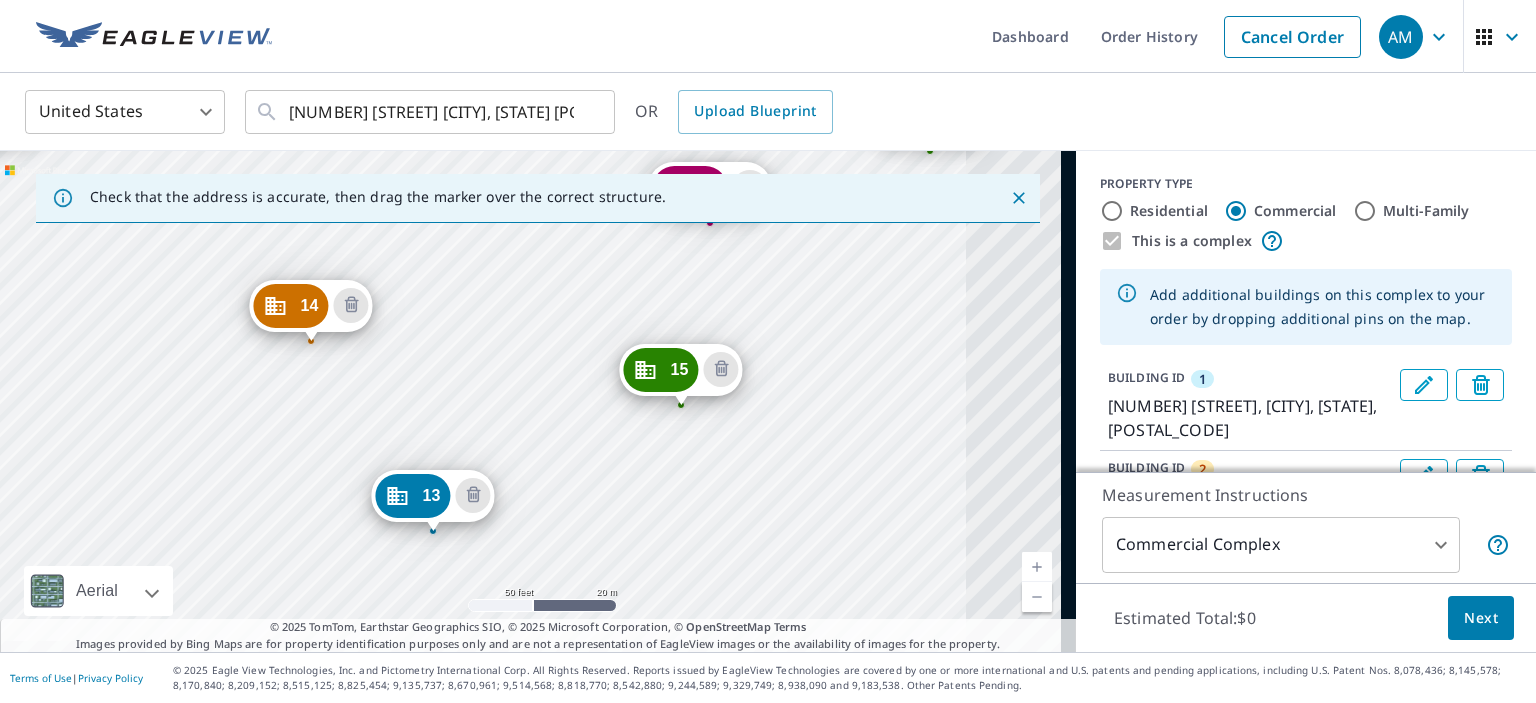 drag, startPoint x: 514, startPoint y: 463, endPoint x: 168, endPoint y: 326, distance: 372.13574 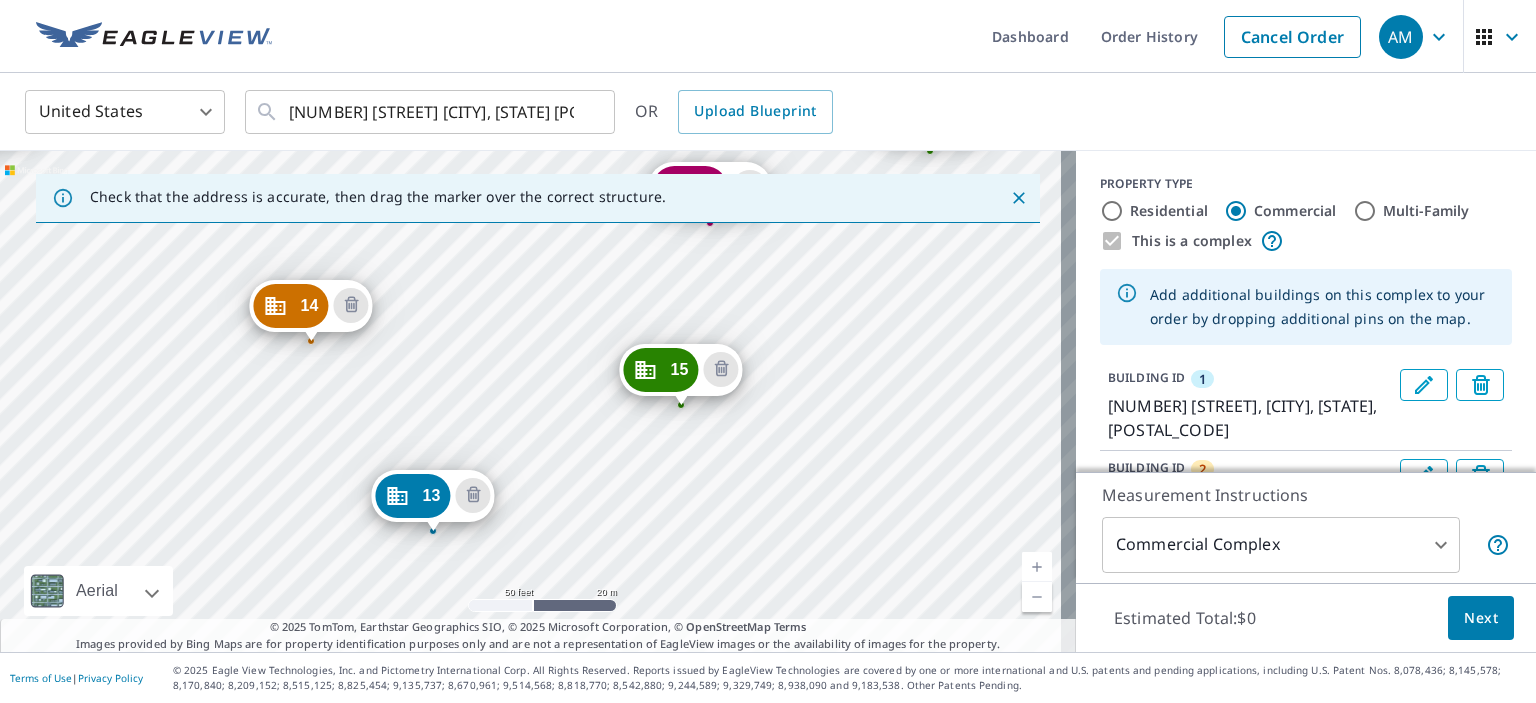 click on "[NUMBER] [STREET] [CITY], [STATE] [POSTAL_CODE] [NUMBER] [STREET] [CITY], [STATE] [POSTAL_CODE] [NUMBER] [STREET] [CITY], [STATE] [POSTAL_CODE] [NUMBER] [STREET] [CITY], [STATE] [POSTAL_CODE] [NUMBER] [STREET] [CITY], [STATE] [POSTAL_CODE] [NUMBER] [STREET] [CITY], [STATE] [POSTAL_CODE] [NUMBER] [STREET] [CITY], [STATE] [POSTAL_CODE] [NUMBER] [STREET] [CITY], [STATE] [POSTAL_CODE] [NUMBER] [STREET] [CITY], [STATE] [POSTAL_CODE] [NUMBER] [STREET] [CITY], [STATE] [POSTAL_CODE] [NUMBER] [STREET] [CITY], [STATE] [POSTAL_CODE] [NUMBER] [STREET] [CITY], [STATE] [POSTAL_CODE] [NUMBER] [STREET] [CITY], [STATE] [POSTAL_CODE] [NUMBER] [STREET] [CITY], [STATE] [POSTAL_CODE]" at bounding box center (538, 401) 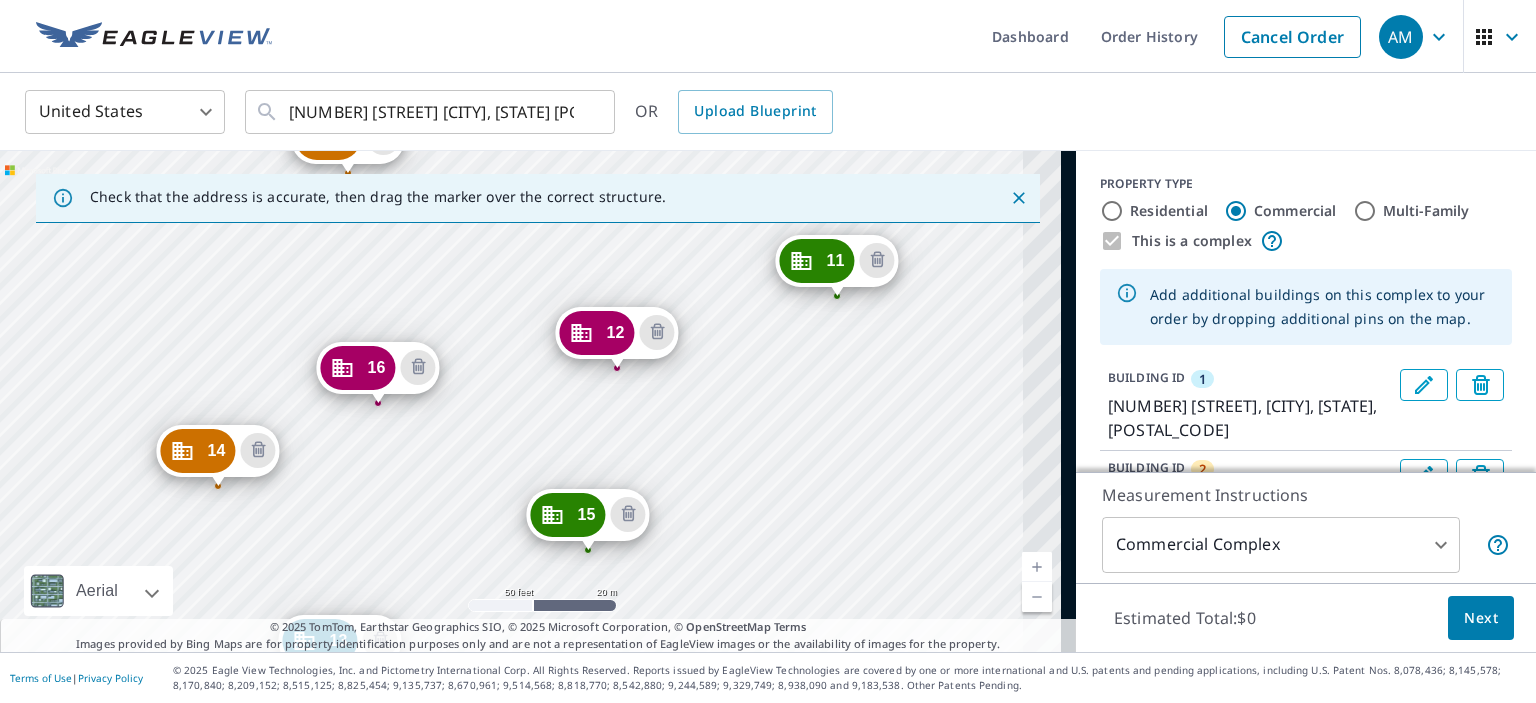 drag, startPoint x: 700, startPoint y: 419, endPoint x: 180, endPoint y: 406, distance: 520.1625 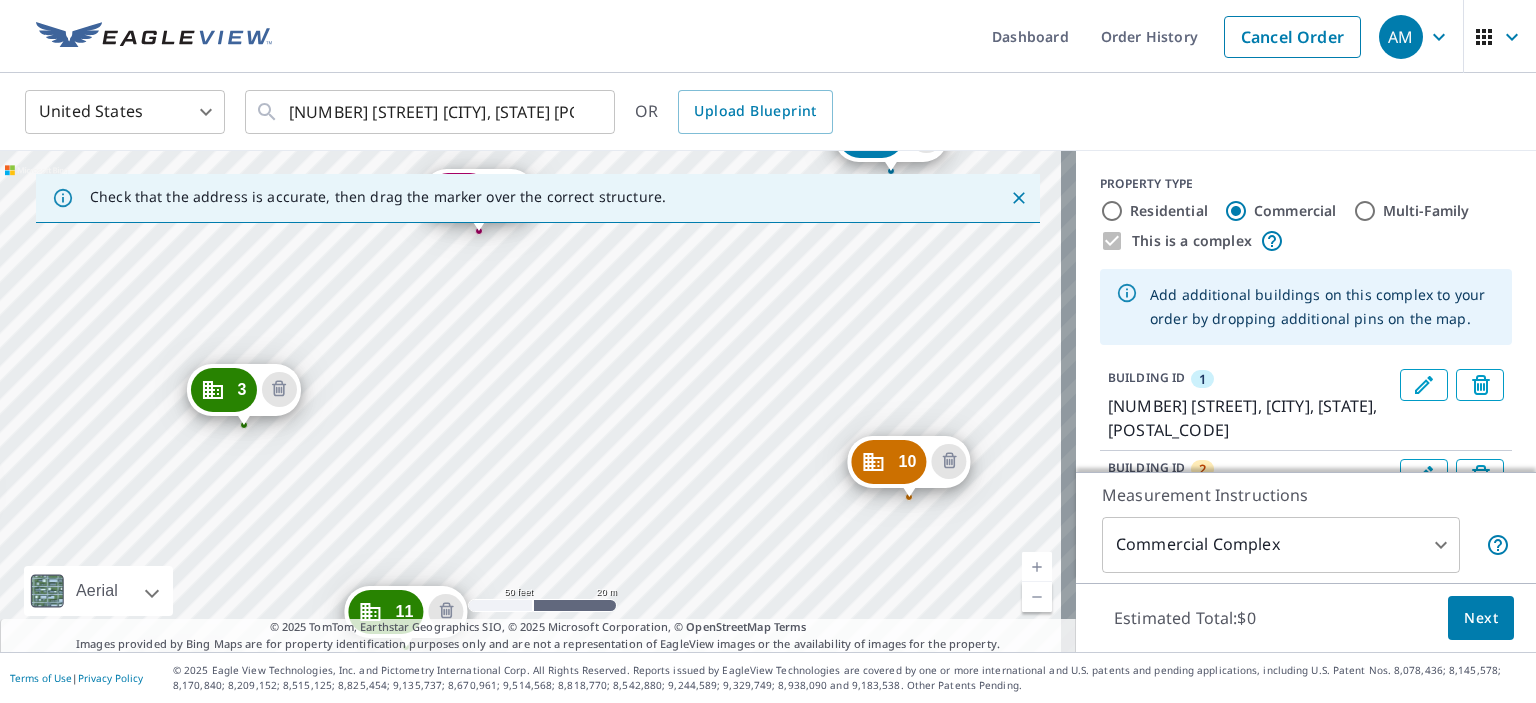 drag, startPoint x: 356, startPoint y: 383, endPoint x: 262, endPoint y: 453, distance: 117.20068 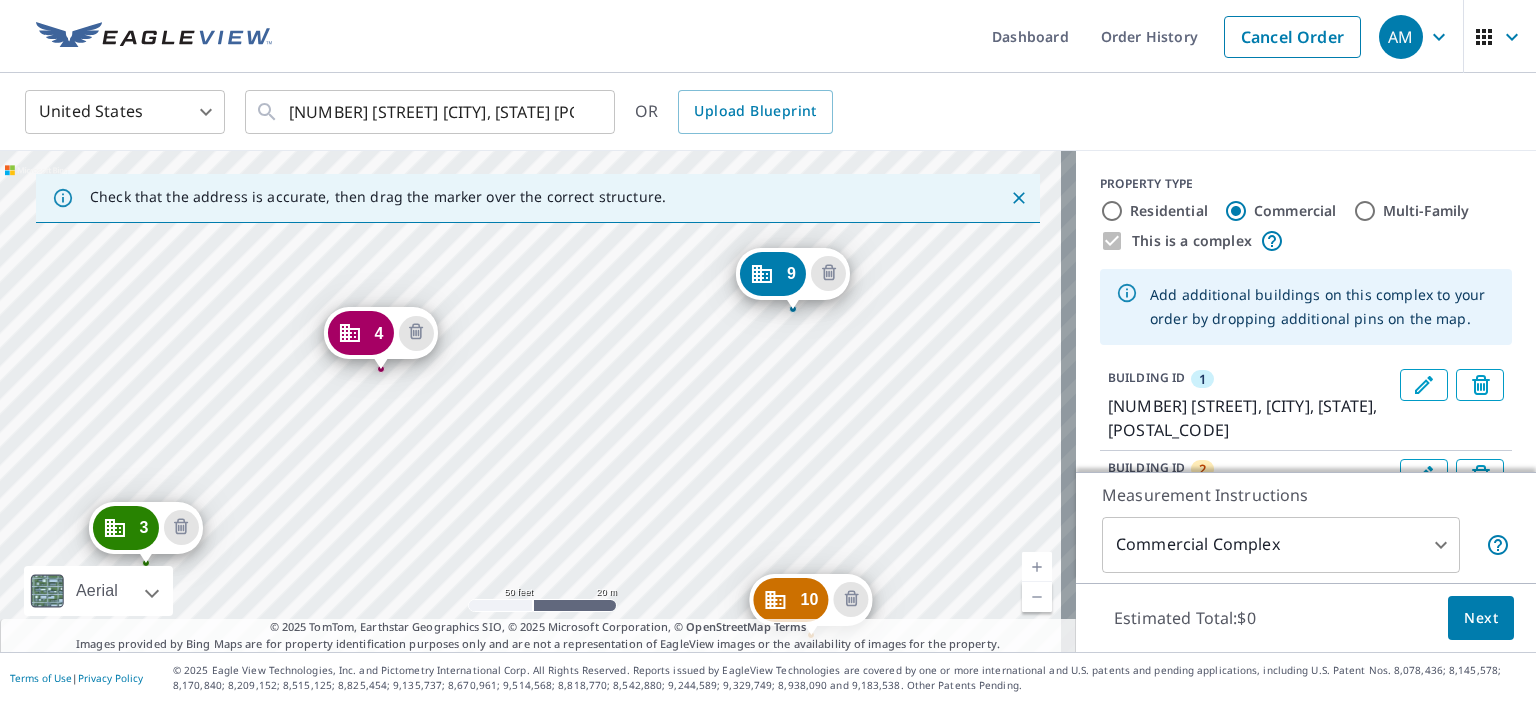 drag, startPoint x: 514, startPoint y: 337, endPoint x: 417, endPoint y: 475, distance: 168.68018 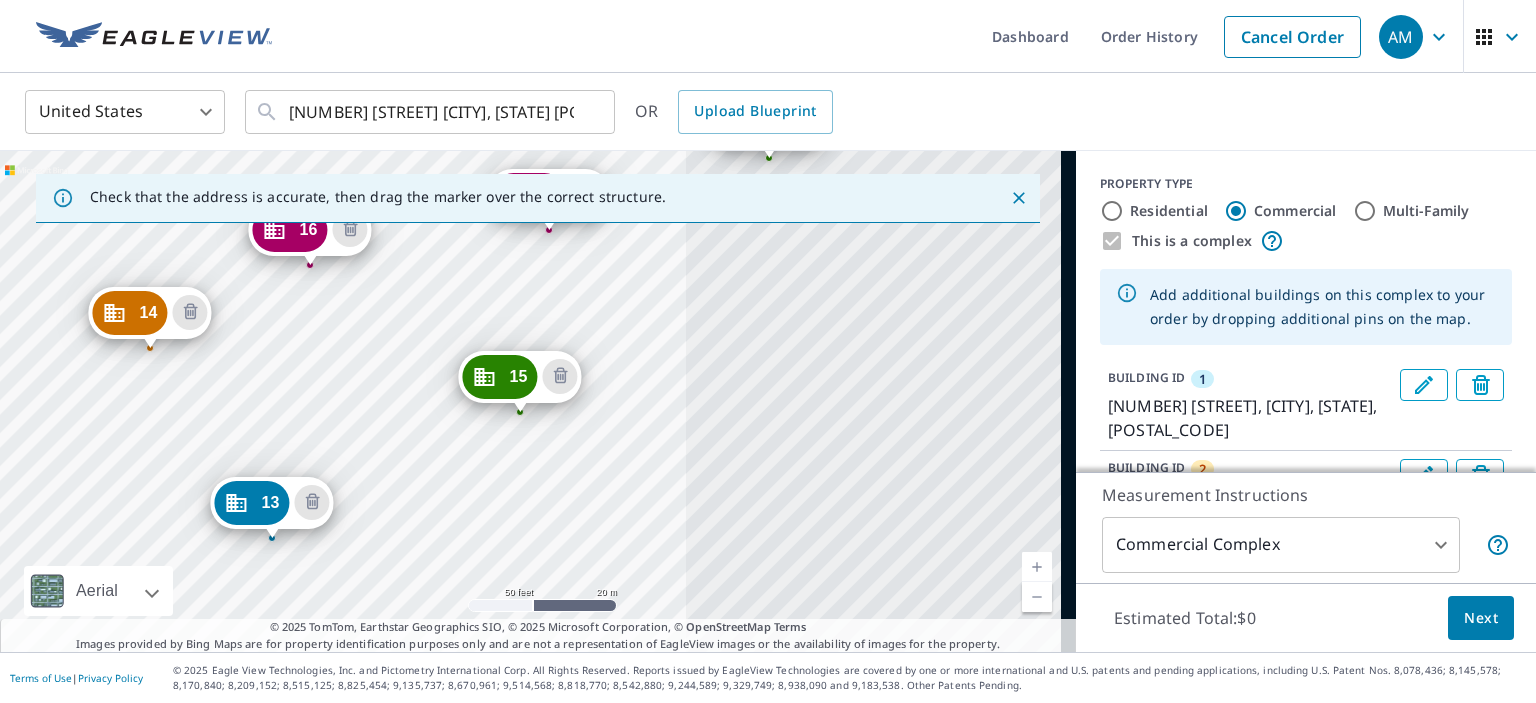 drag, startPoint x: 702, startPoint y: 471, endPoint x: 0, endPoint y: 229, distance: 742.54156 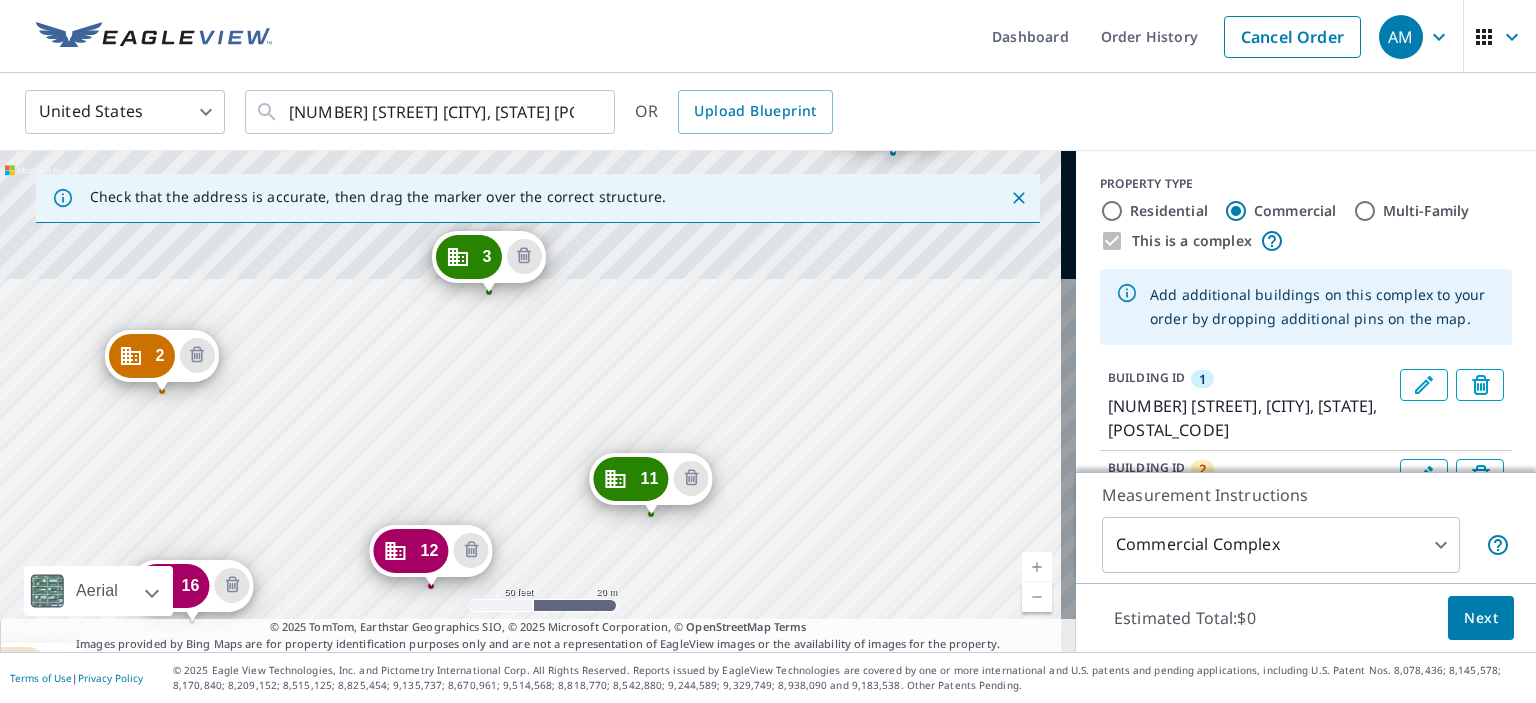 drag, startPoint x: 446, startPoint y: 239, endPoint x: 325, endPoint y: 608, distance: 388.33234 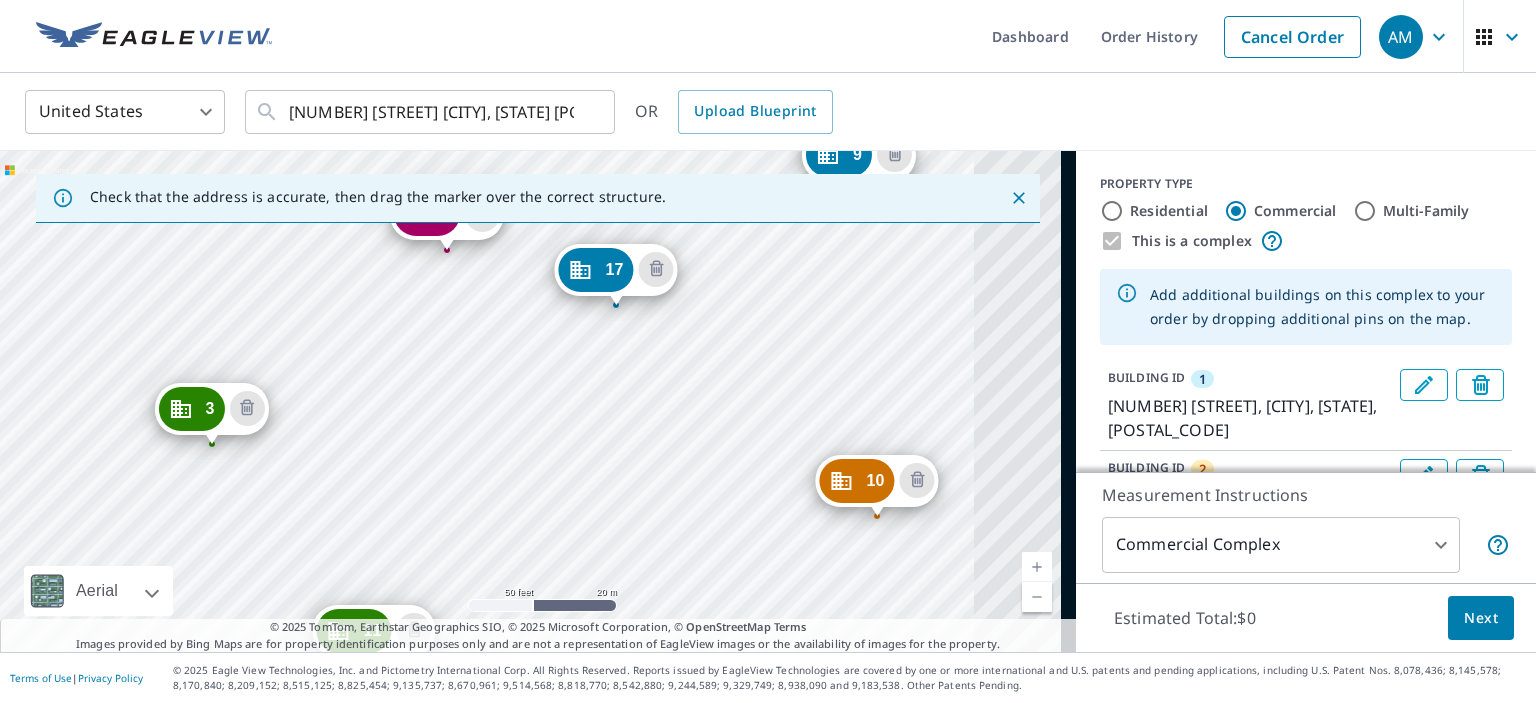 drag, startPoint x: 574, startPoint y: 390, endPoint x: 289, endPoint y: 537, distance: 320.6774 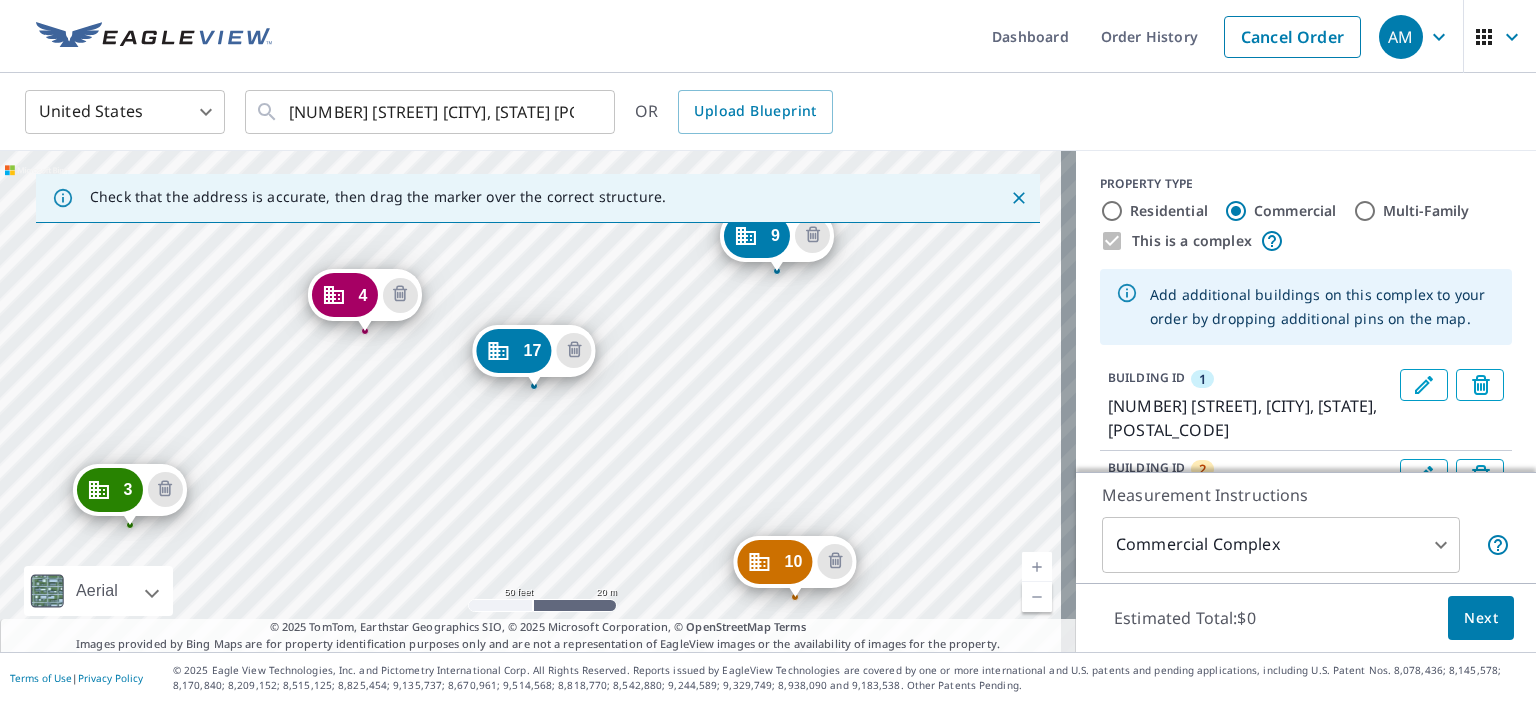 drag, startPoint x: 676, startPoint y: 372, endPoint x: 596, endPoint y: 455, distance: 115.27792 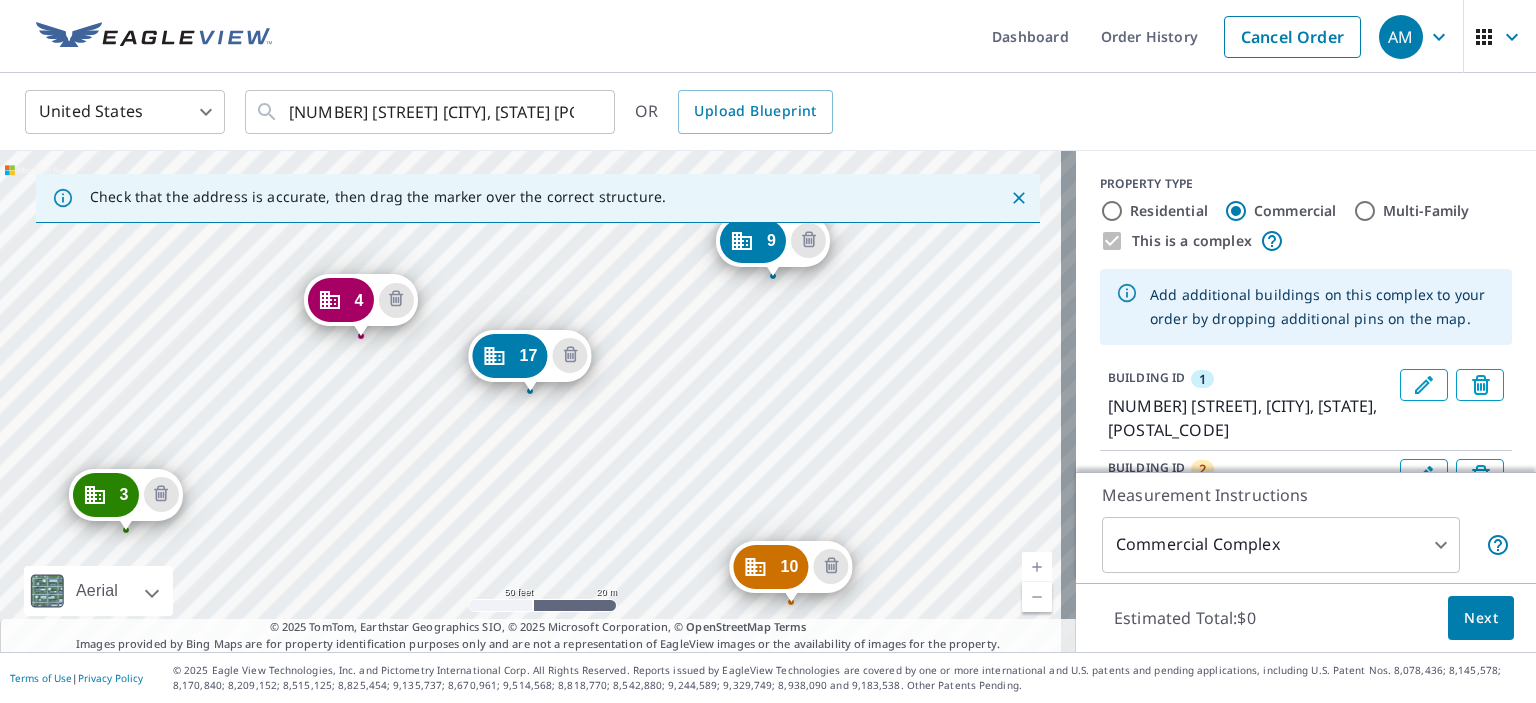 click on "[NUMBER] [STREET] [CITY], [STATE] [POSTAL_CODE] [NUMBER] [STREET] [CITY], [STATE] [POSTAL_CODE] [NUMBER] [STREET] [CITY], [STATE] [POSTAL_CODE] [NUMBER] [STREET] [CITY], [STATE] [POSTAL_CODE] [NUMBER] [STREET] [CITY], [STATE] [POSTAL_CODE] [NUMBER] [STREET] [CITY], [STATE] [POSTAL_CODE] [NUMBER] [STREET] [CITY], [STATE] [POSTAL_CODE] [NUMBER] [STREET] [CITY], [STATE] [POSTAL_CODE] [NUMBER] [STREET] [CITY], [STATE] [POSTAL_CODE] [NUMBER] [STREET] [CITY], [STATE] [POSTAL_CODE] [NUMBER] [STREET] [CITY], [STATE] [POSTAL_CODE] [NUMBER] [STREET] [CITY], [STATE] [POSTAL_CODE] [NUMBER] [STREET] [CITY], [STATE] [POSTAL_CODE] [NUMBER] [STREET] [CITY], [STATE] [POSTAL_CODE] [NUMBER] [STREET] [CITY], [STATE] [POSTAL_CODE] [NUMBER] [STREET] [CITY], [STATE] [POSTAL_CODE] [NUMBER] [STREET] [CITY], [STATE] [POSTAL_CODE] [NUMBER] [STREET] [CITY], [STATE] [POSTAL_CODE]" at bounding box center [538, 401] 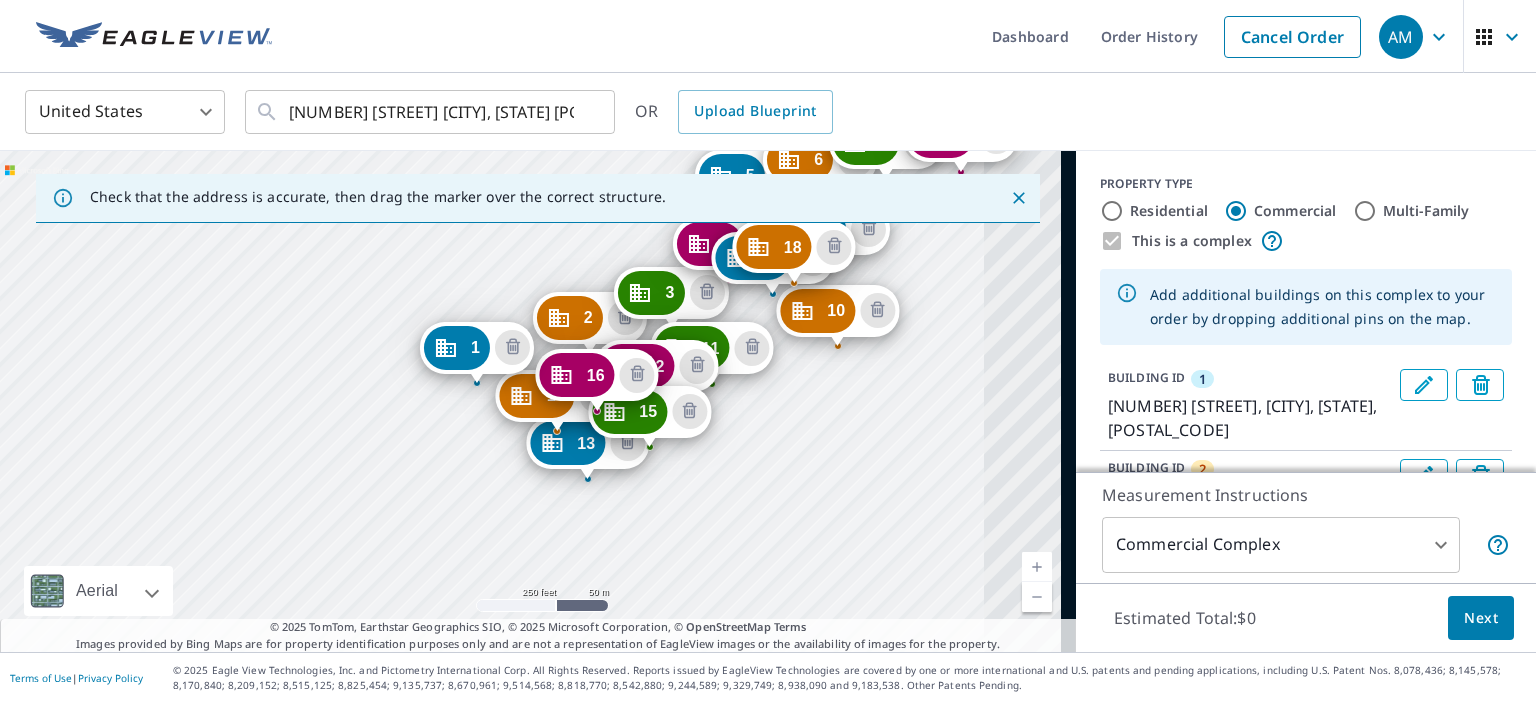 drag, startPoint x: 561, startPoint y: 486, endPoint x: 460, endPoint y: 433, distance: 114.061386 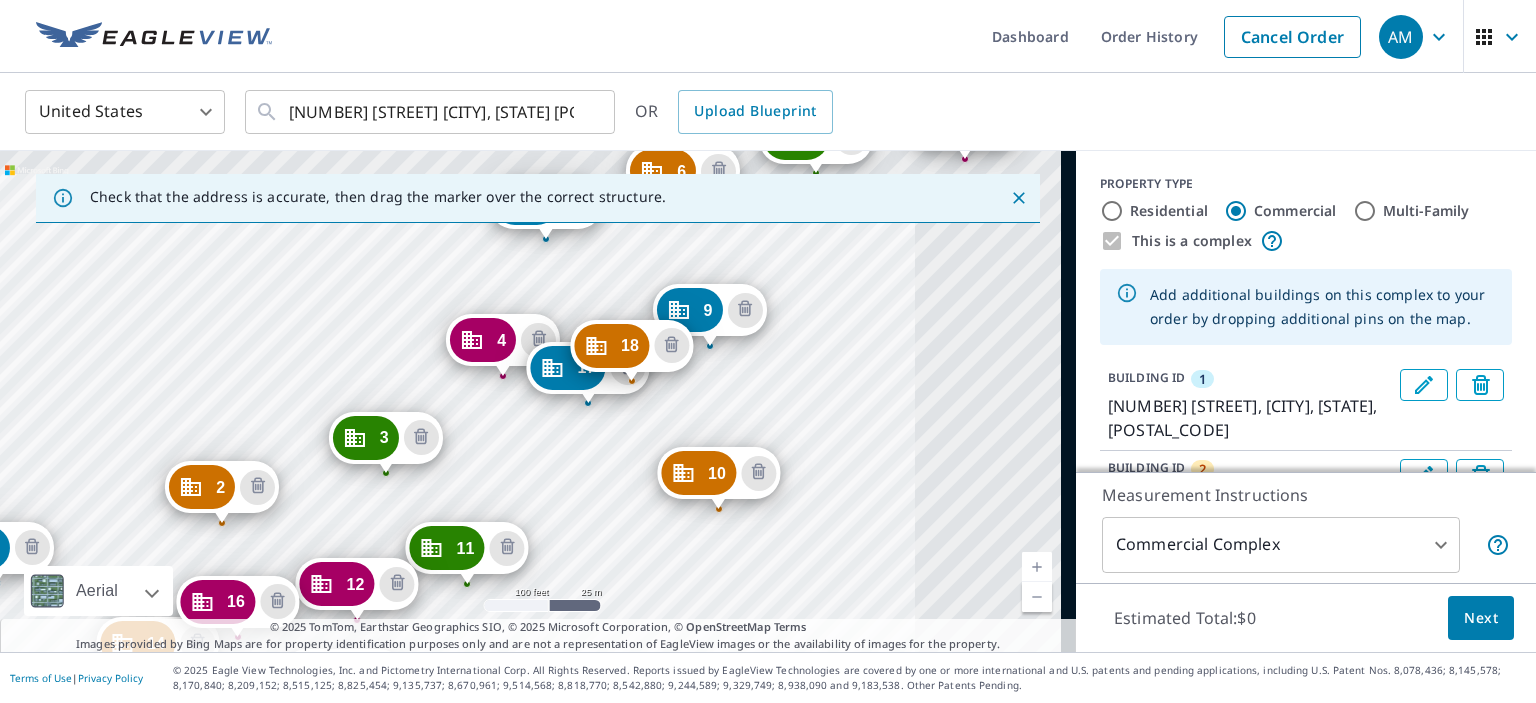 drag, startPoint x: 750, startPoint y: 301, endPoint x: 378, endPoint y: 494, distance: 419.0859 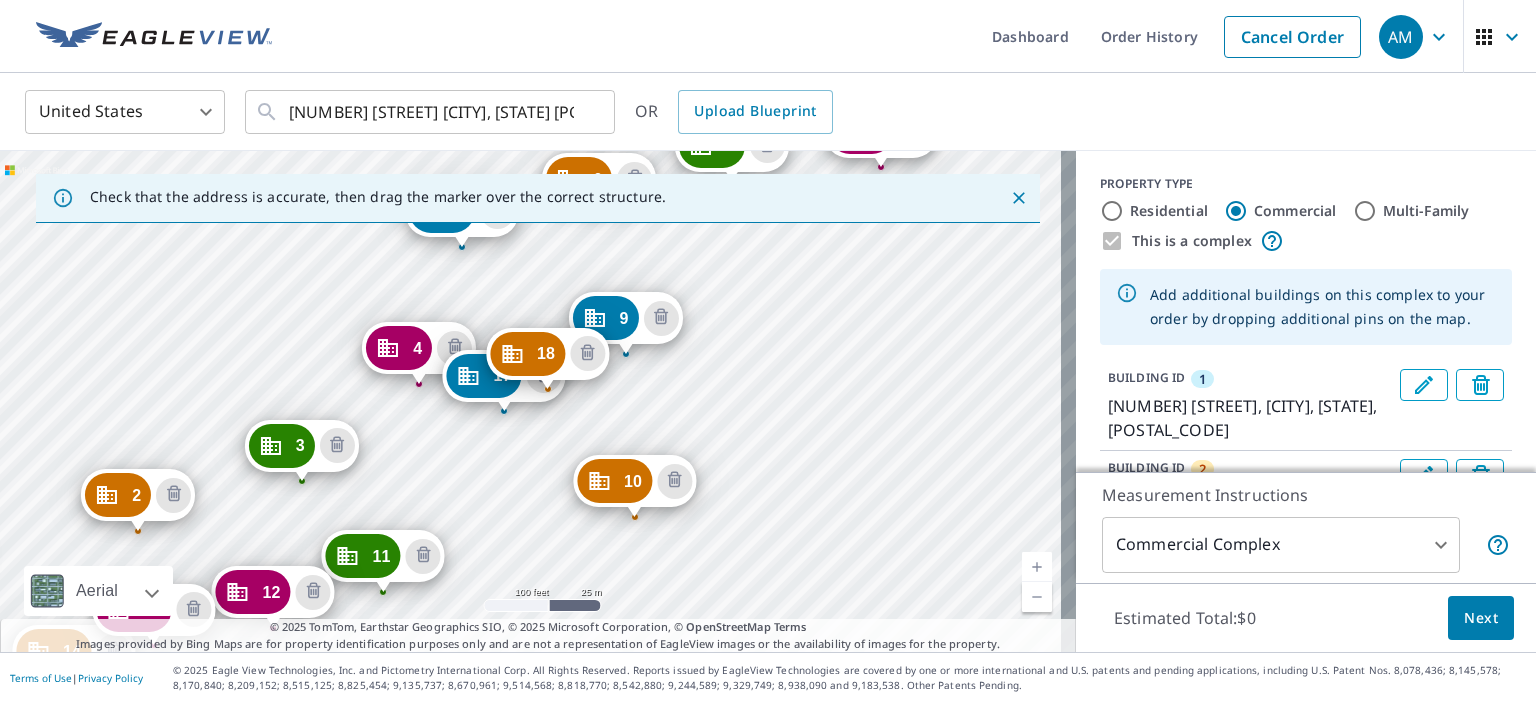 drag, startPoint x: 537, startPoint y: 274, endPoint x: 496, endPoint y: 411, distance: 143.0035 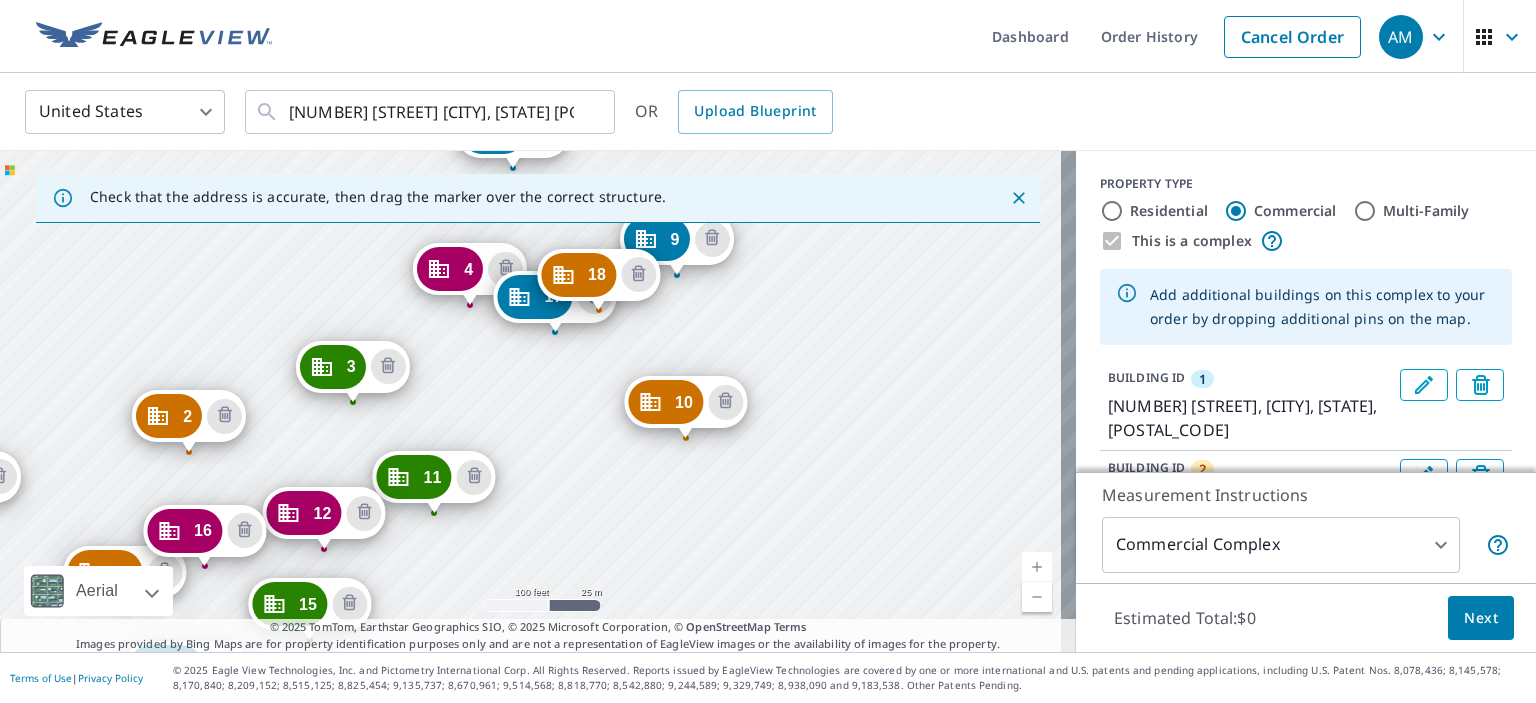 drag, startPoint x: 513, startPoint y: 521, endPoint x: 560, endPoint y: 445, distance: 89.358826 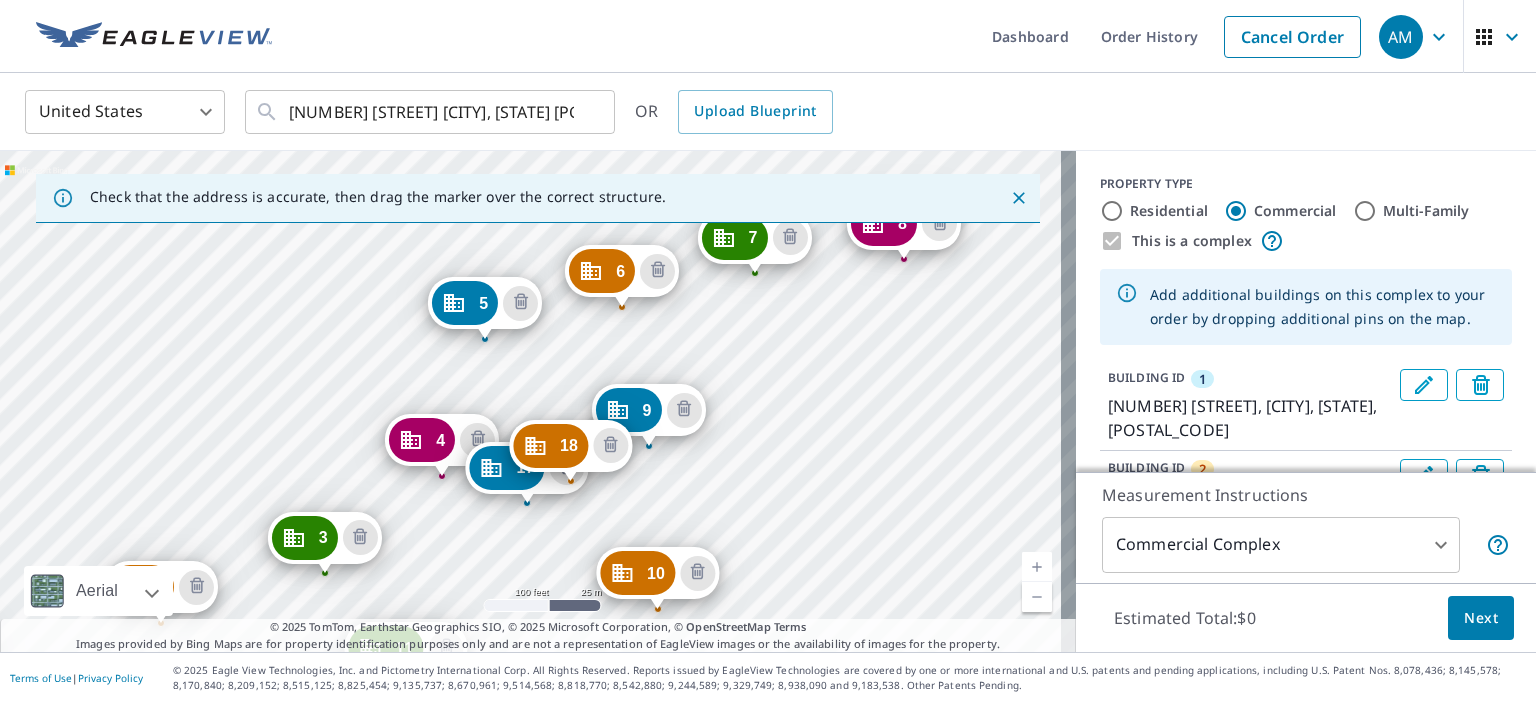 drag, startPoint x: 527, startPoint y: 370, endPoint x: 492, endPoint y: 553, distance: 186.31694 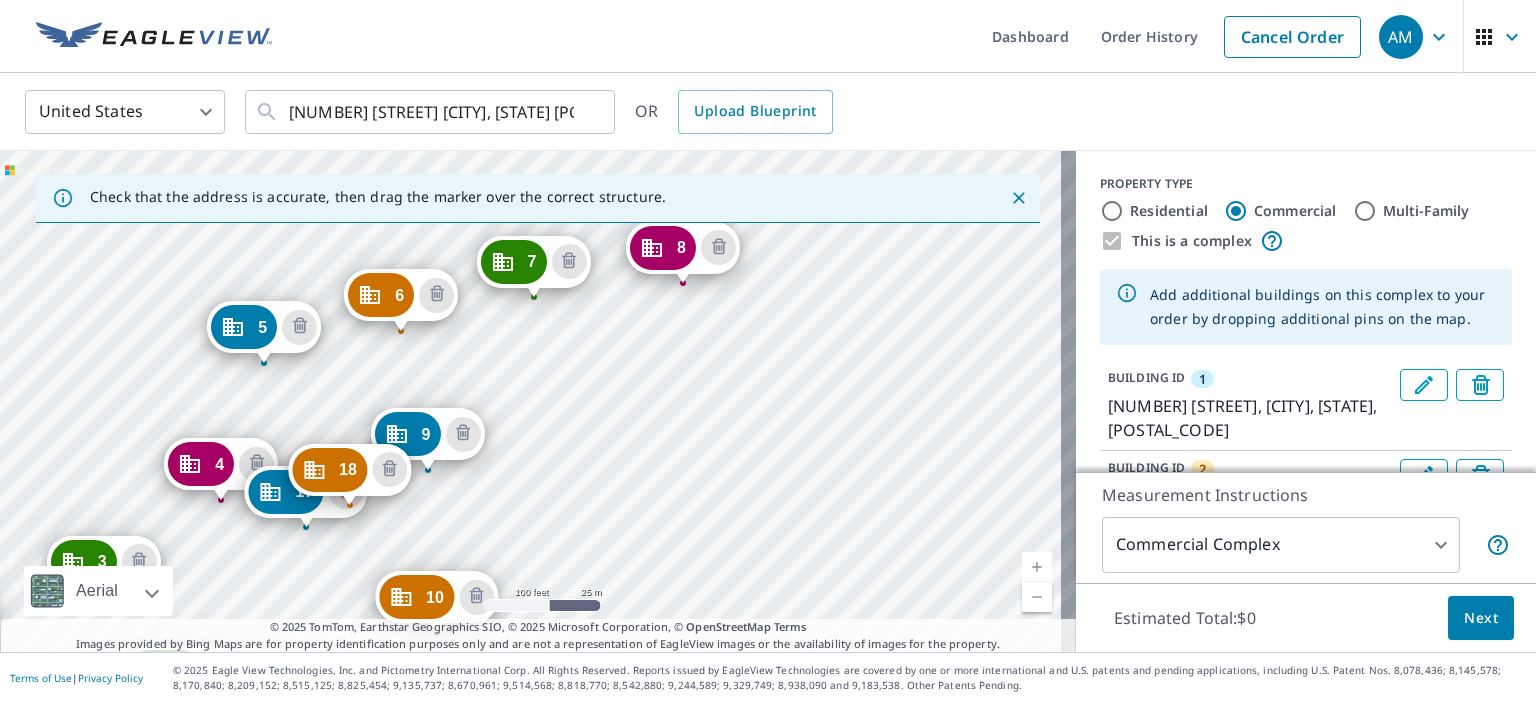 drag, startPoint x: 784, startPoint y: 388, endPoint x: 563, endPoint y: 412, distance: 222.29935 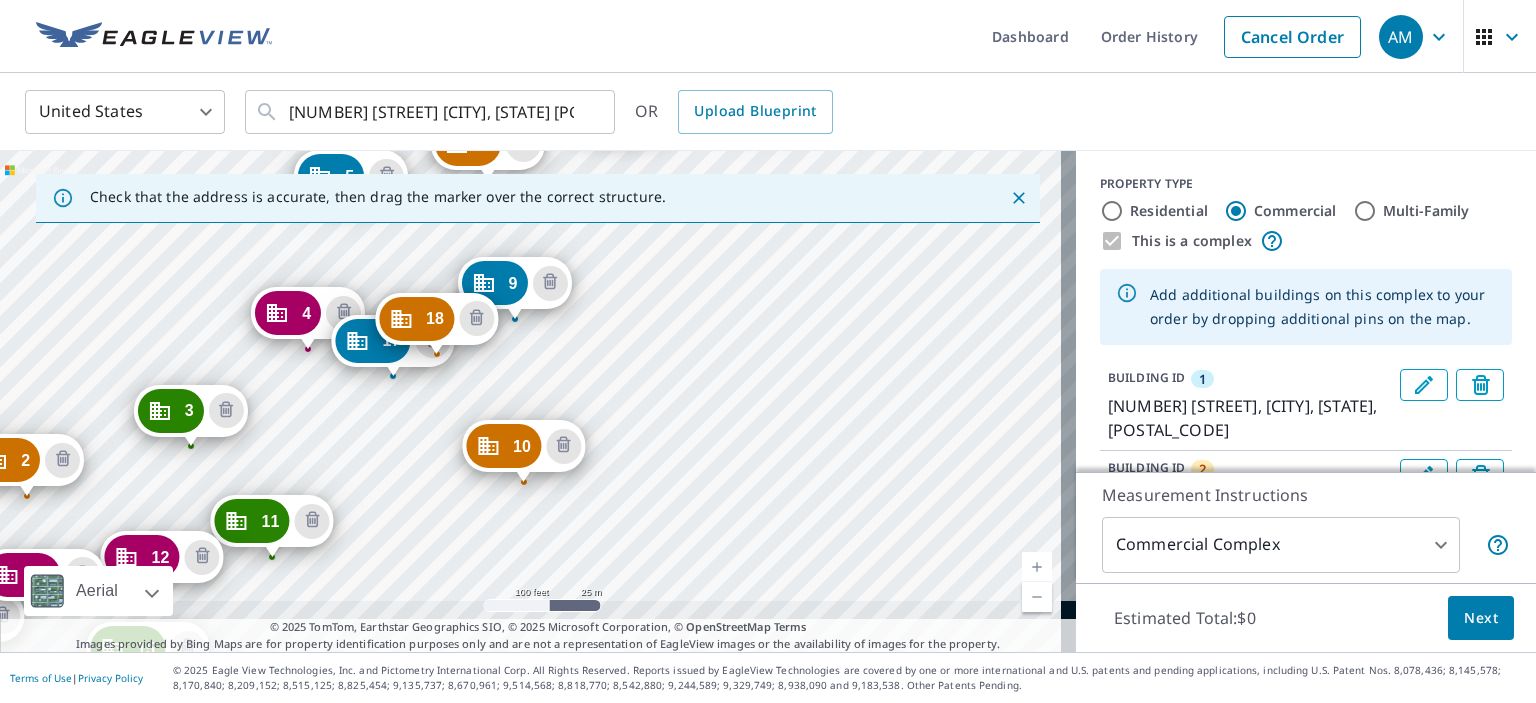 drag, startPoint x: 485, startPoint y: 467, endPoint x: 576, endPoint y: 308, distance: 183.19934 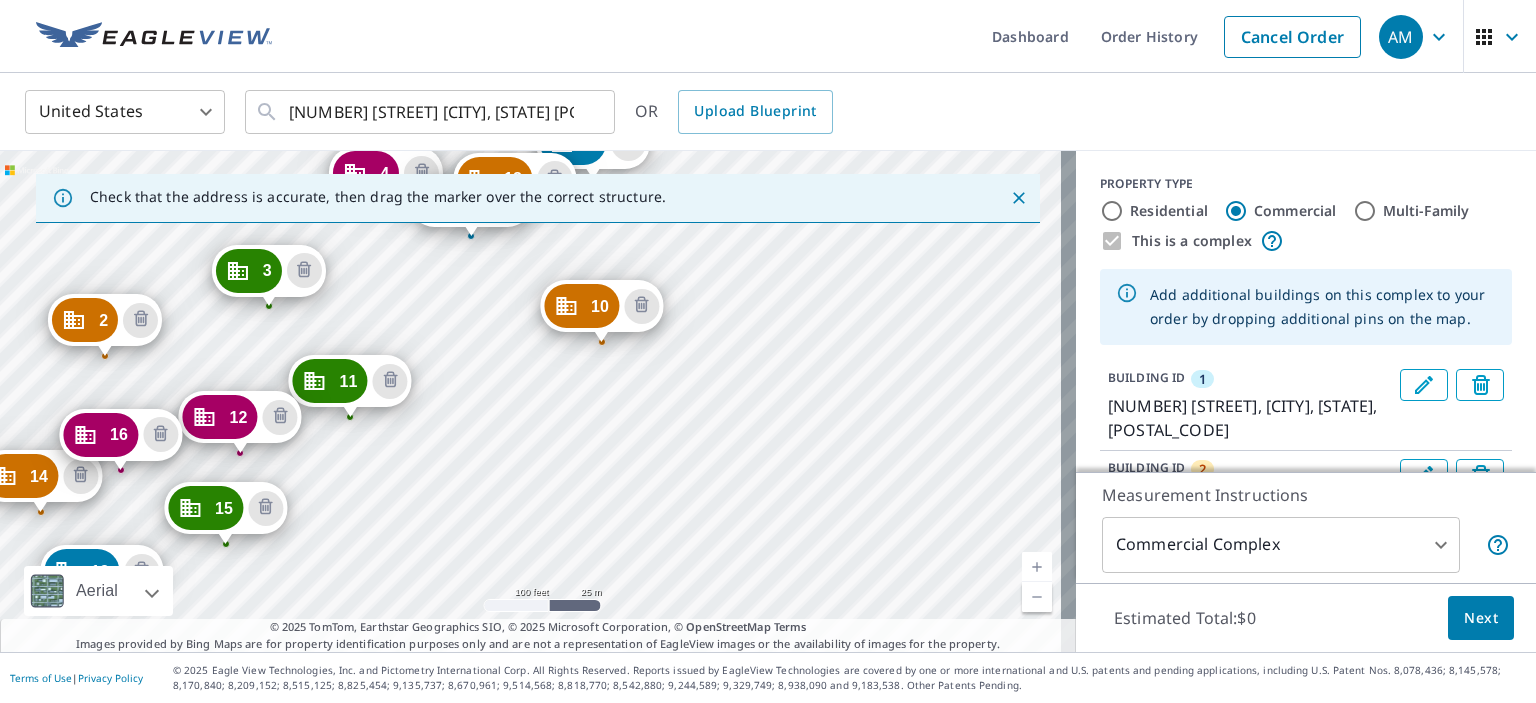 drag, startPoint x: 613, startPoint y: 449, endPoint x: 687, endPoint y: 317, distance: 151.32745 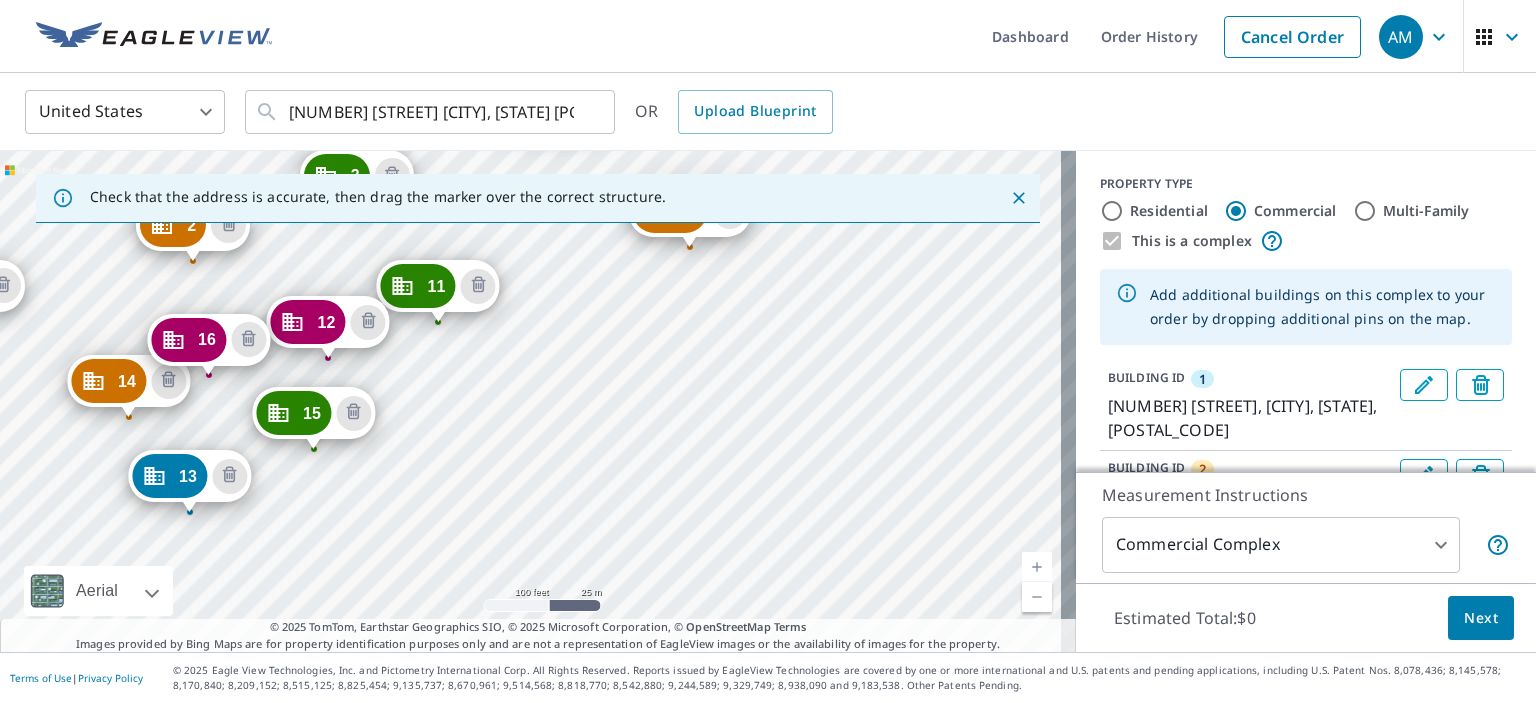 drag, startPoint x: 600, startPoint y: 343, endPoint x: 638, endPoint y: 323, distance: 42.941822 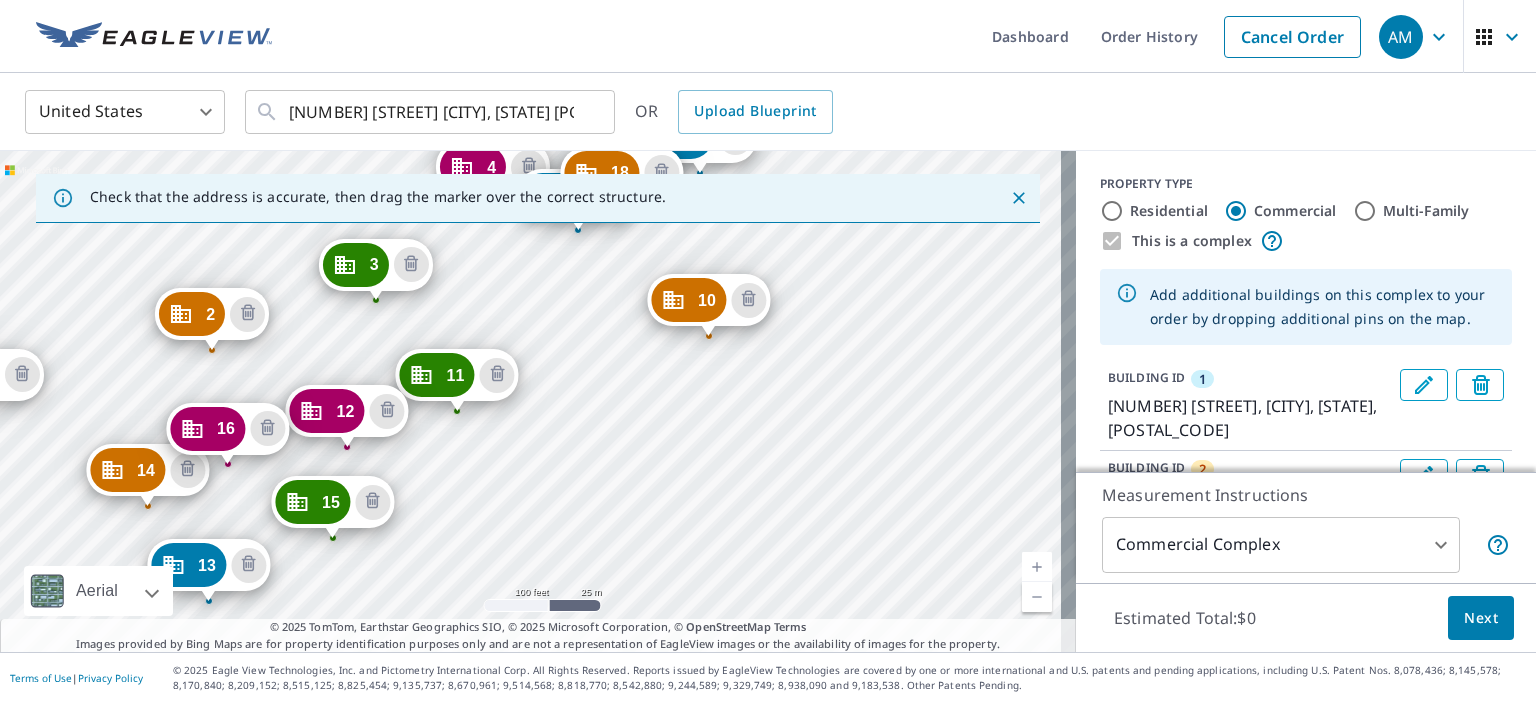 drag, startPoint x: 475, startPoint y: 370, endPoint x: 480, endPoint y: 480, distance: 110.11358 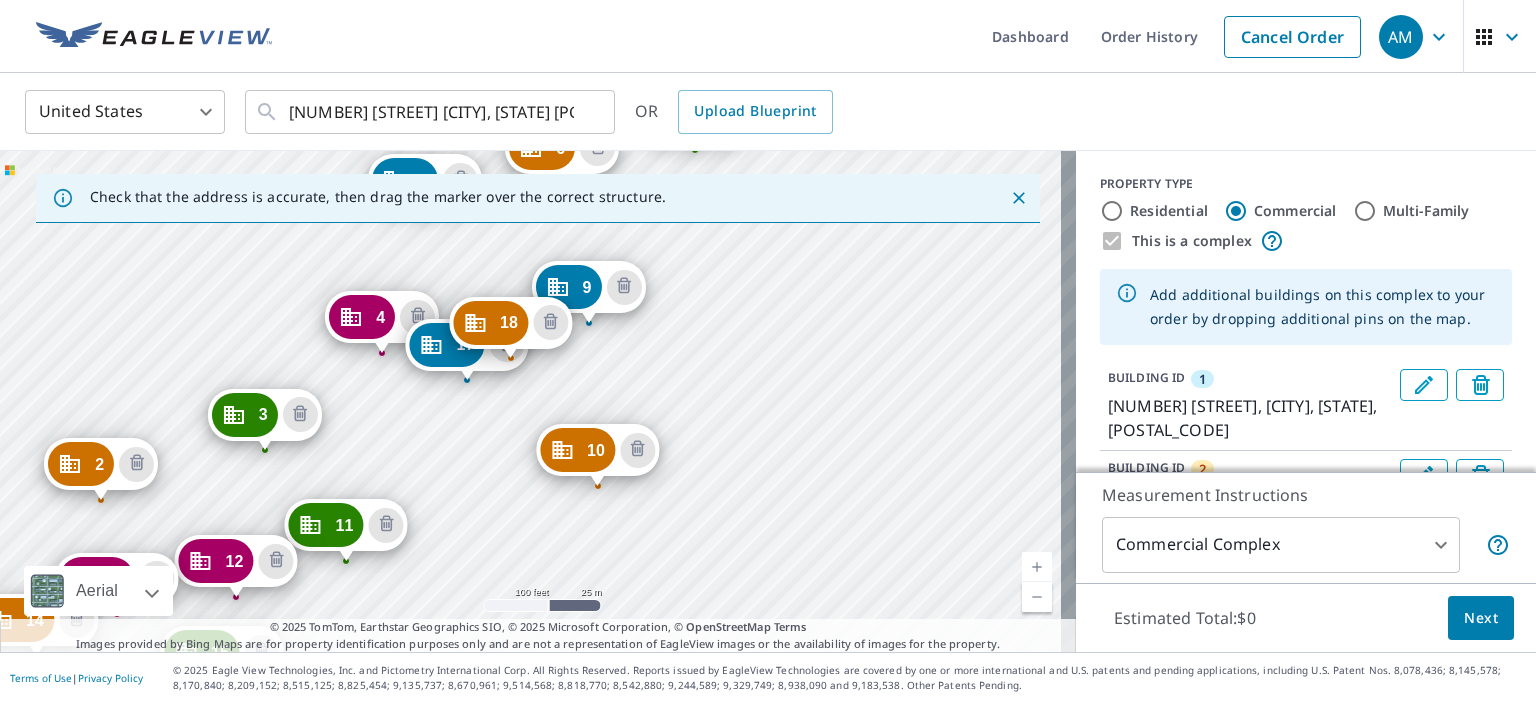 drag, startPoint x: 548, startPoint y: 335, endPoint x: 442, endPoint y: 470, distance: 171.64207 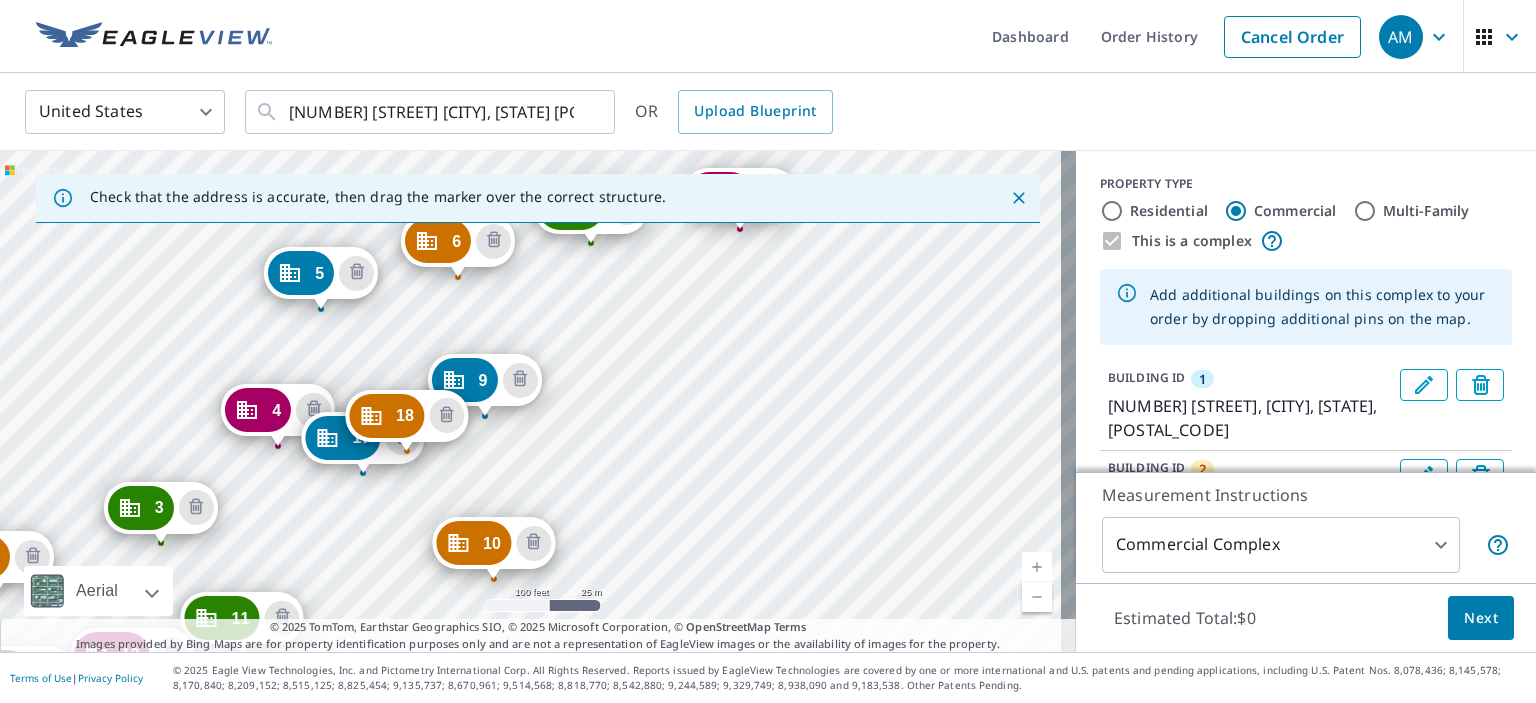 drag, startPoint x: 460, startPoint y: 446, endPoint x: 360, endPoint y: 536, distance: 134.53624 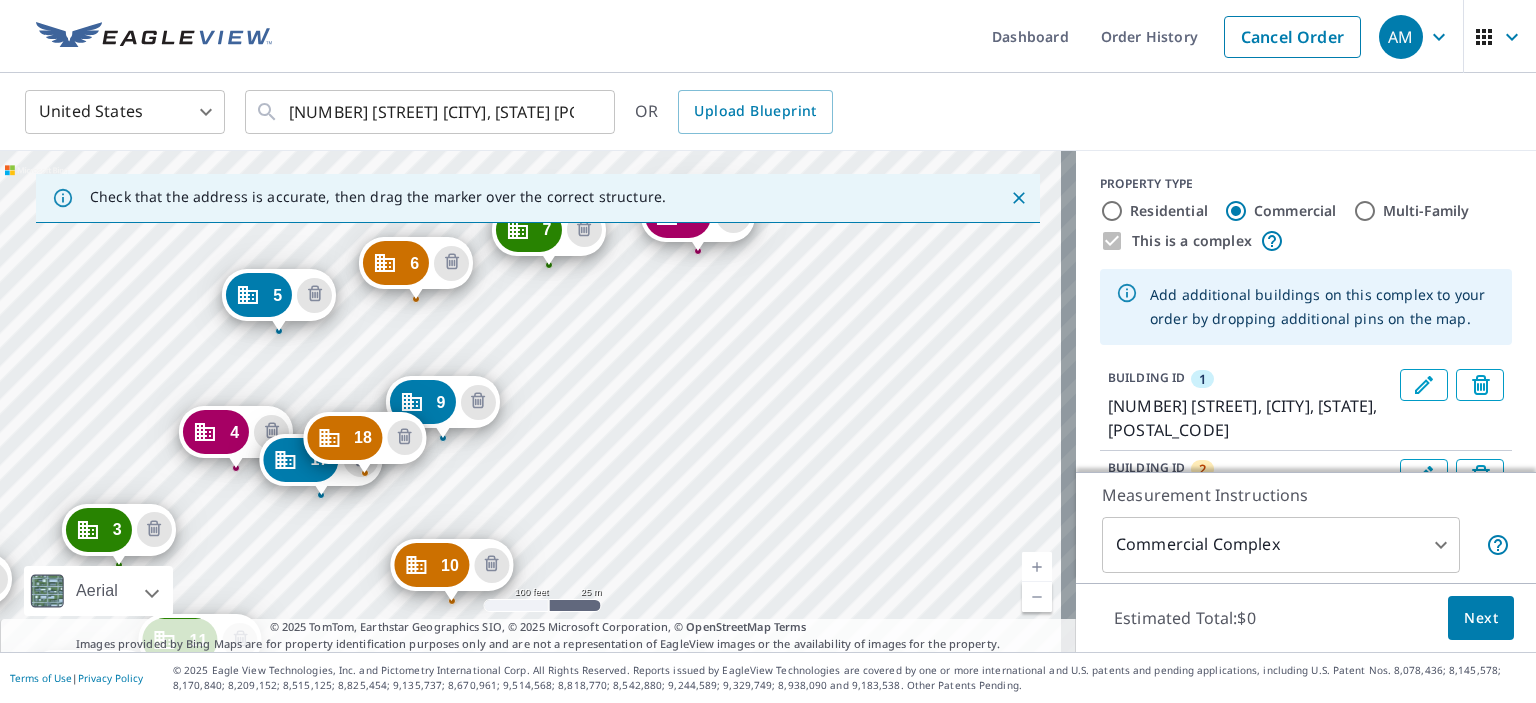 drag, startPoint x: 620, startPoint y: 356, endPoint x: 583, endPoint y: 375, distance: 41.59327 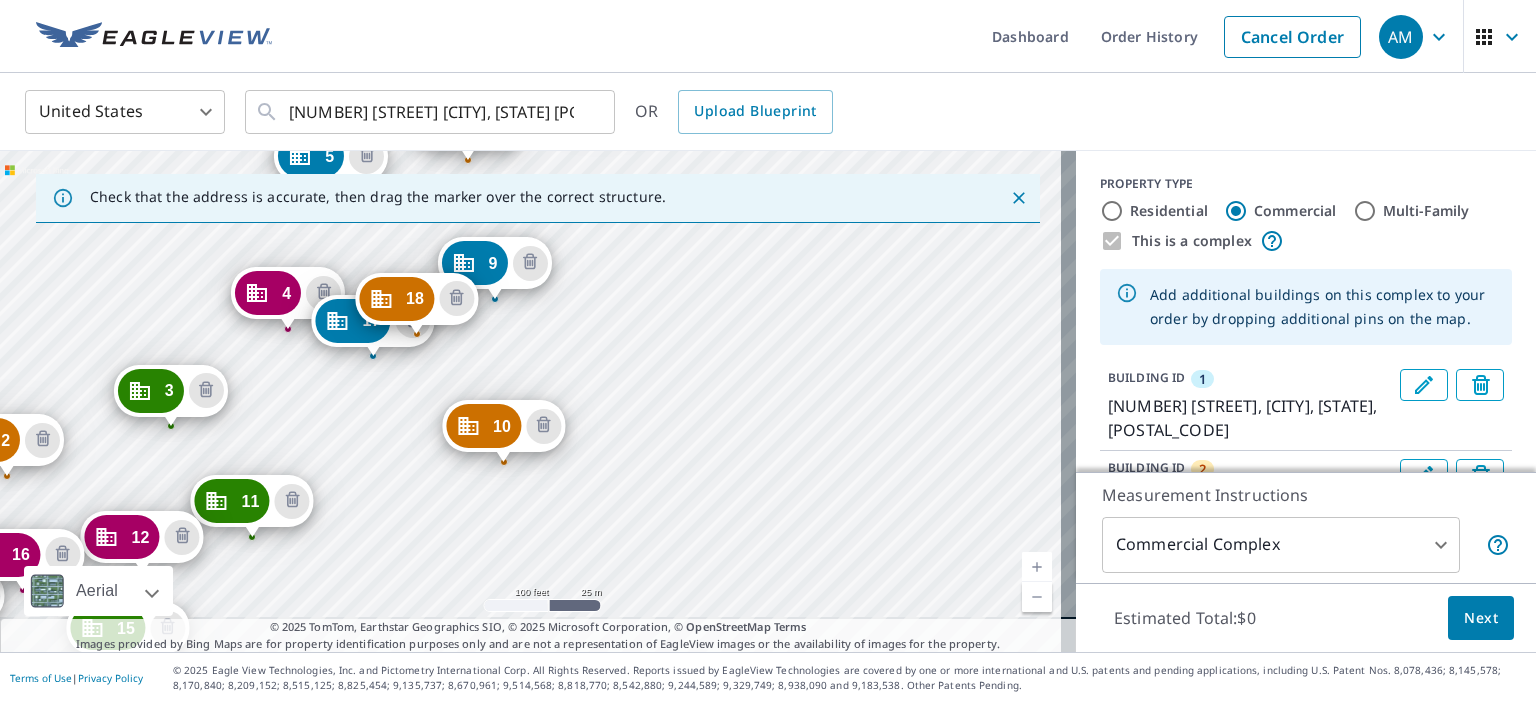 drag, startPoint x: 507, startPoint y: 495, endPoint x: 559, endPoint y: 356, distance: 148.40822 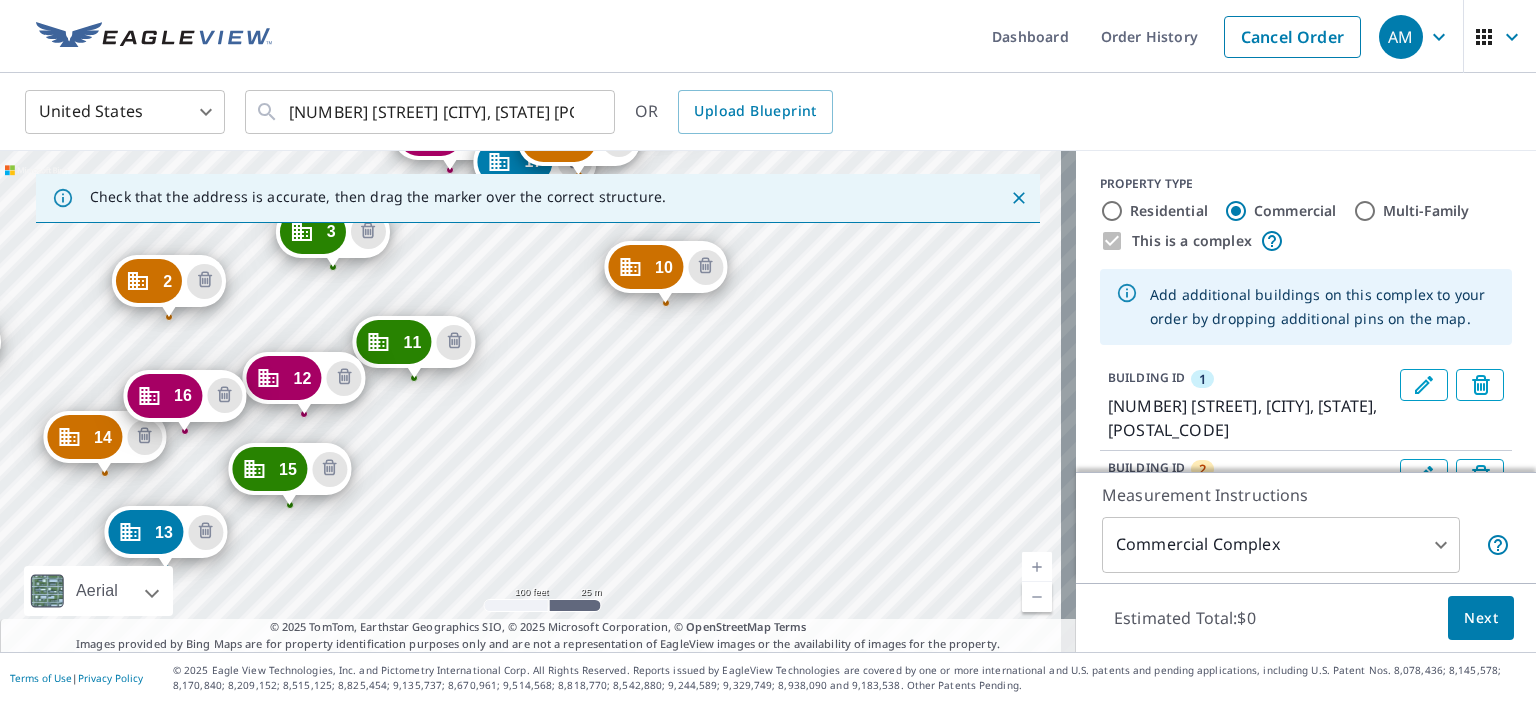 drag, startPoint x: 367, startPoint y: 498, endPoint x: 529, endPoint y: 339, distance: 226.9912 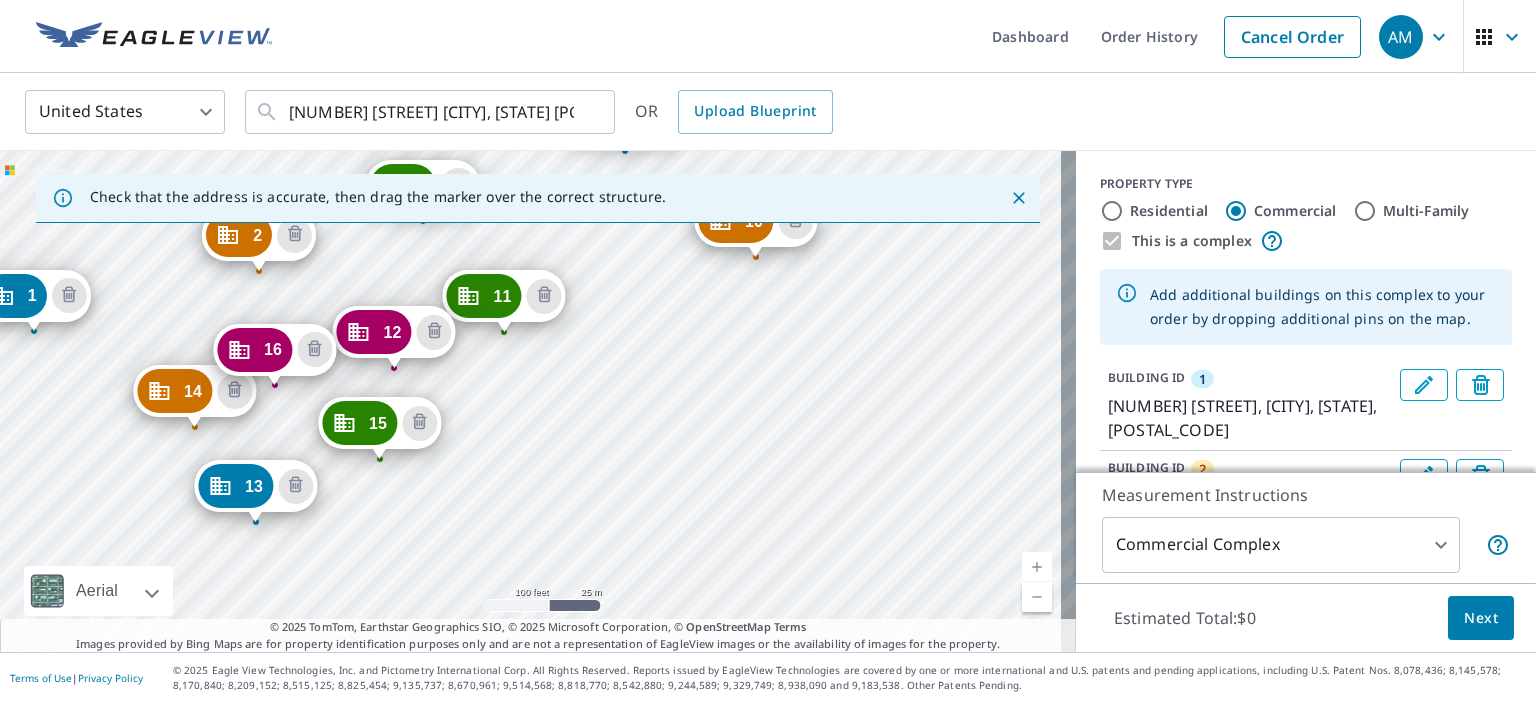 drag, startPoint x: 409, startPoint y: 457, endPoint x: 502, endPoint y: 410, distance: 104.20173 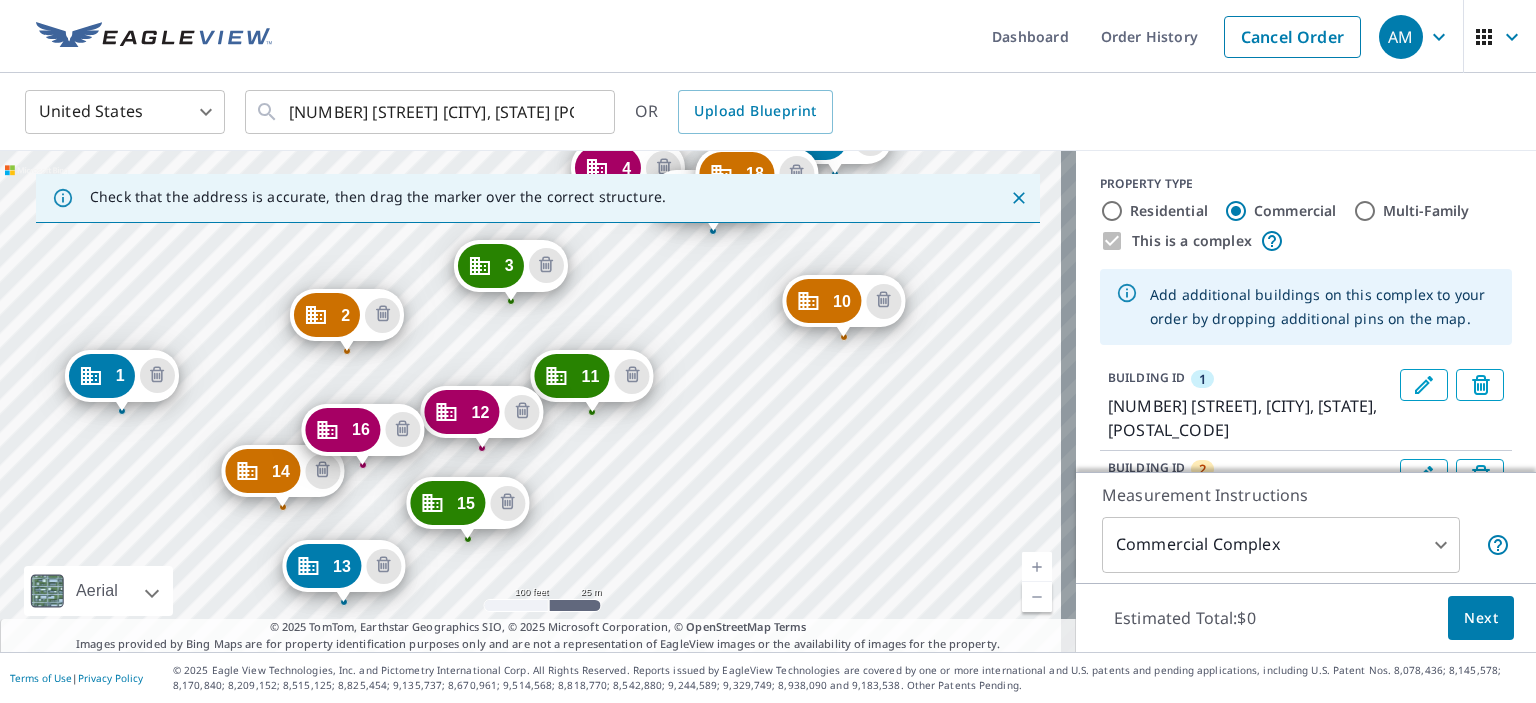 drag, startPoint x: 479, startPoint y: 423, endPoint x: 564, endPoint y: 504, distance: 117.413795 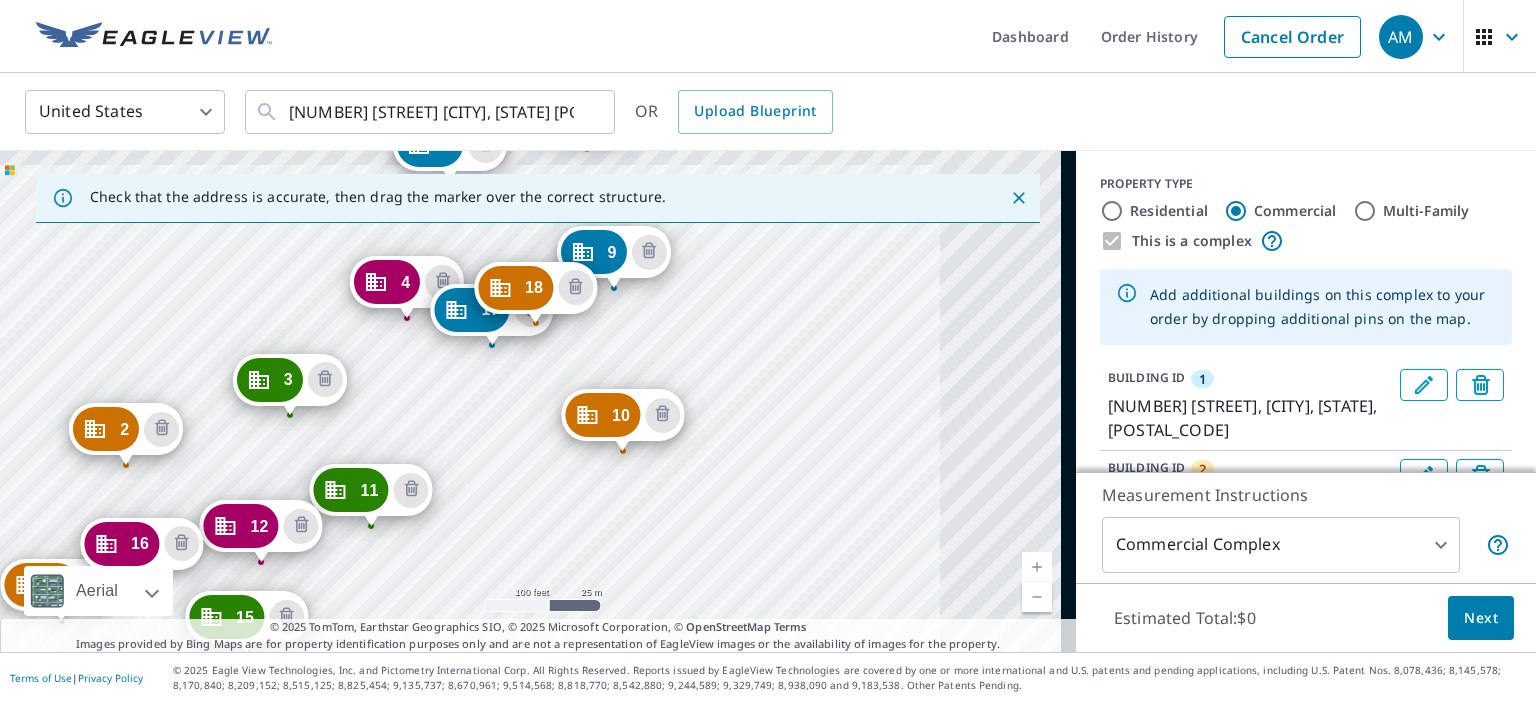 drag, startPoint x: 648, startPoint y: 449, endPoint x: 411, endPoint y: 564, distance: 263.4274 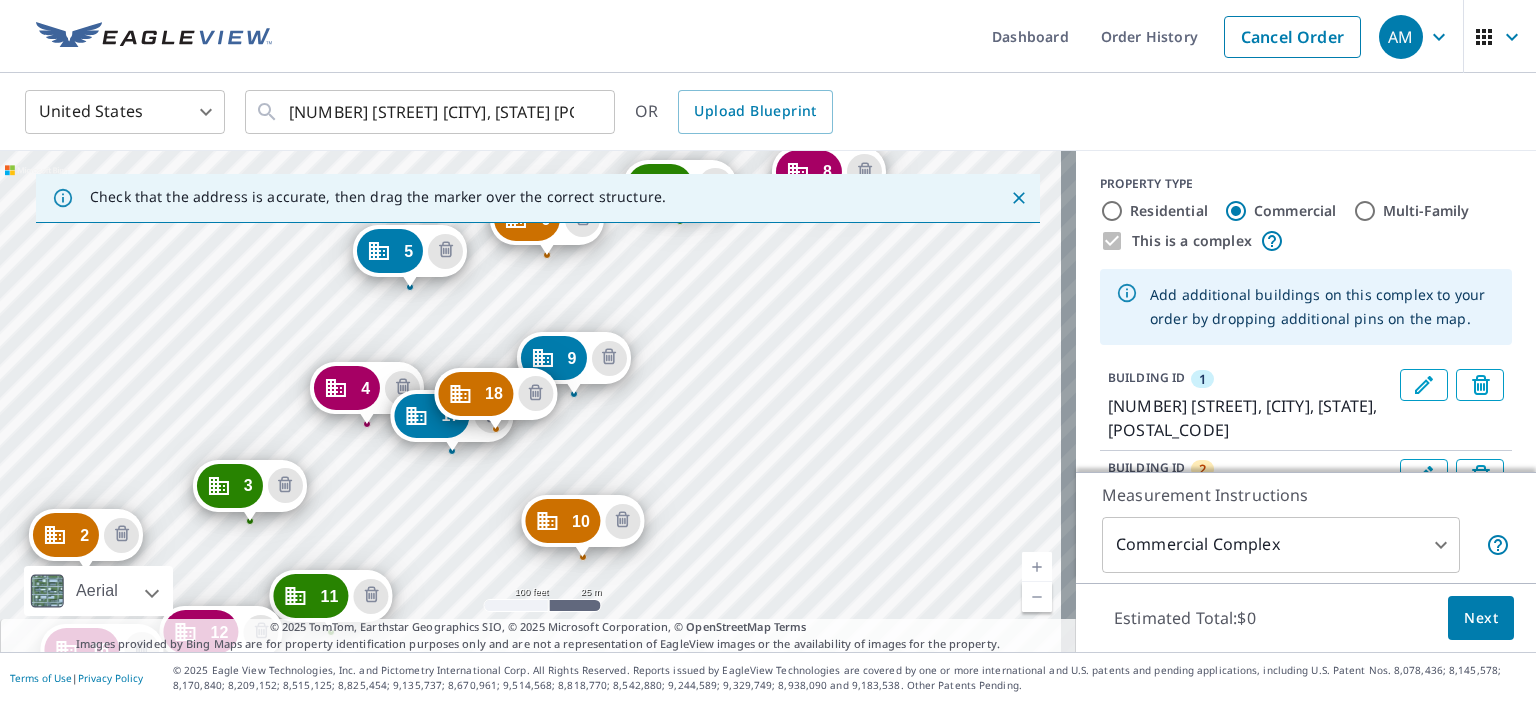 drag, startPoint x: 493, startPoint y: 392, endPoint x: 477, endPoint y: 479, distance: 88.45903 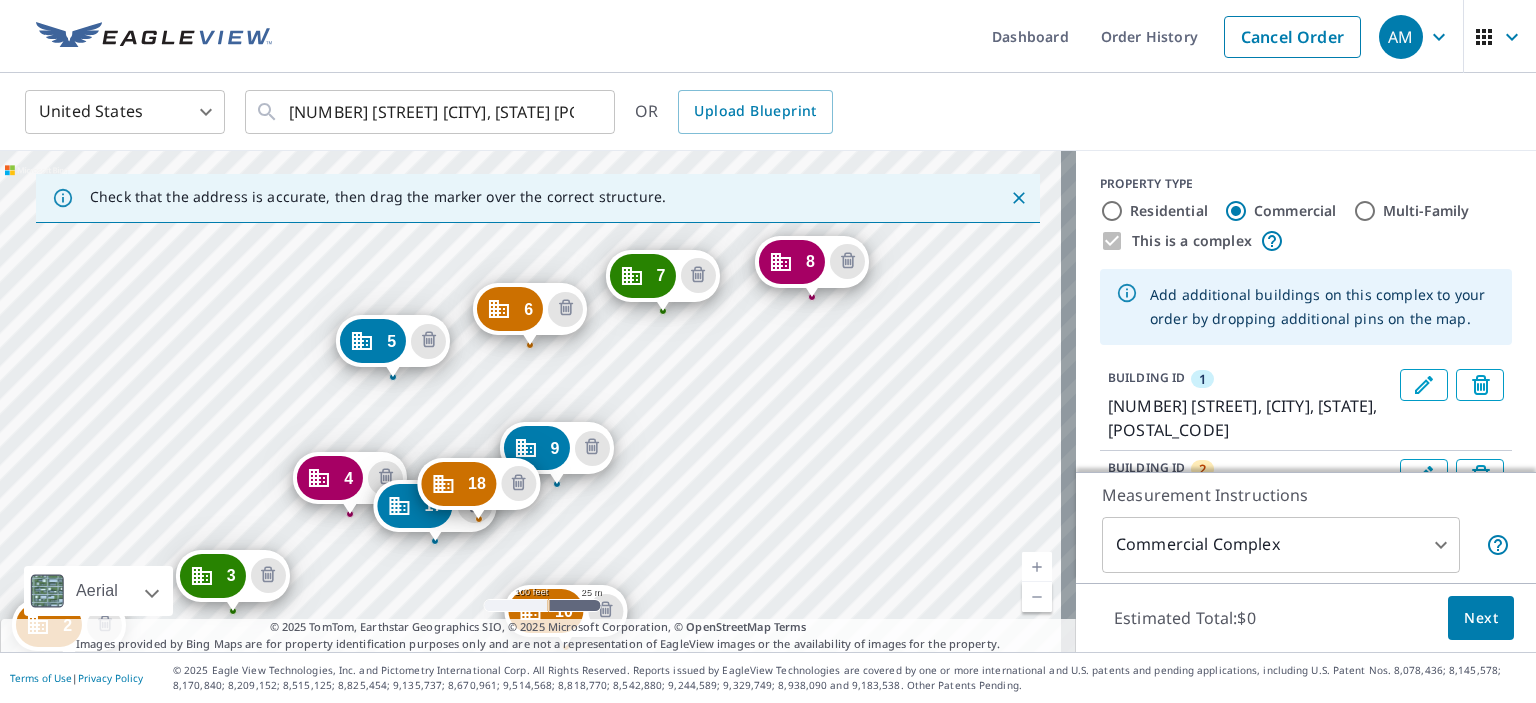 drag, startPoint x: 845, startPoint y: 447, endPoint x: 737, endPoint y: 456, distance: 108.37435 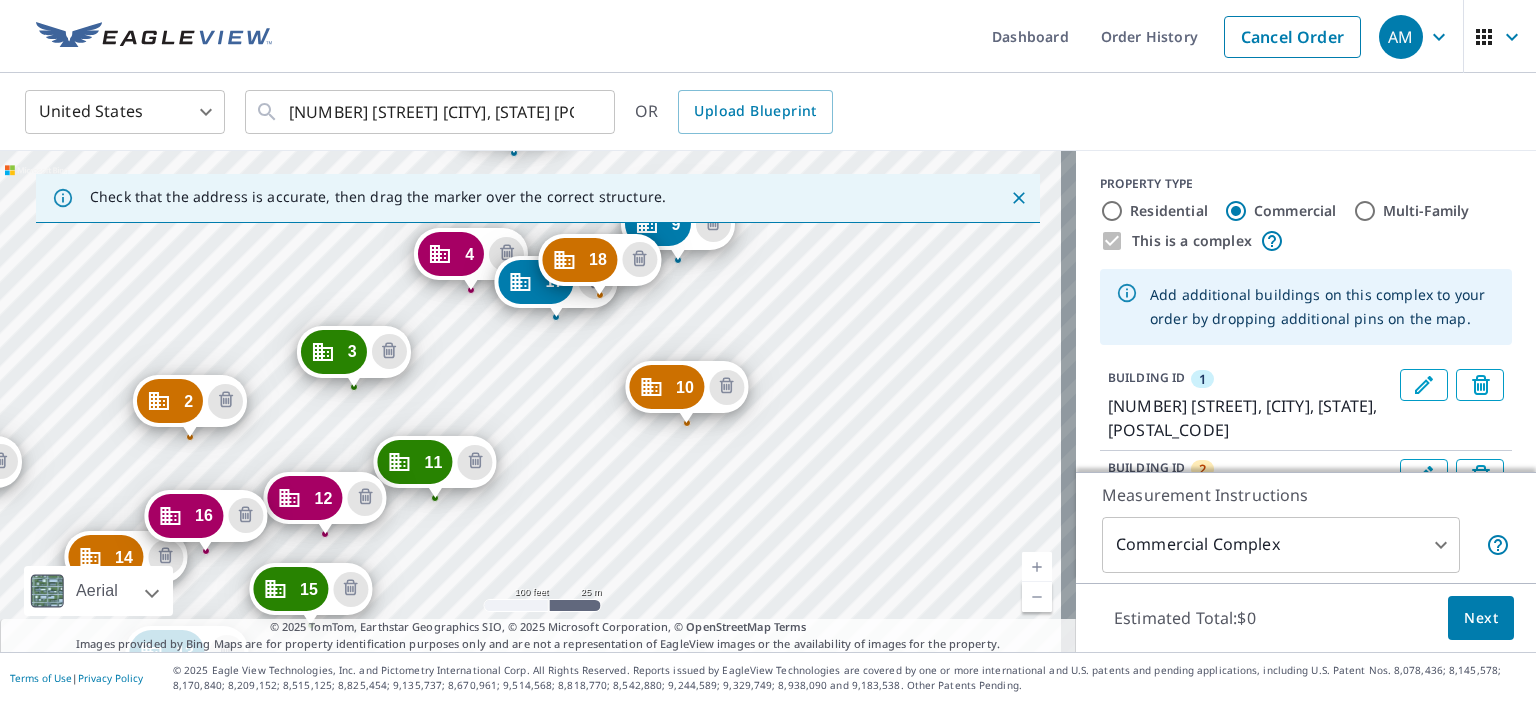 drag, startPoint x: 757, startPoint y: 457, endPoint x: 905, endPoint y: 177, distance: 316.70807 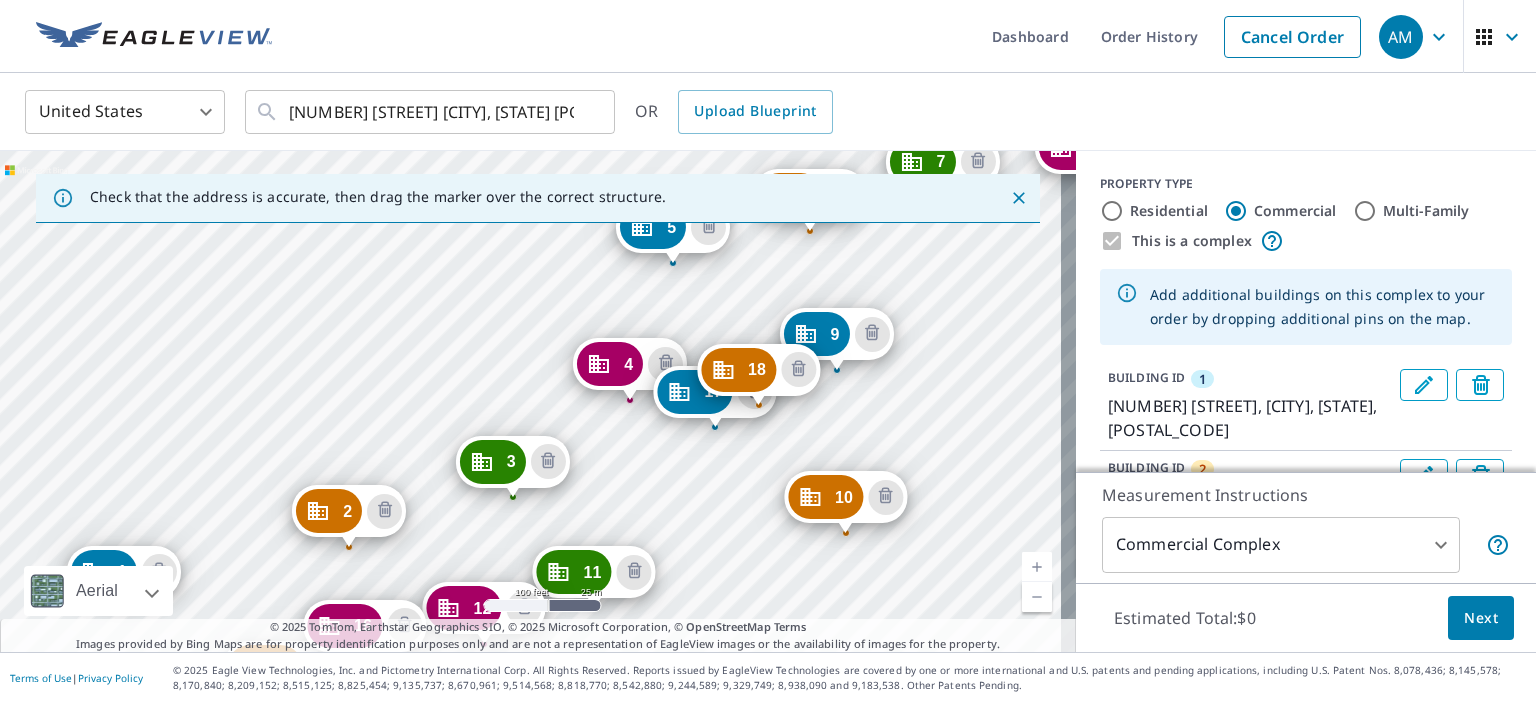 click on "AM AM
Dashboard Order History Cancel Order AM United States US ​ [NUMBER] [STREET] [CITY], [STATE] [POSTAL_CODE] ​ OR Upload Blueprint Check that the address is accurate, then drag the marker over the correct structure. [NUMBER] [STREET] [CITY], [STATE] [POSTAL_CODE] [NUMBER] [STREET] [CITY], [STATE] [POSTAL_CODE] [NUMBER] [STREET] [CITY], [STATE] [POSTAL_CODE] [NUMBER] [STREET] [CITY], [STATE] [POSTAL_CODE] [NUMBER] [STREET] [CITY], [STATE] [POSTAL_CODE] [NUMBER] [STREET] [CITY], [STATE] [POSTAL_CODE] [NUMBER] [STREET] [CITY], [STATE] [POSTAL_CODE] [NUMBER] [STREET] [CITY], [STATE] [POSTAL_CODE] [NUMBER] [STREET] [CITY], [STATE] [POSTAL_CODE] [NUMBER] [STREET] [CITY], [STATE] [POSTAL_CODE] [NUMBER] [STREET] [CITY], [STATE] [POSTAL_CODE] [NUMBER] [STREET] [CITY], [STATE] [POSTAL_CODE] [NUMBER] [STREET] [CITY], [STATE] [POSTAL_CODE] [NUMBER] [STREET] [CITY], [STATE] [POSTAL_CODE] [NUMBER] [STREET] [CITY], [STATE] [POSTAL_CODE] [NUMBER] [STREET] [CITY], [STATE] [POSTAL_CODE] [NUMBER] [STREET] [CITY], [STATE] [POSTAL_CODE] [NUMBER] [STREET] [CITY], [STATE] [POSTAL_CODE] Aerial Road A standard road map Aerial A detailed look from above Labels" at bounding box center (768, 351) 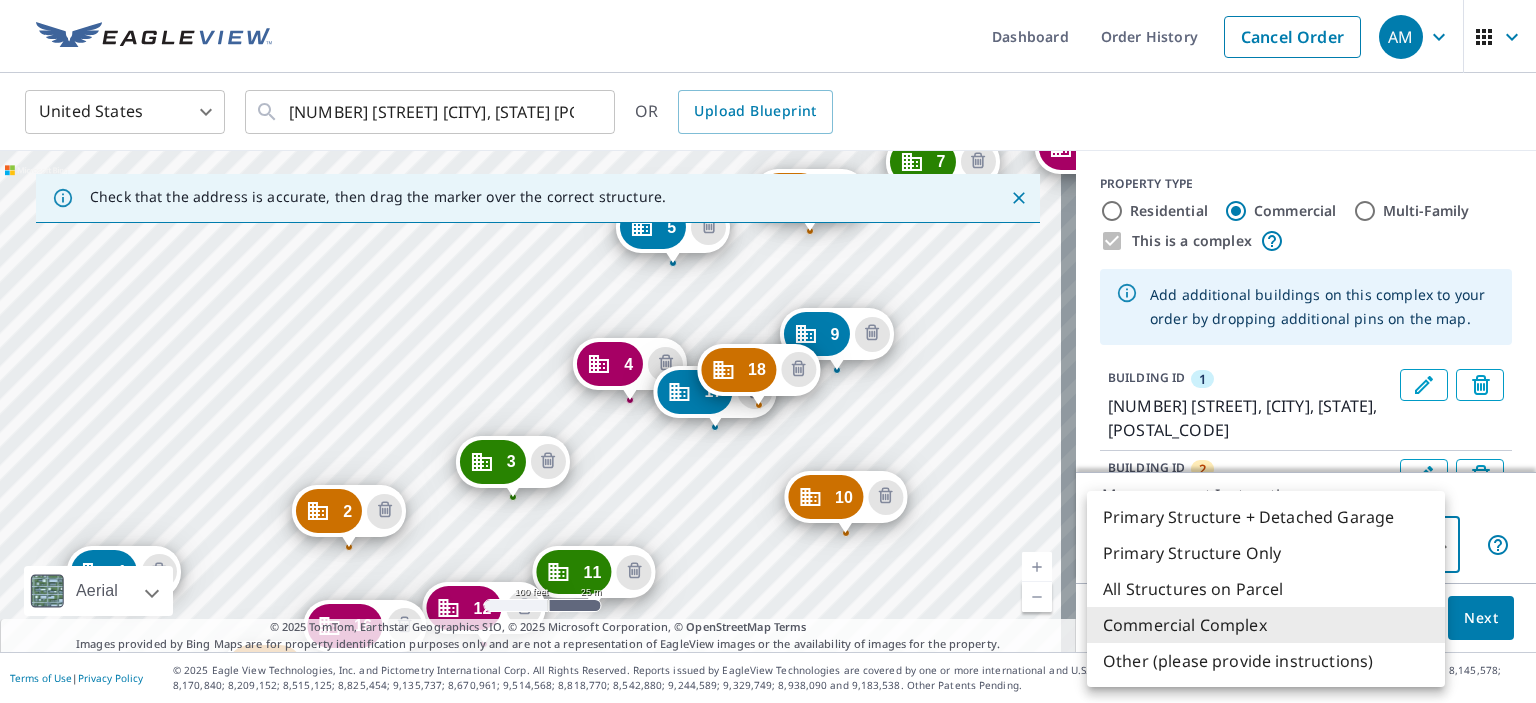 click on "Commercial Complex" at bounding box center [1266, 625] 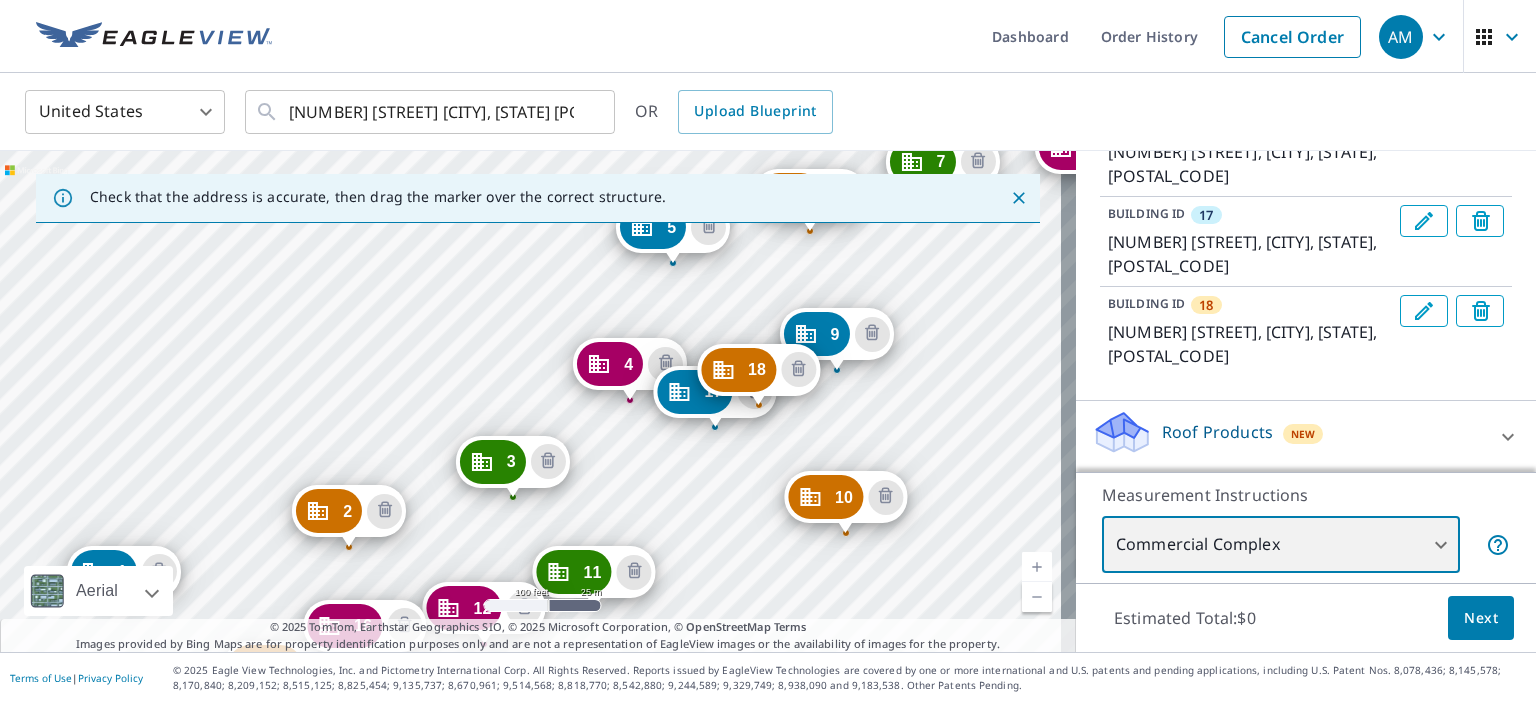 scroll, scrollTop: 1682, scrollLeft: 0, axis: vertical 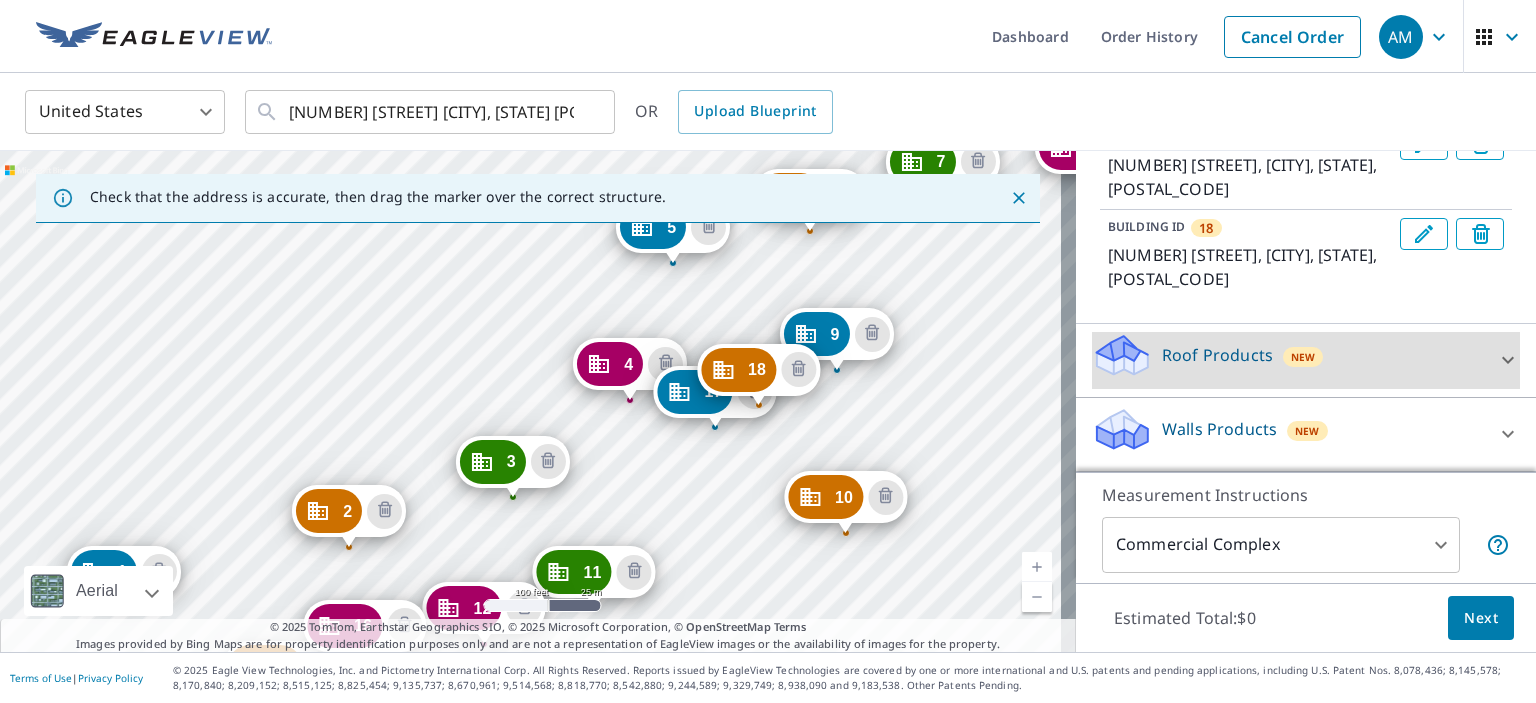 click 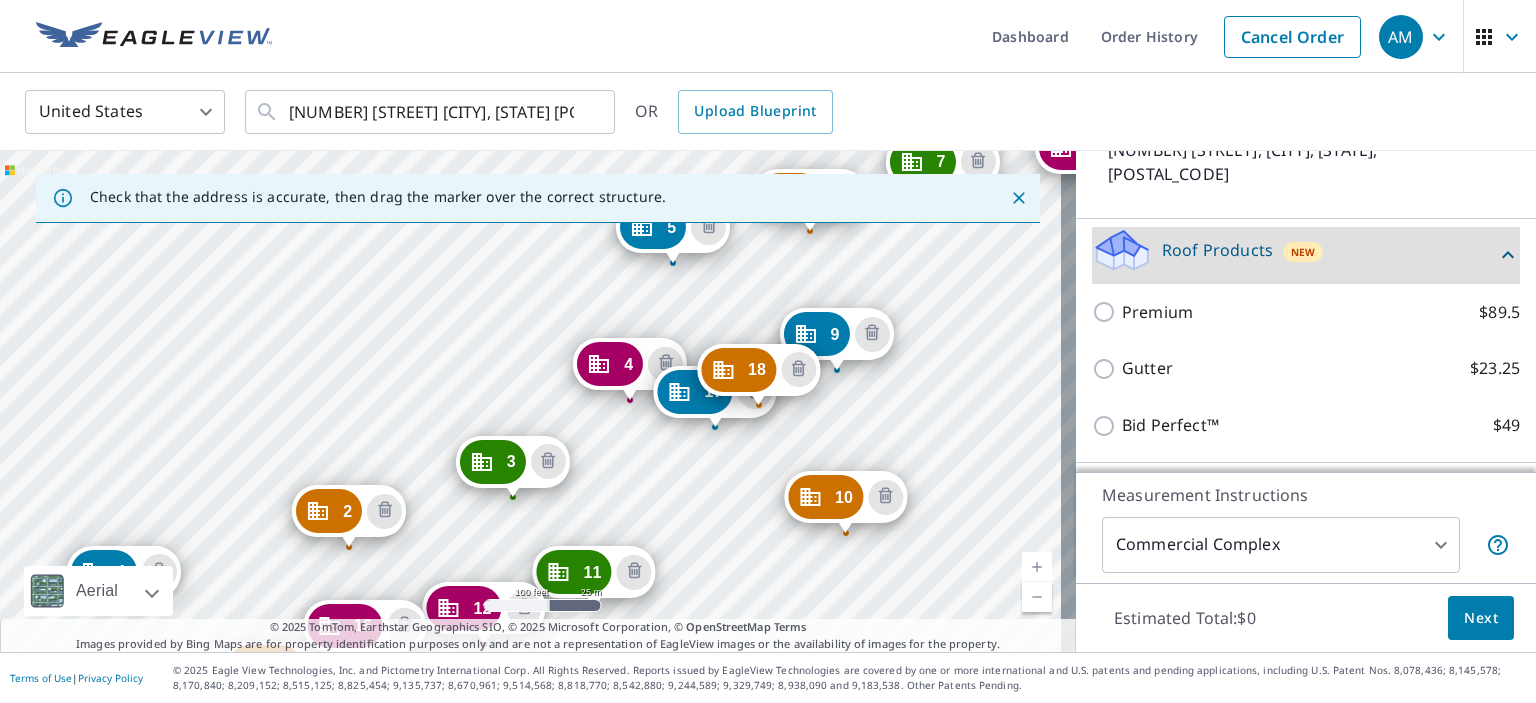 scroll, scrollTop: 1852, scrollLeft: 0, axis: vertical 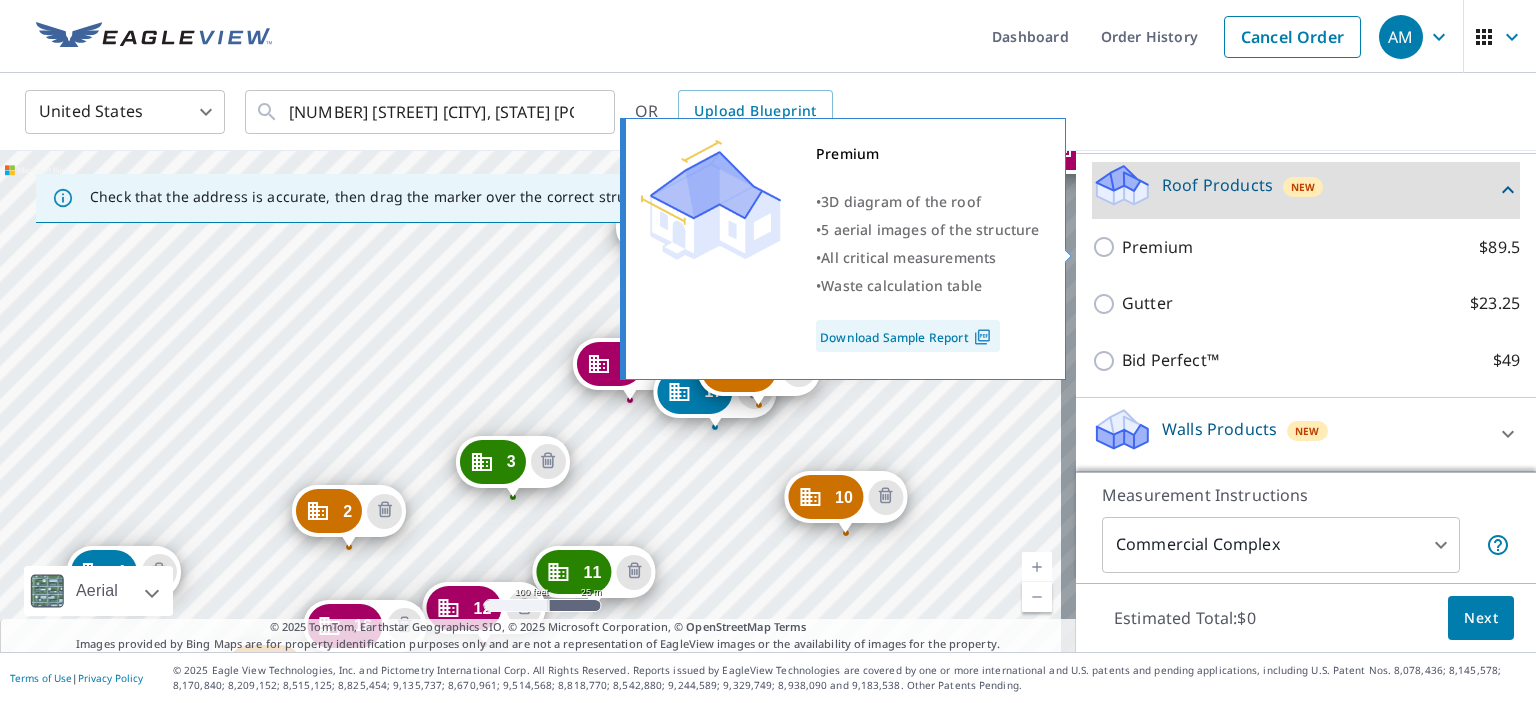 click on "Premium $89.5" at bounding box center [1107, 247] 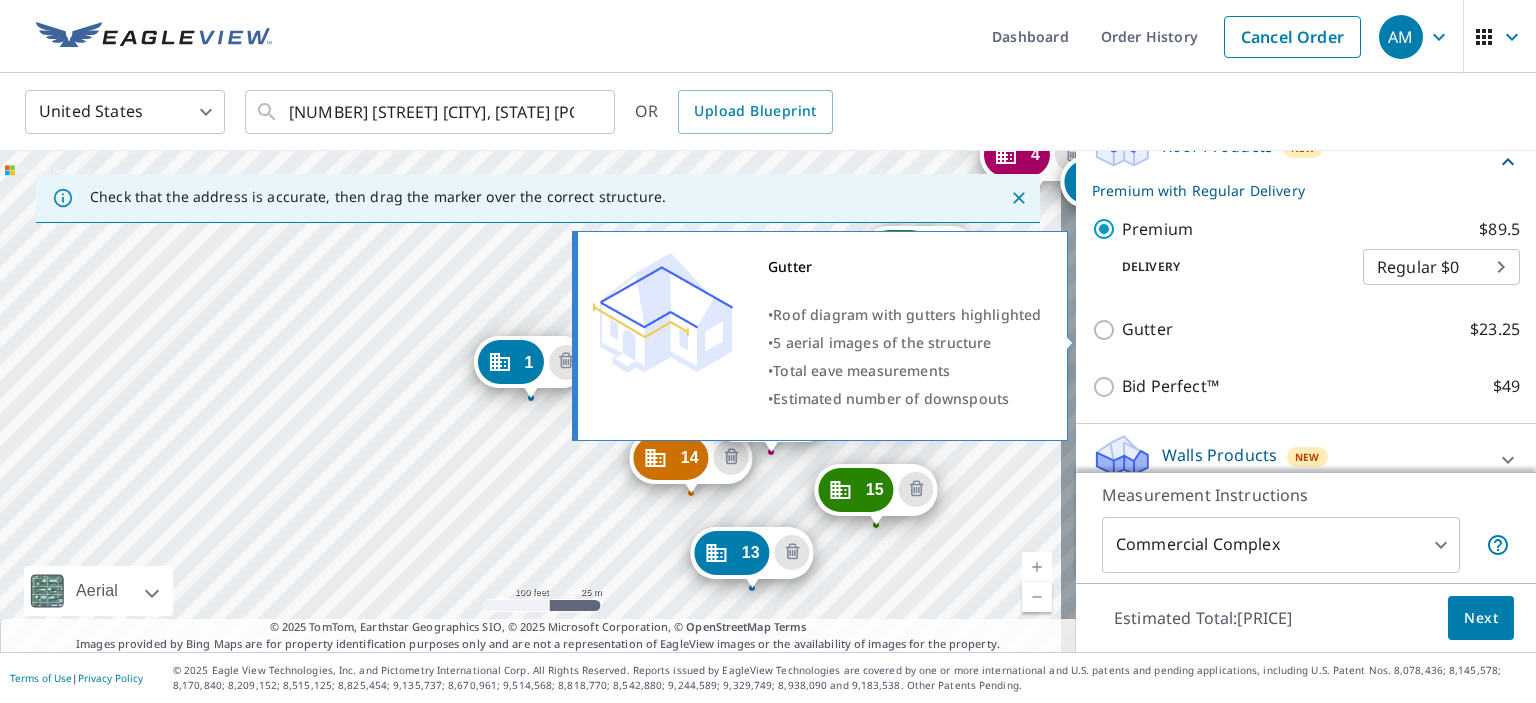 scroll, scrollTop: 1917, scrollLeft: 0, axis: vertical 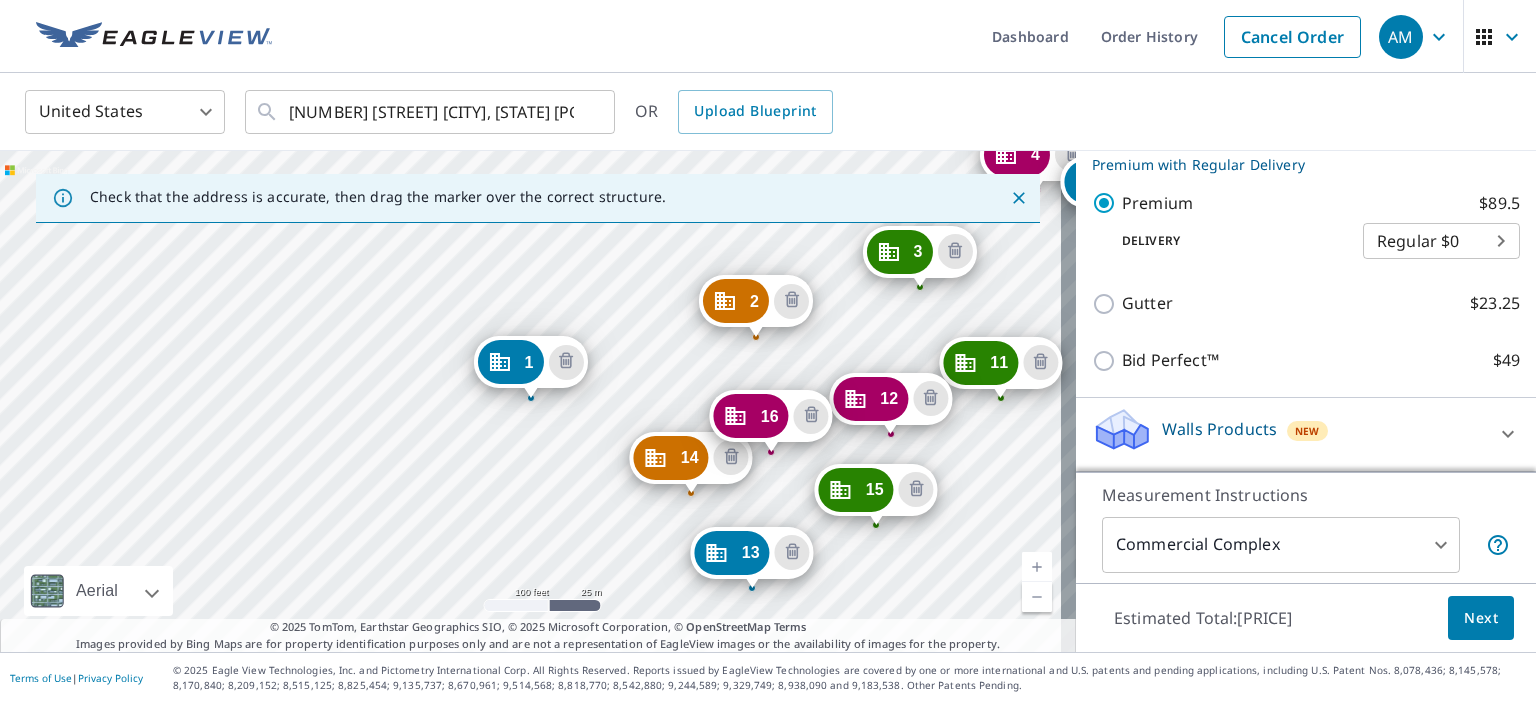 click on "Walls Products" at bounding box center (1219, 429) 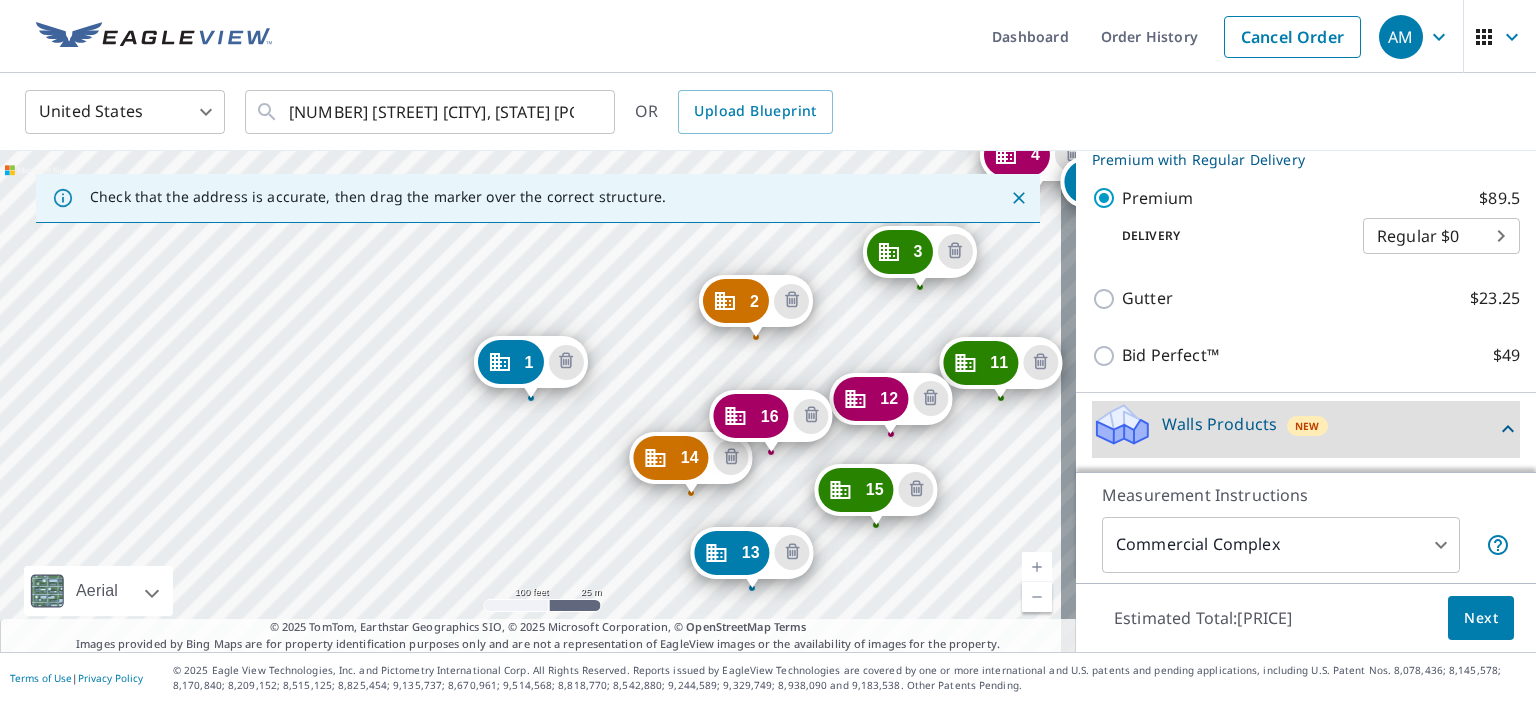 scroll, scrollTop: 1973, scrollLeft: 0, axis: vertical 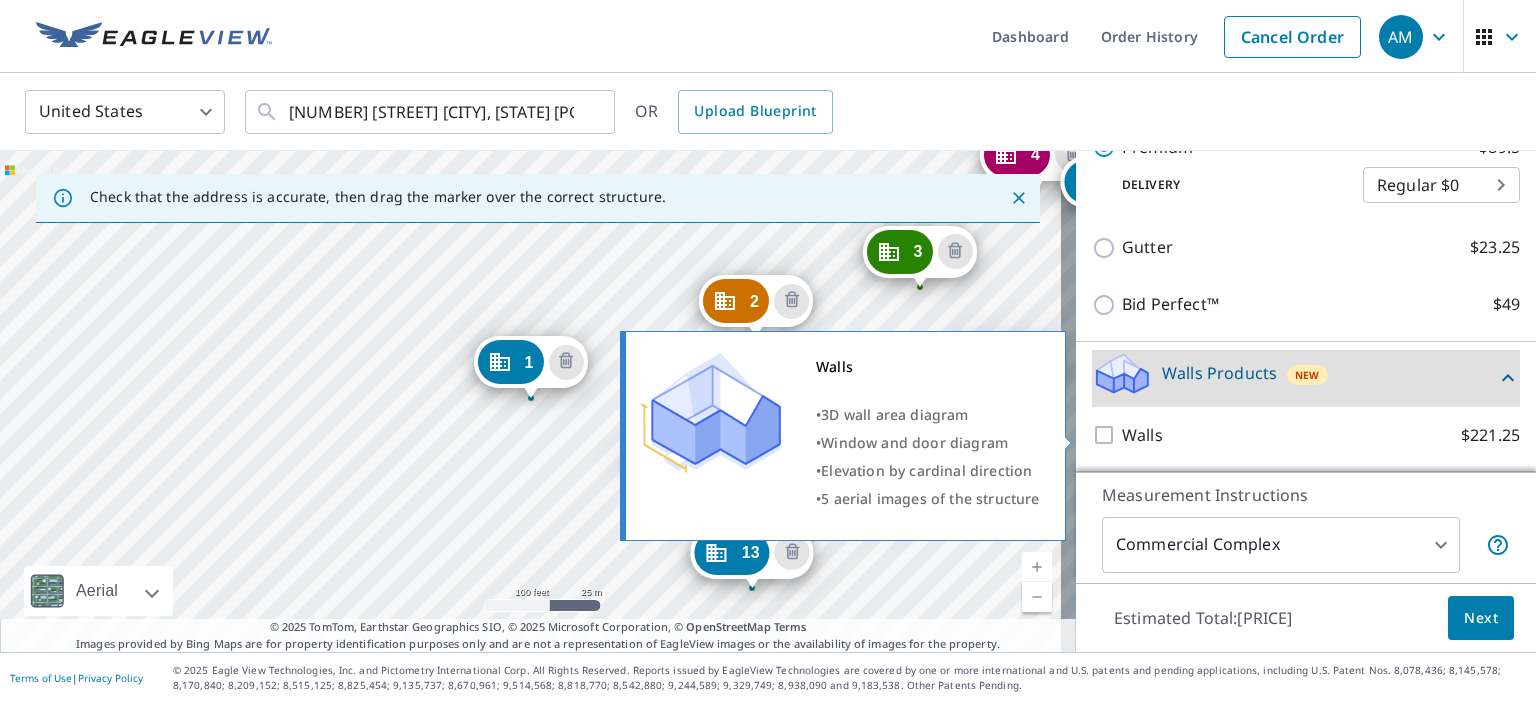 click on "Walls $221.25" at bounding box center [1107, 435] 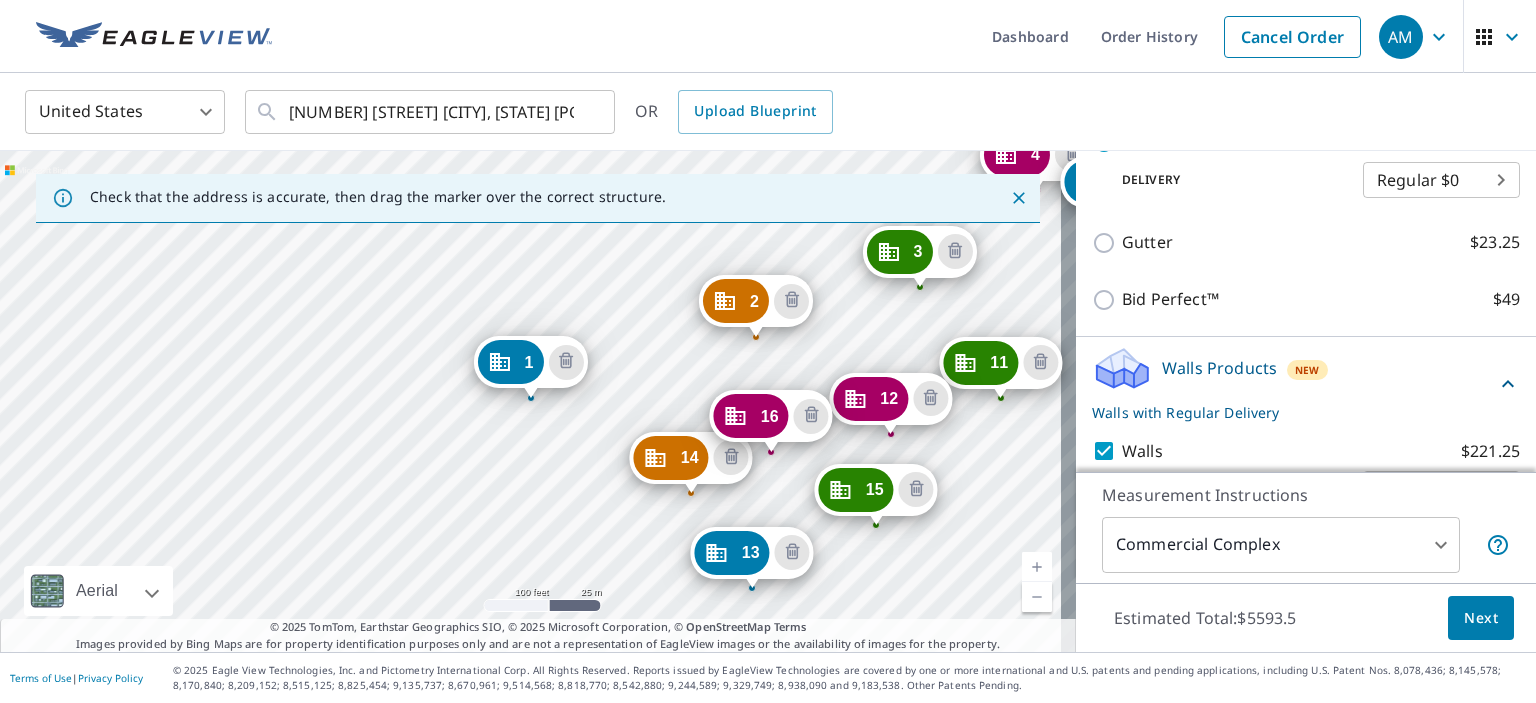 scroll, scrollTop: 2038, scrollLeft: 0, axis: vertical 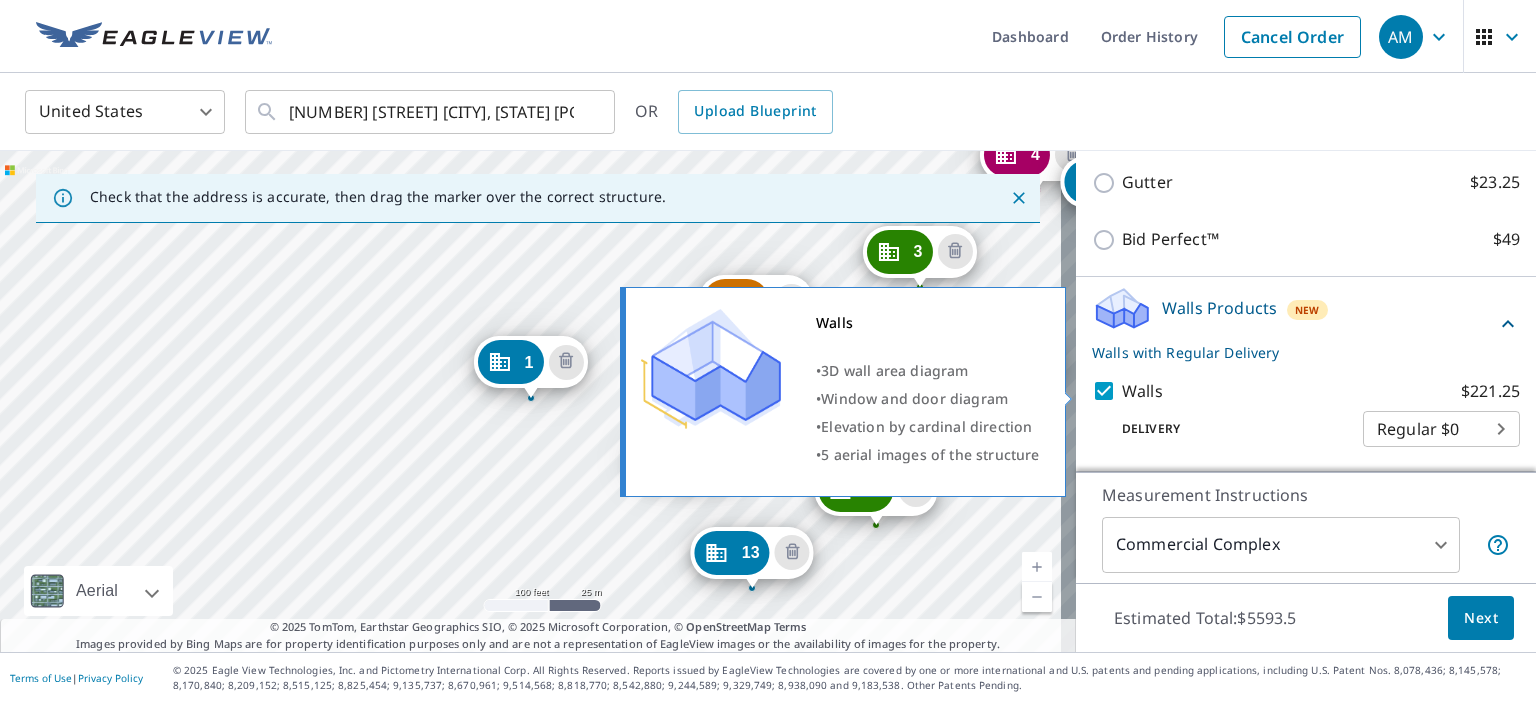 click on "Walls $221.25" at bounding box center [1107, 391] 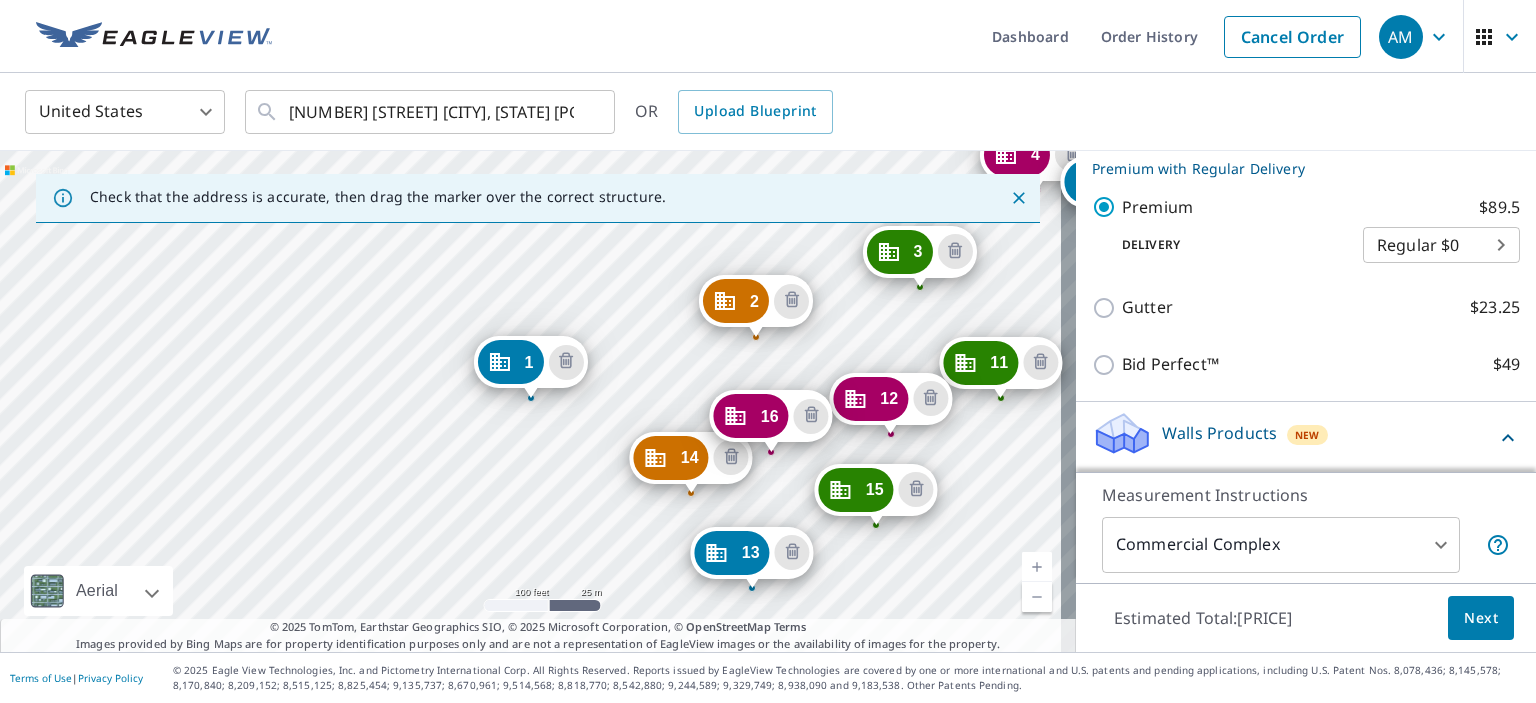 scroll, scrollTop: 1873, scrollLeft: 0, axis: vertical 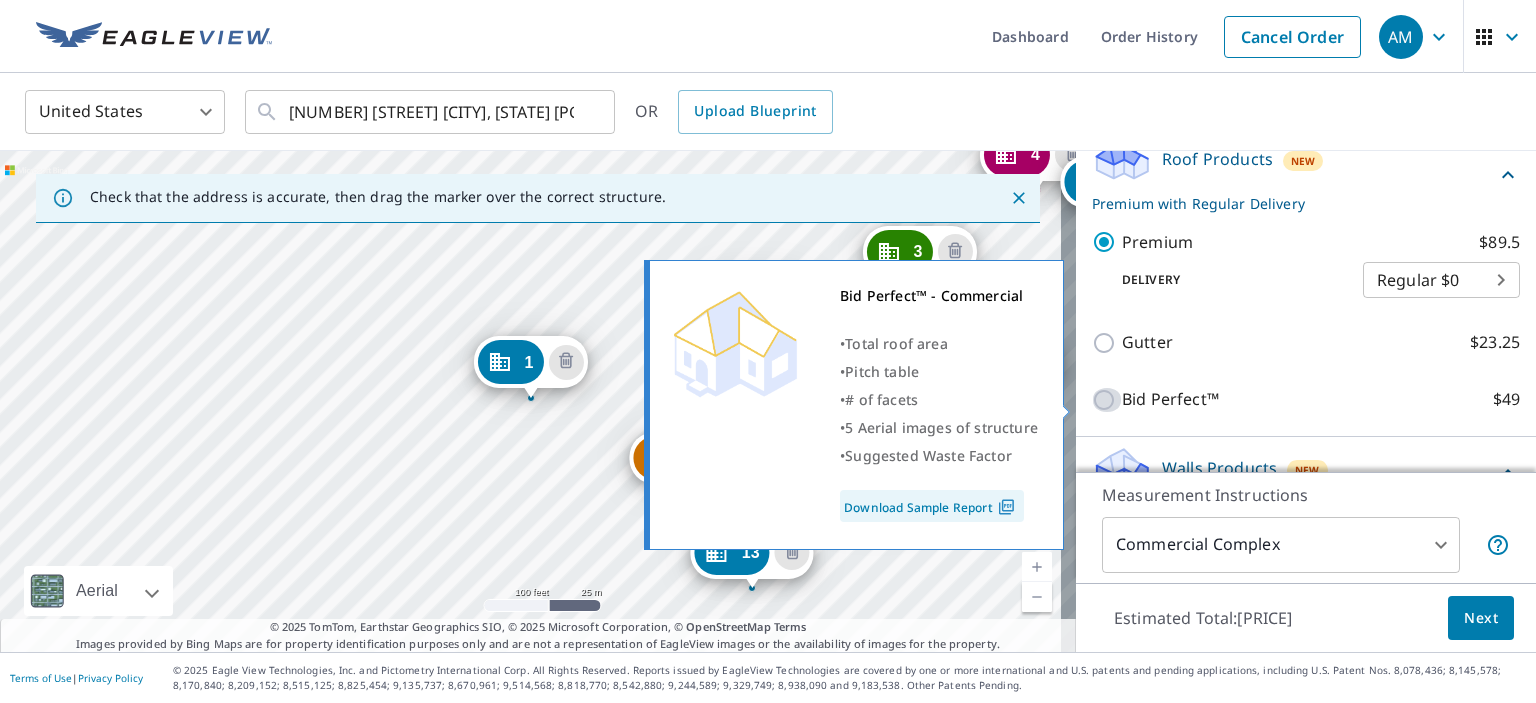 click on "Bid Perfect™ $49" at bounding box center [1107, 400] 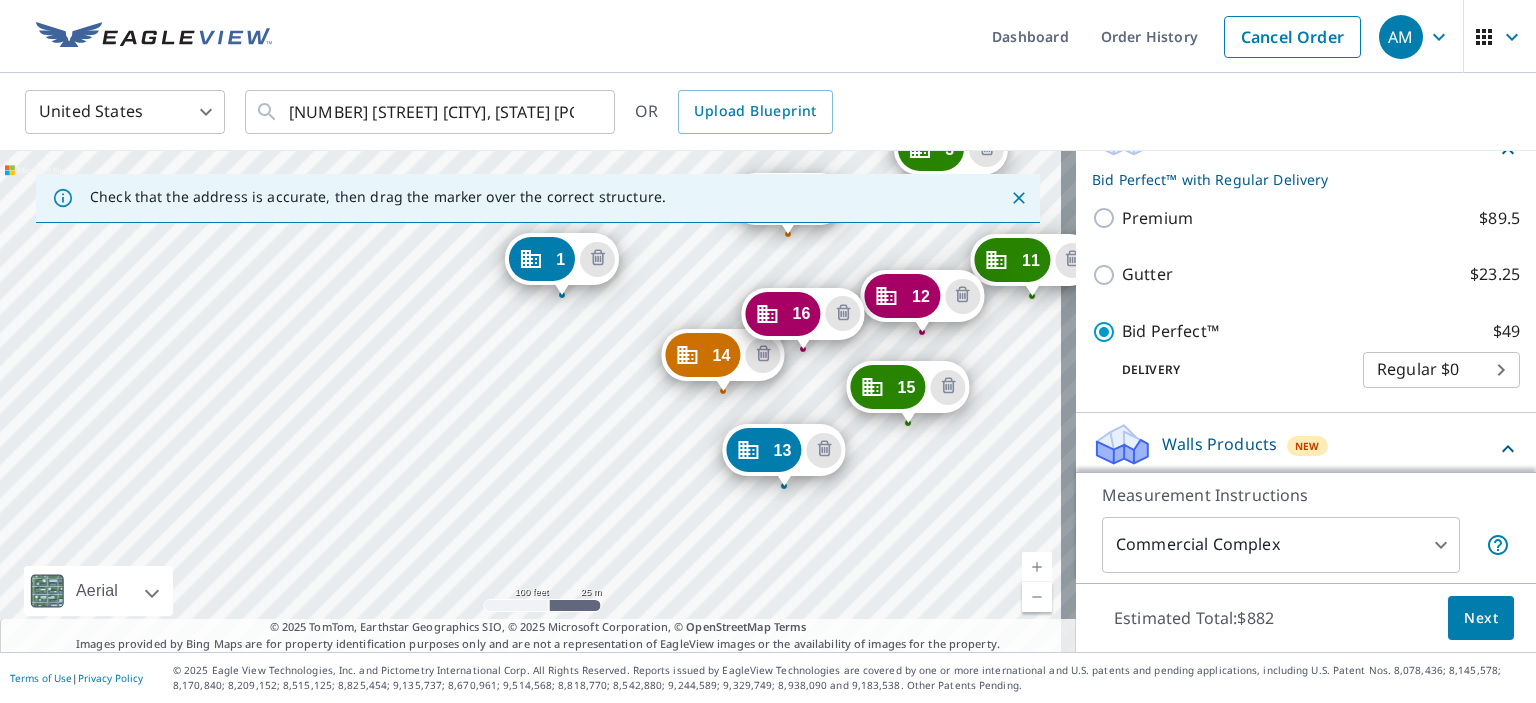 scroll, scrollTop: 1973, scrollLeft: 0, axis: vertical 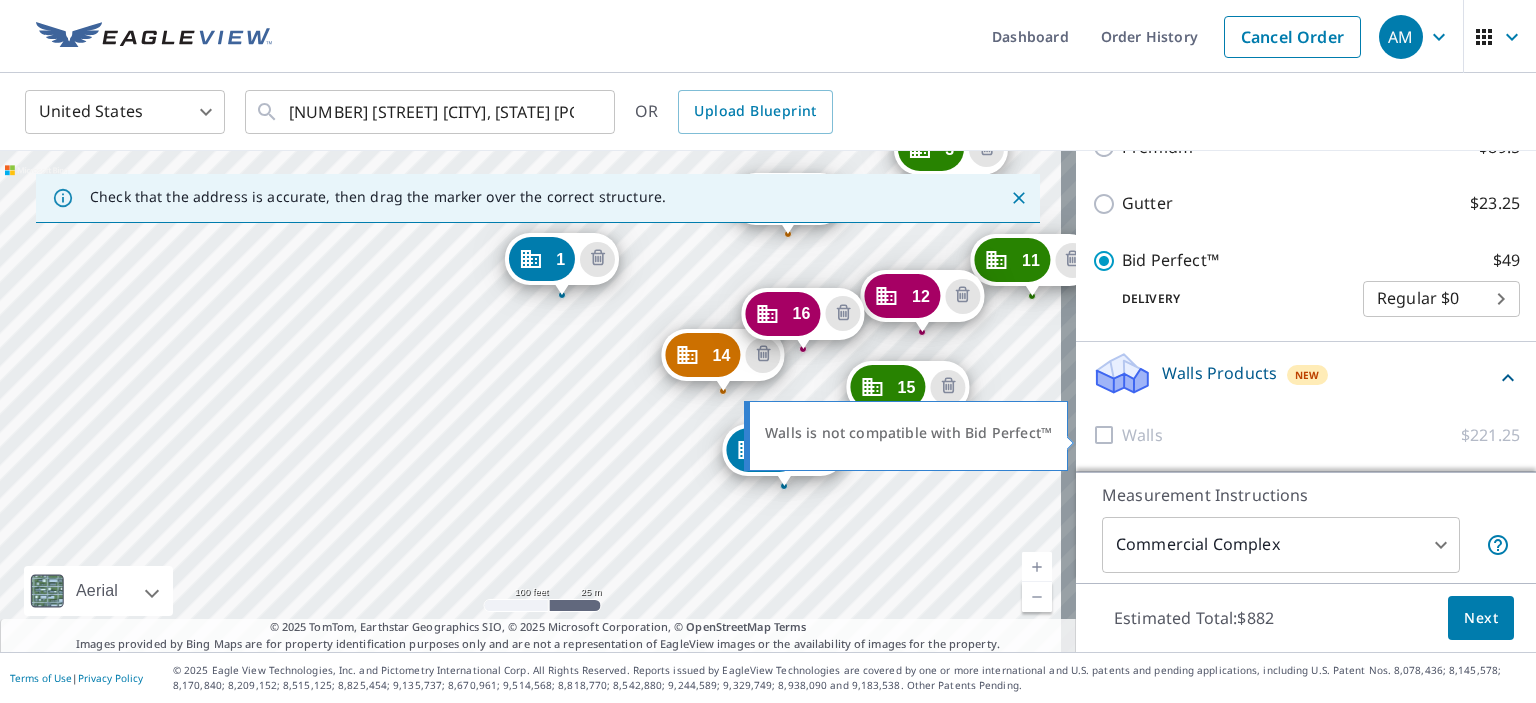 click at bounding box center [1107, 435] 